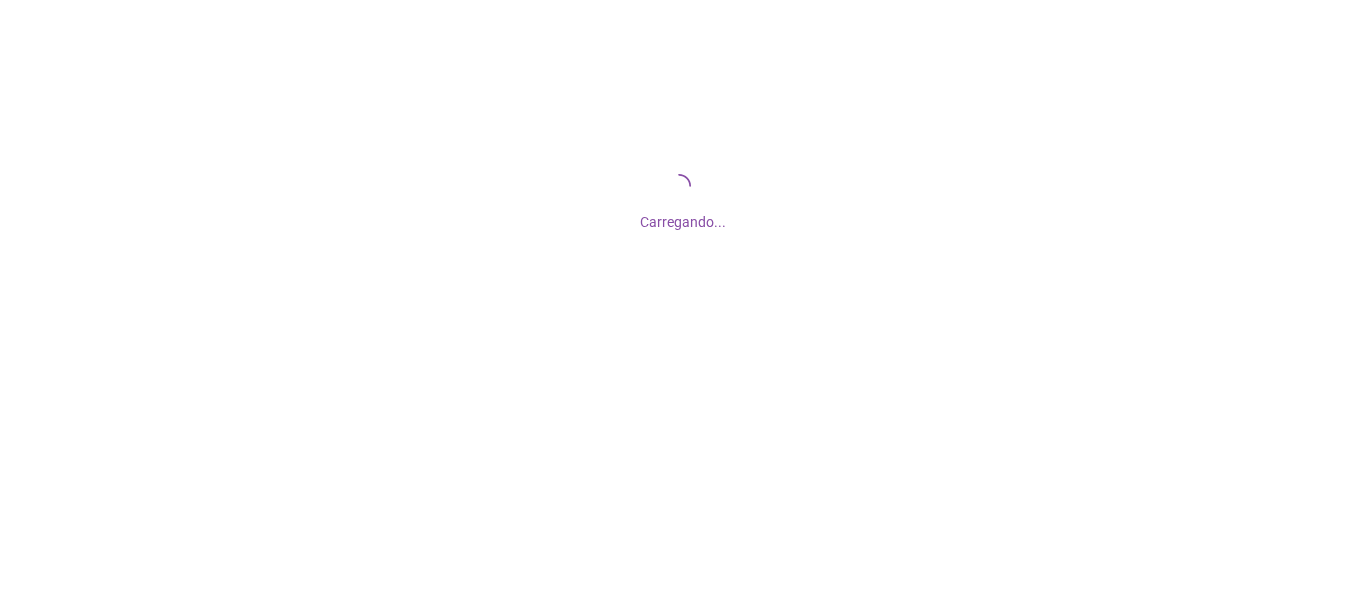 scroll, scrollTop: 0, scrollLeft: 0, axis: both 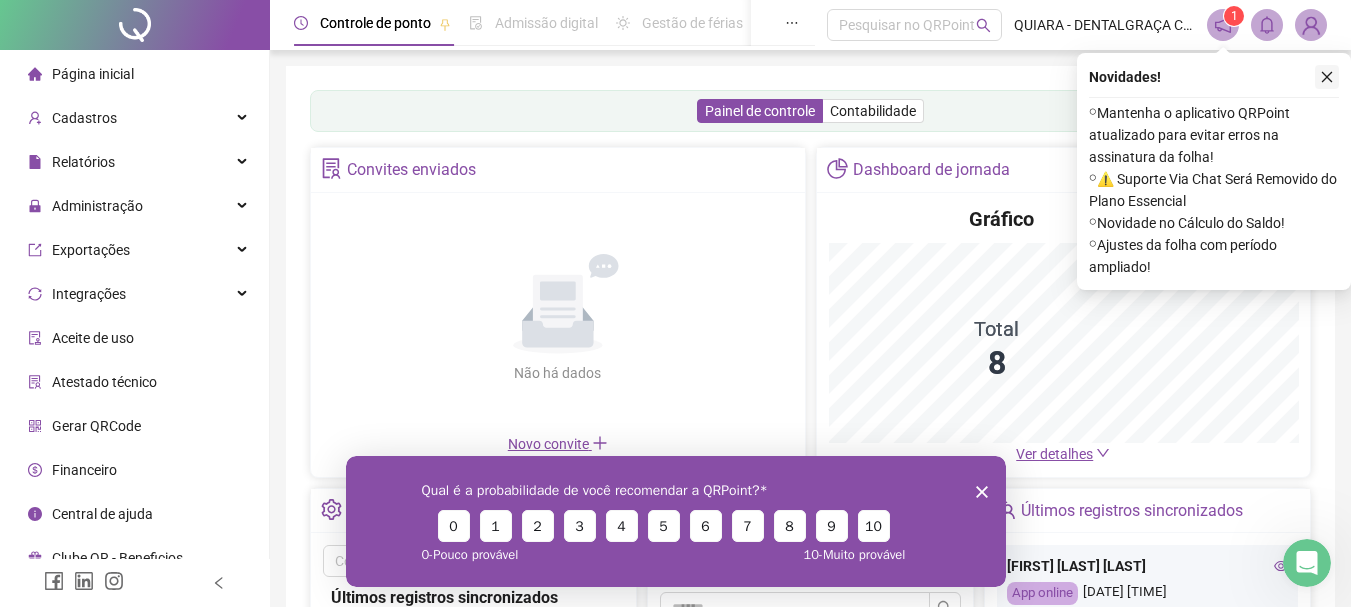 click 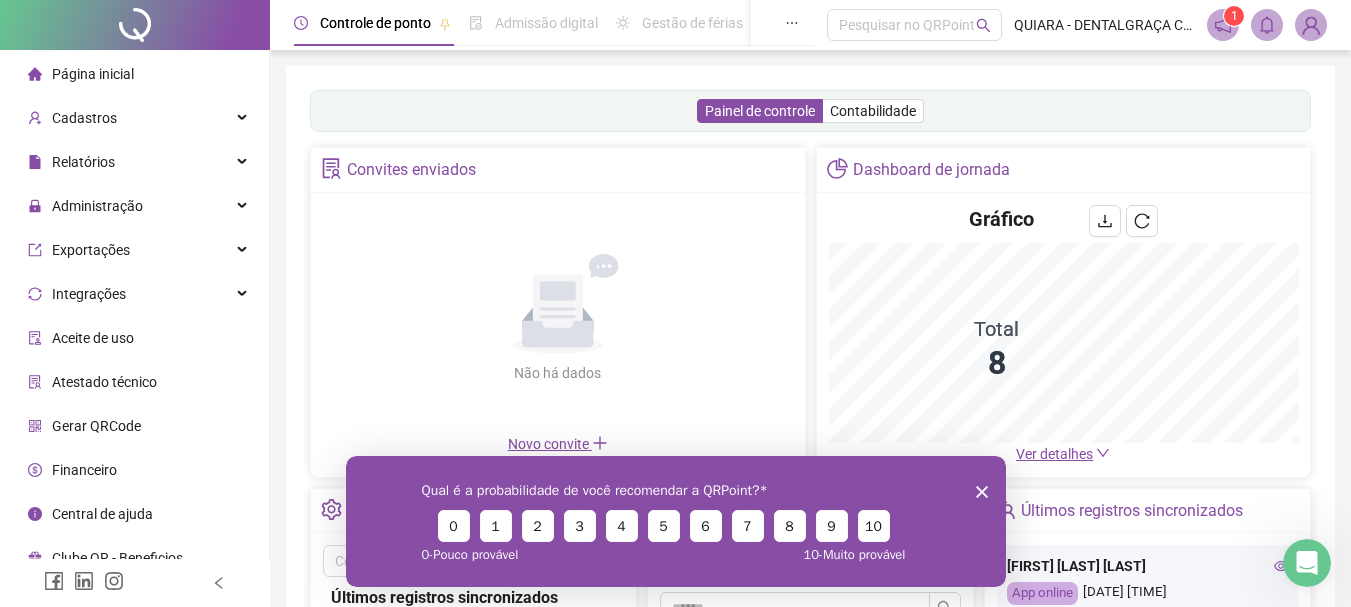 click 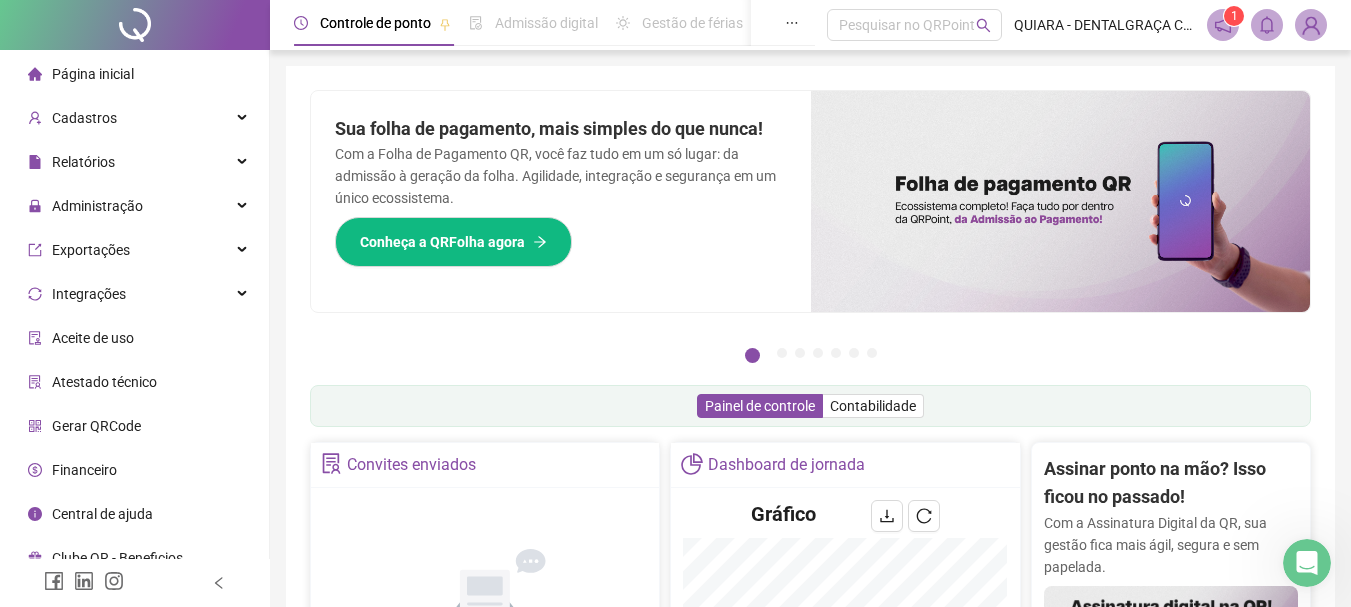 scroll, scrollTop: 100, scrollLeft: 0, axis: vertical 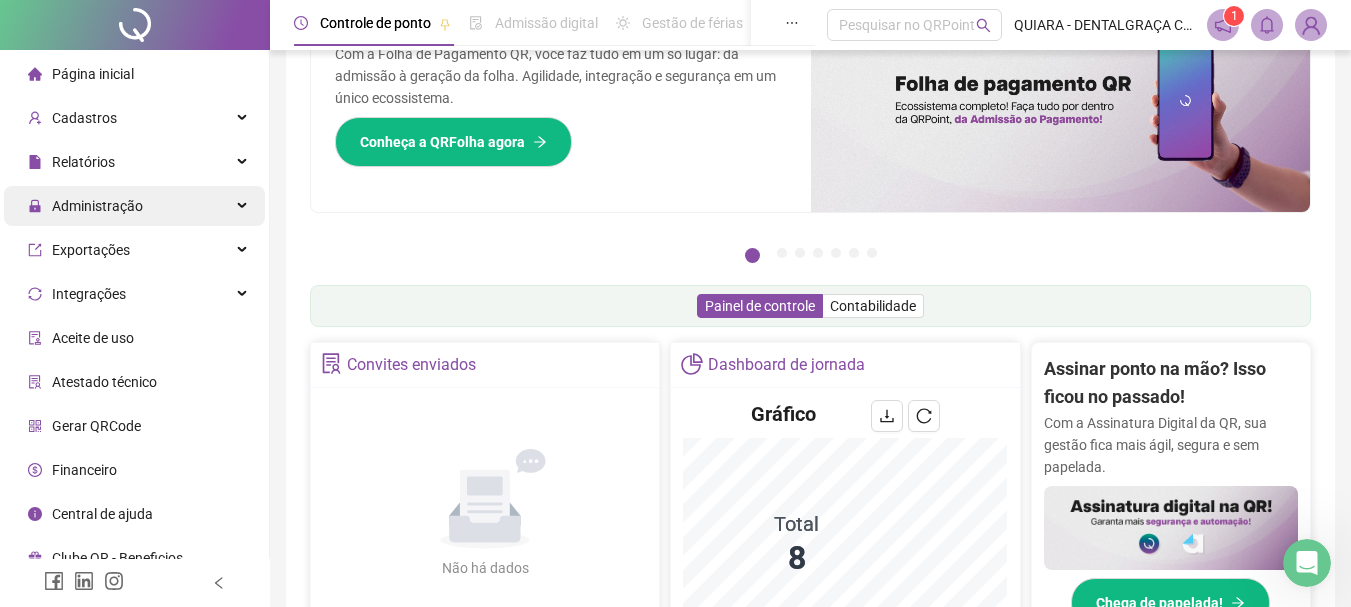 click on "Administração" at bounding box center (97, 206) 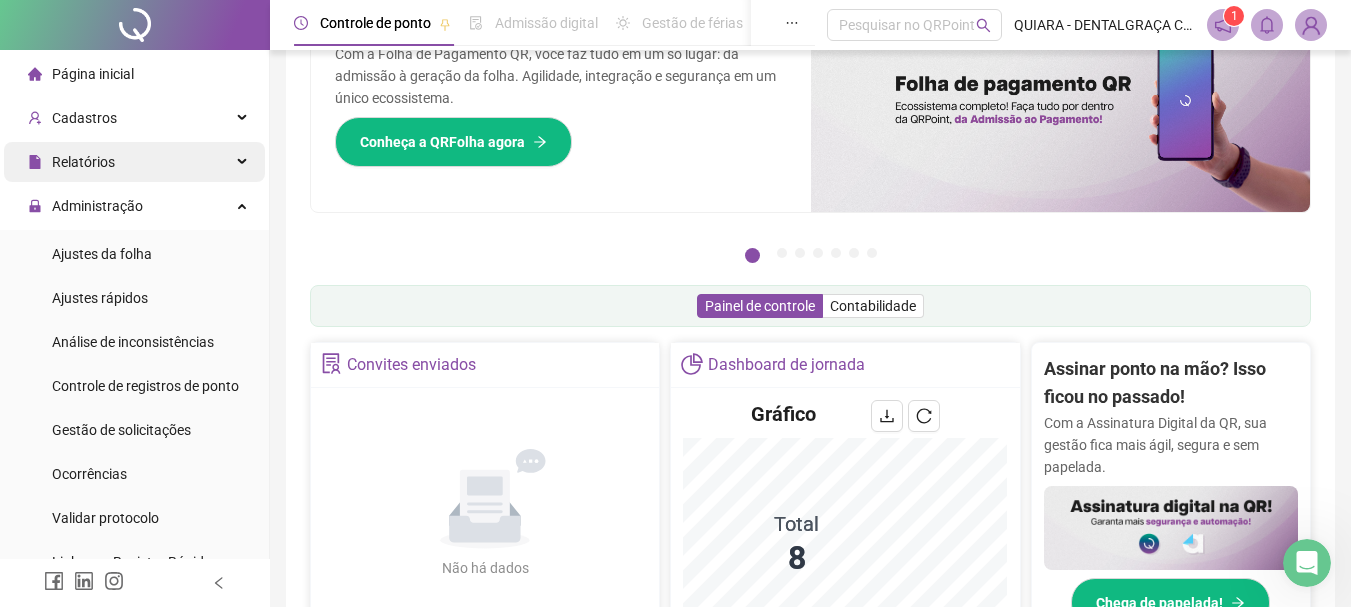 click on "Relatórios" at bounding box center (134, 162) 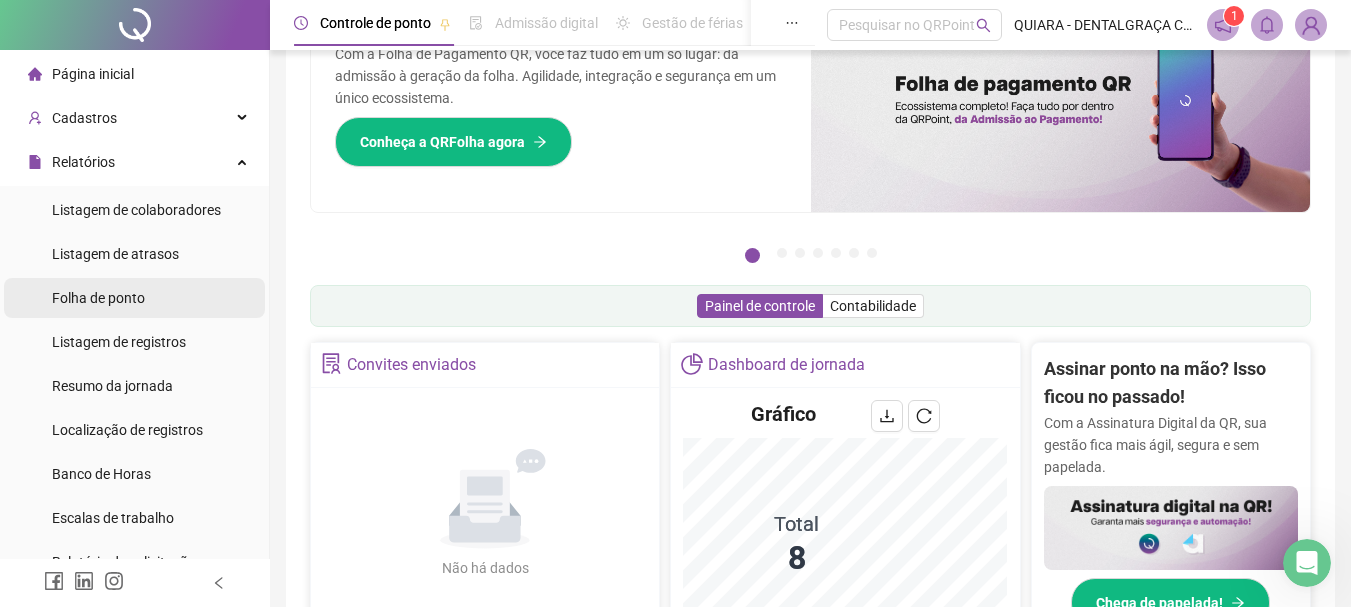 click on "Folha de ponto" at bounding box center (134, 298) 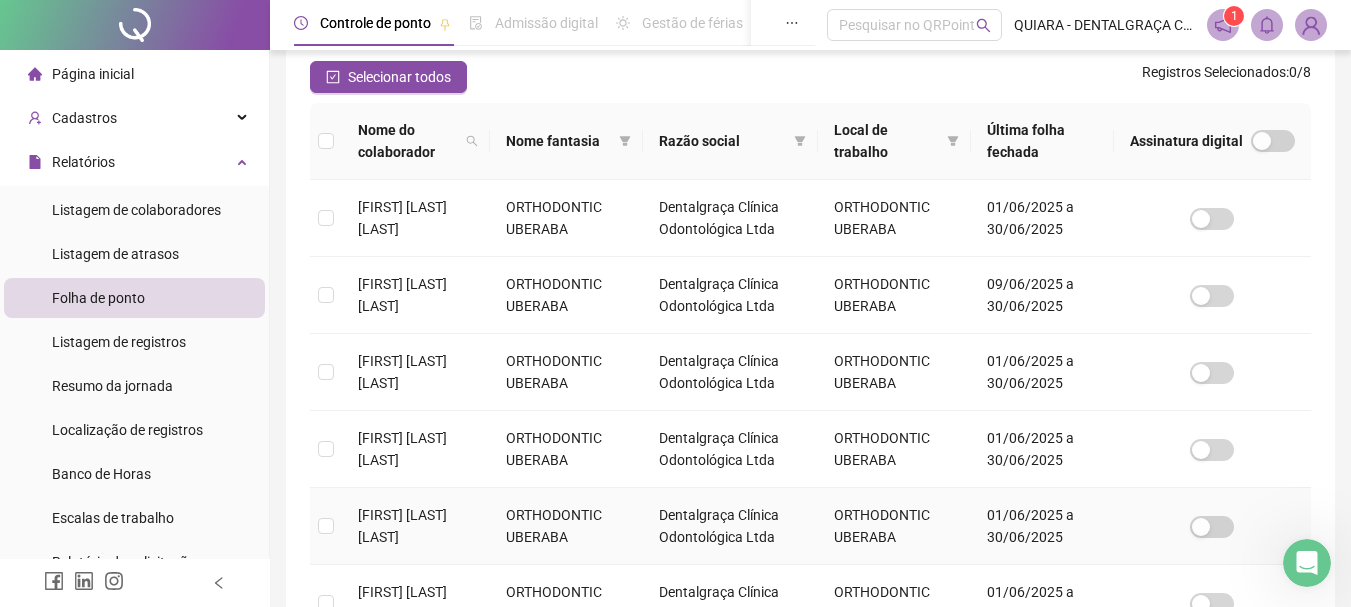 scroll, scrollTop: 53, scrollLeft: 0, axis: vertical 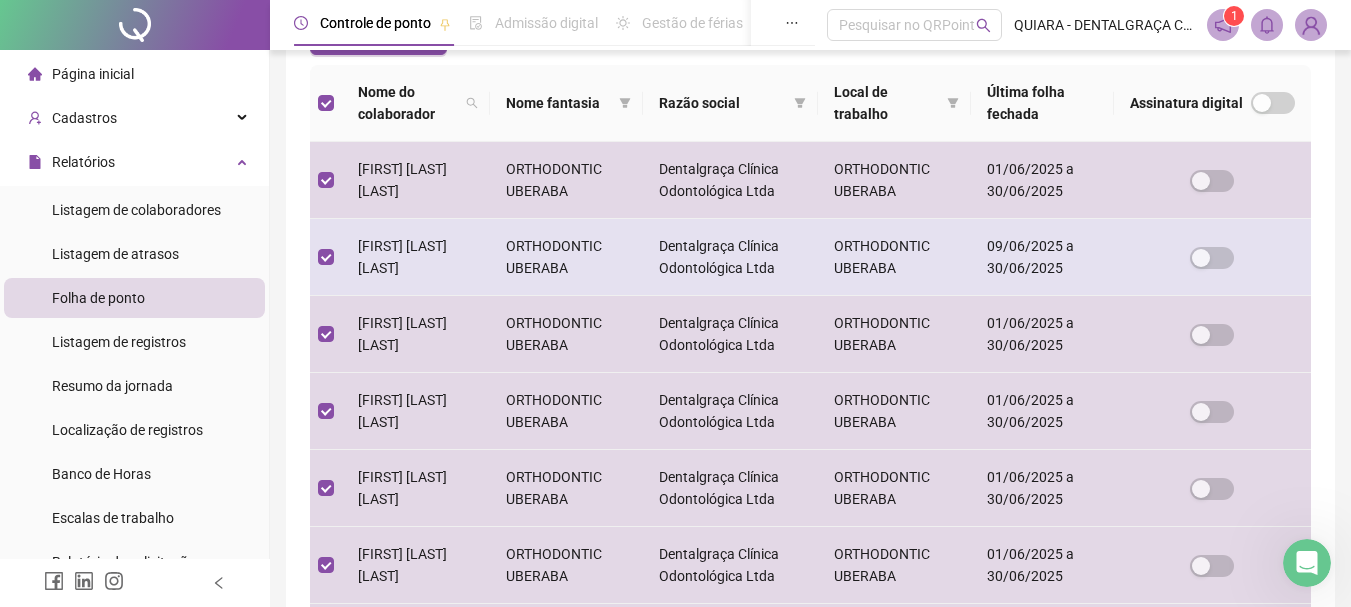 click on "[FIRST] [LAST] [LAST]" at bounding box center (402, 257) 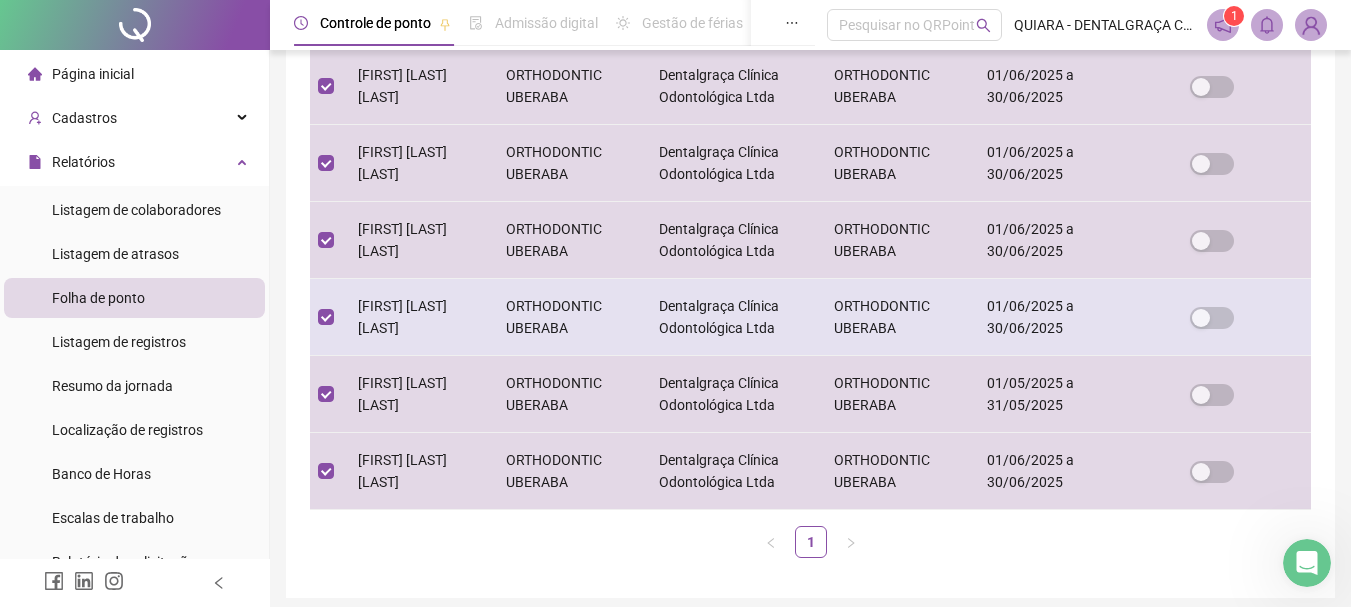 scroll, scrollTop: 606, scrollLeft: 0, axis: vertical 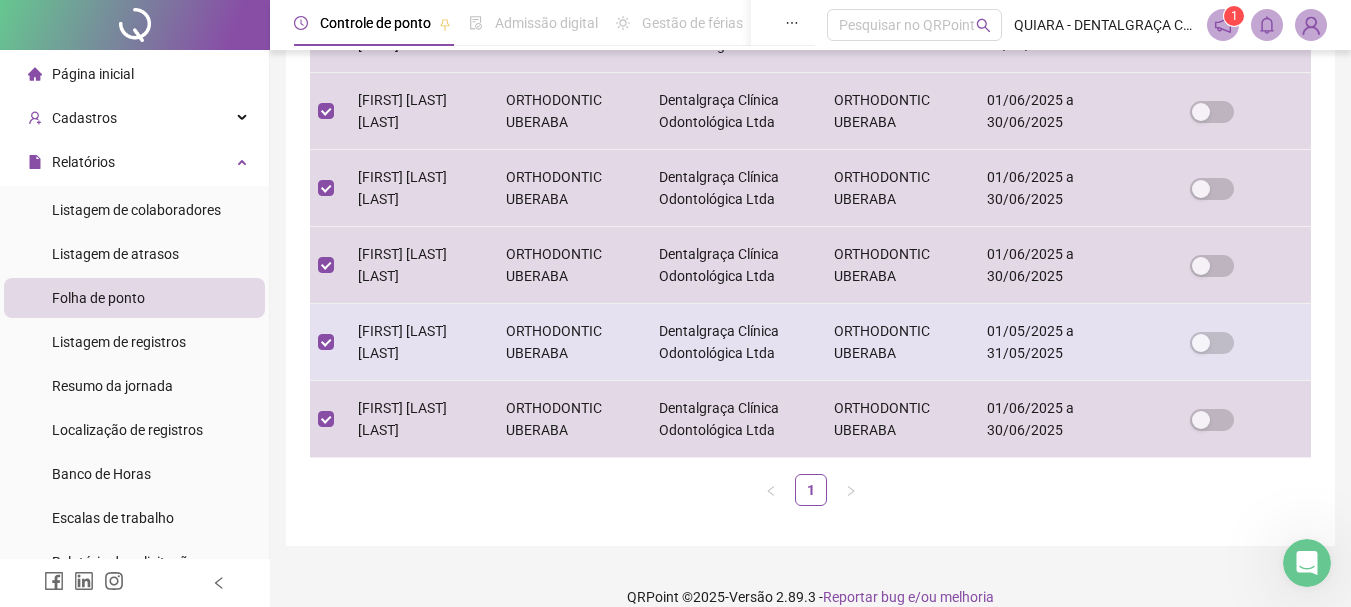 click on "[FIRST] [LAST] [LAST]" at bounding box center (402, 342) 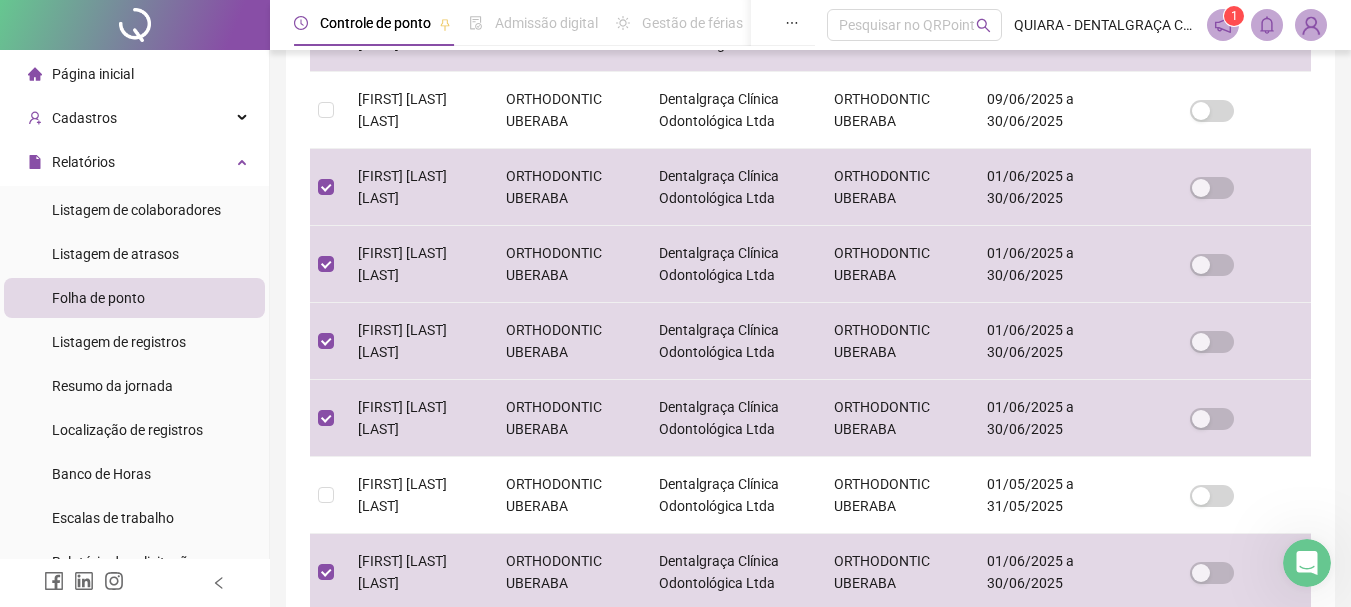 scroll, scrollTop: 506, scrollLeft: 0, axis: vertical 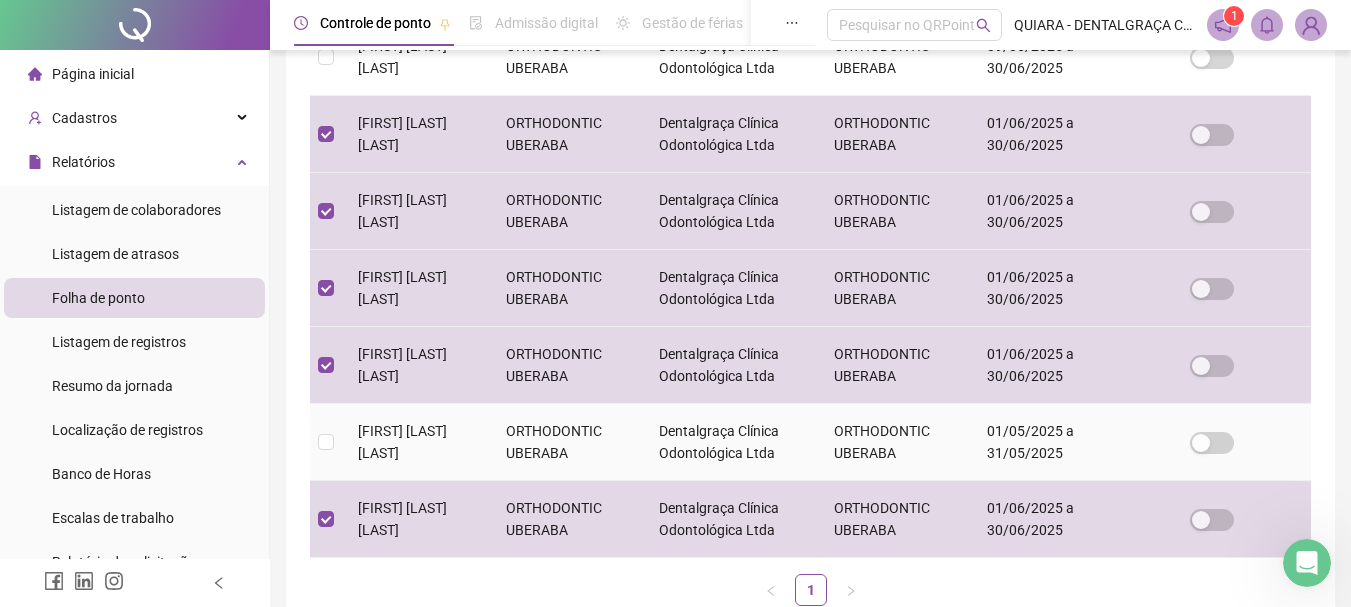 click on "[FIRST] [LAST] [LAST]" at bounding box center [416, 442] 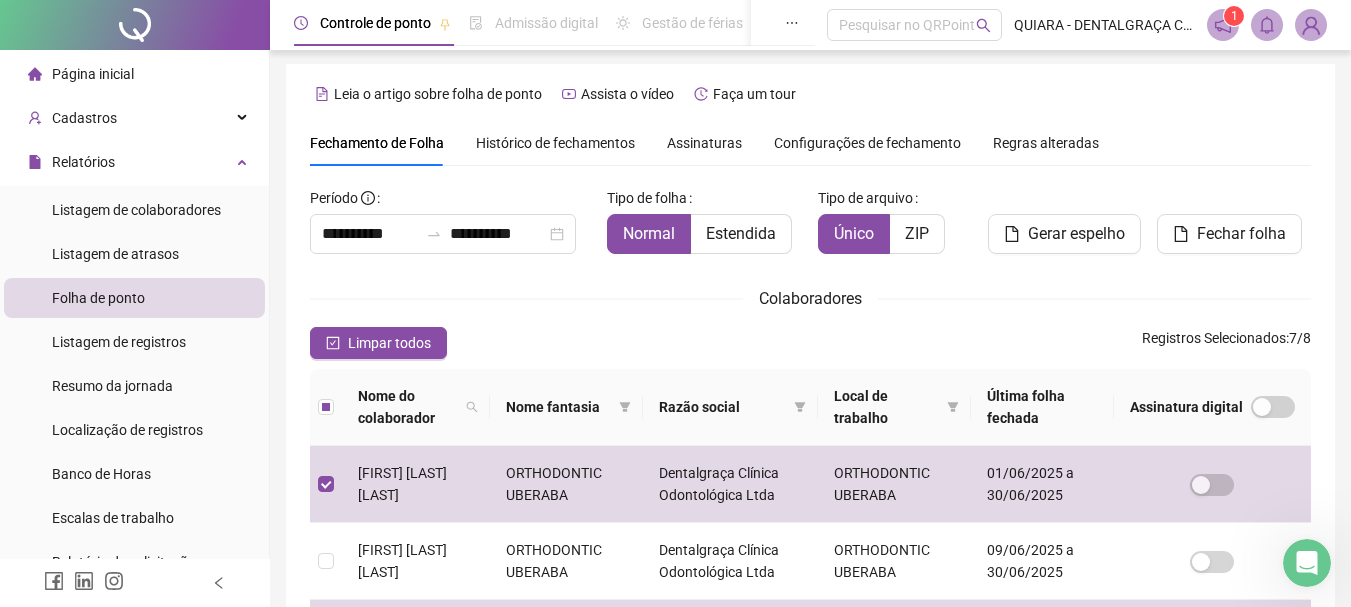 scroll, scrollTop: 0, scrollLeft: 0, axis: both 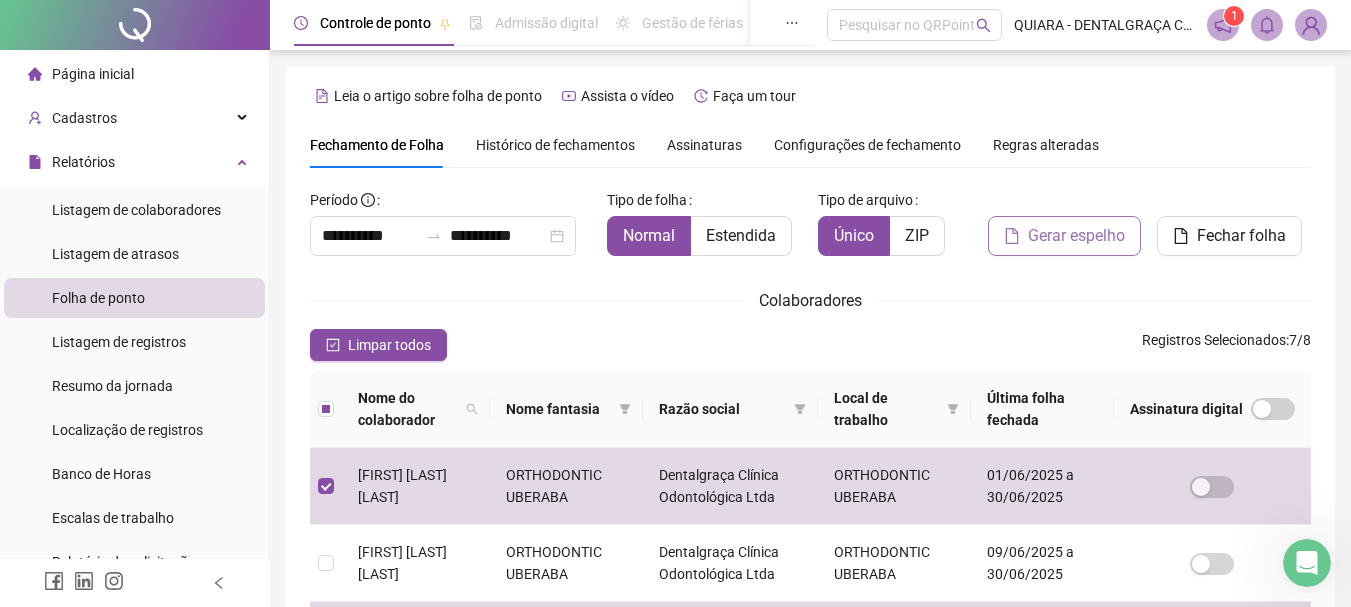 click on "Gerar espelho" at bounding box center [1076, 236] 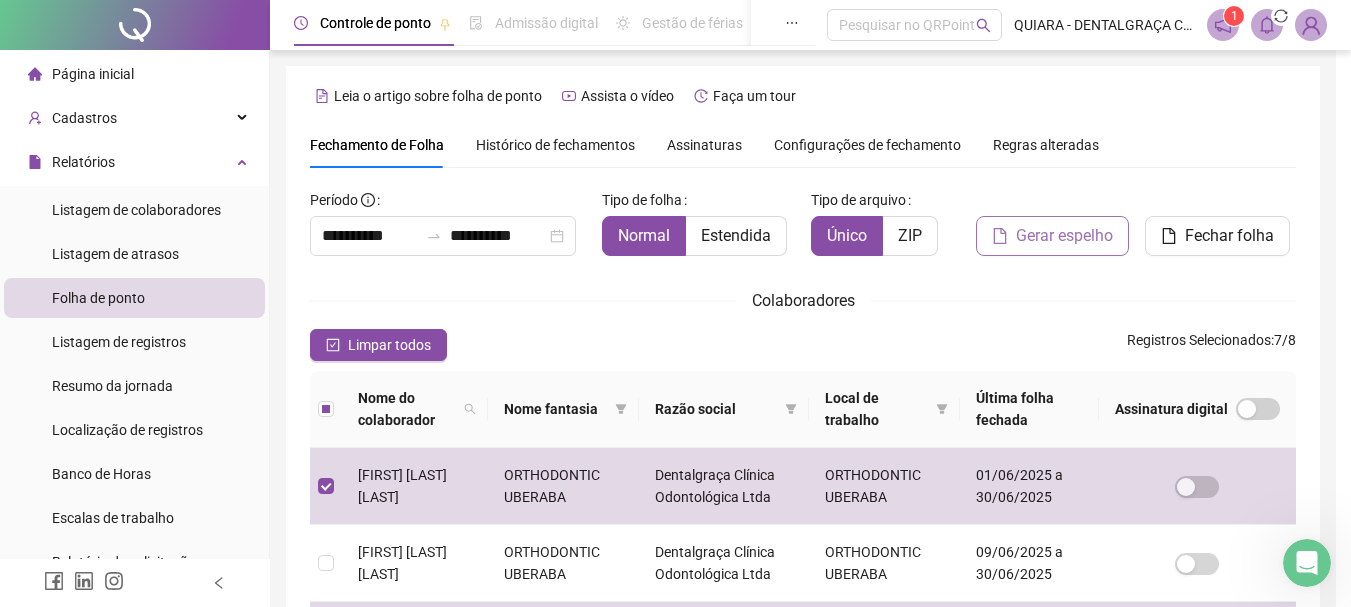 scroll, scrollTop: 106, scrollLeft: 0, axis: vertical 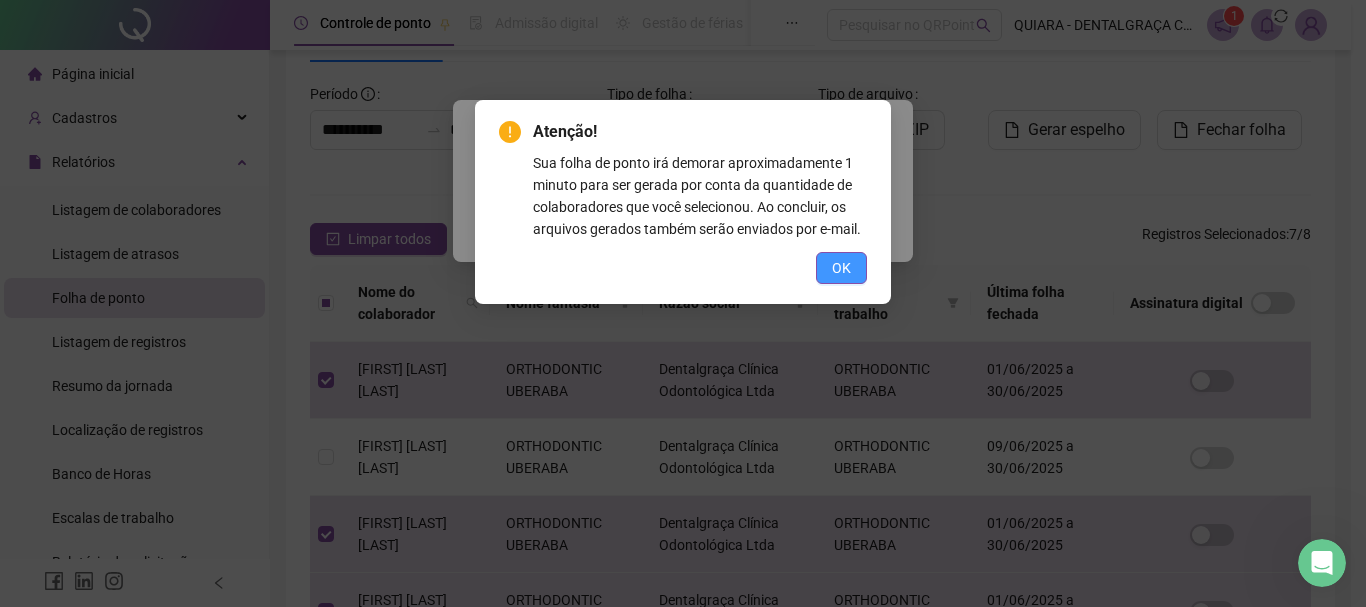 click on "OK" at bounding box center (841, 268) 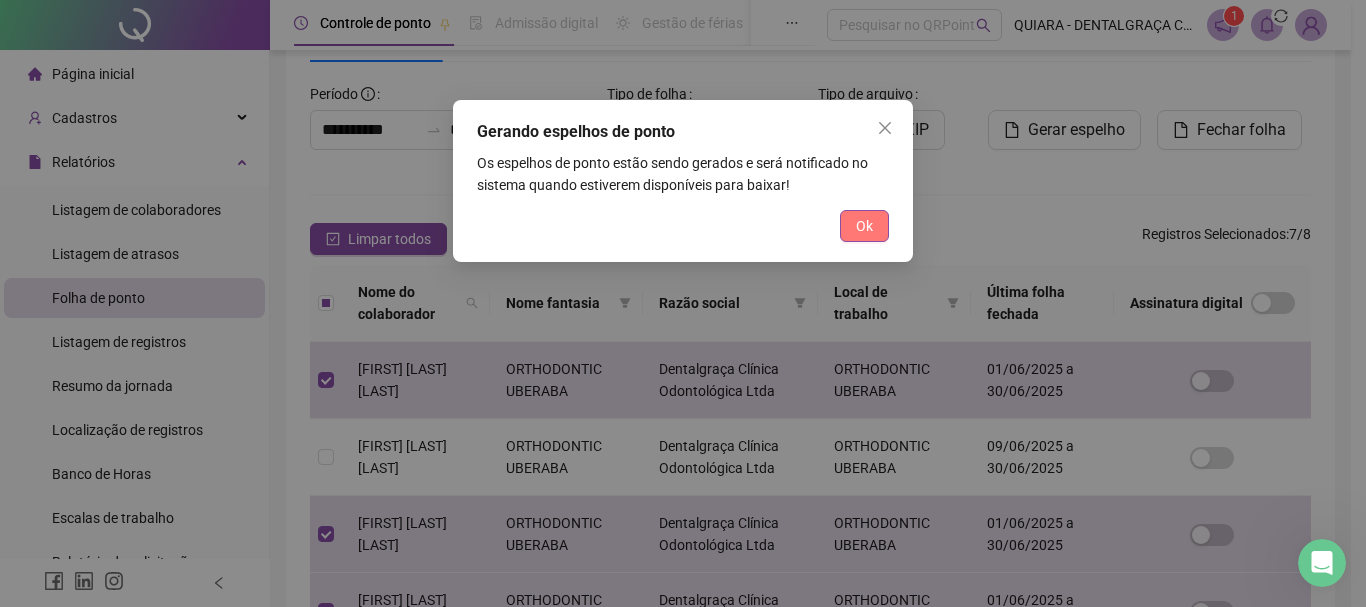 click on "Ok" at bounding box center [864, 226] 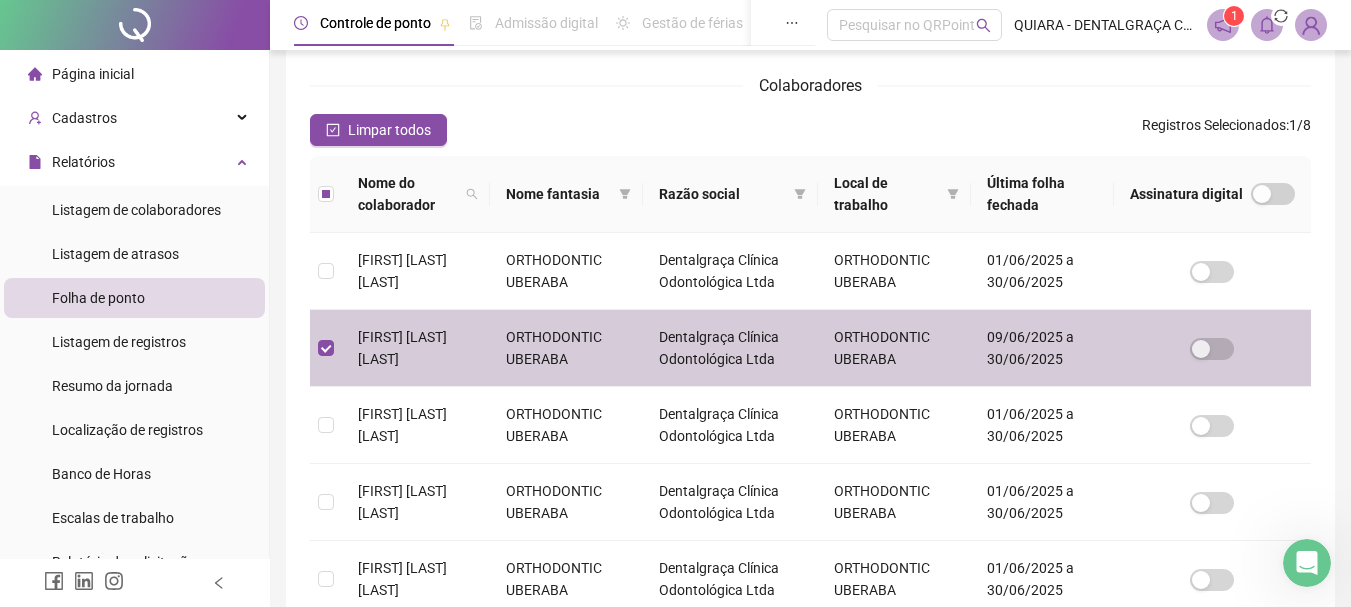 scroll, scrollTop: 6, scrollLeft: 0, axis: vertical 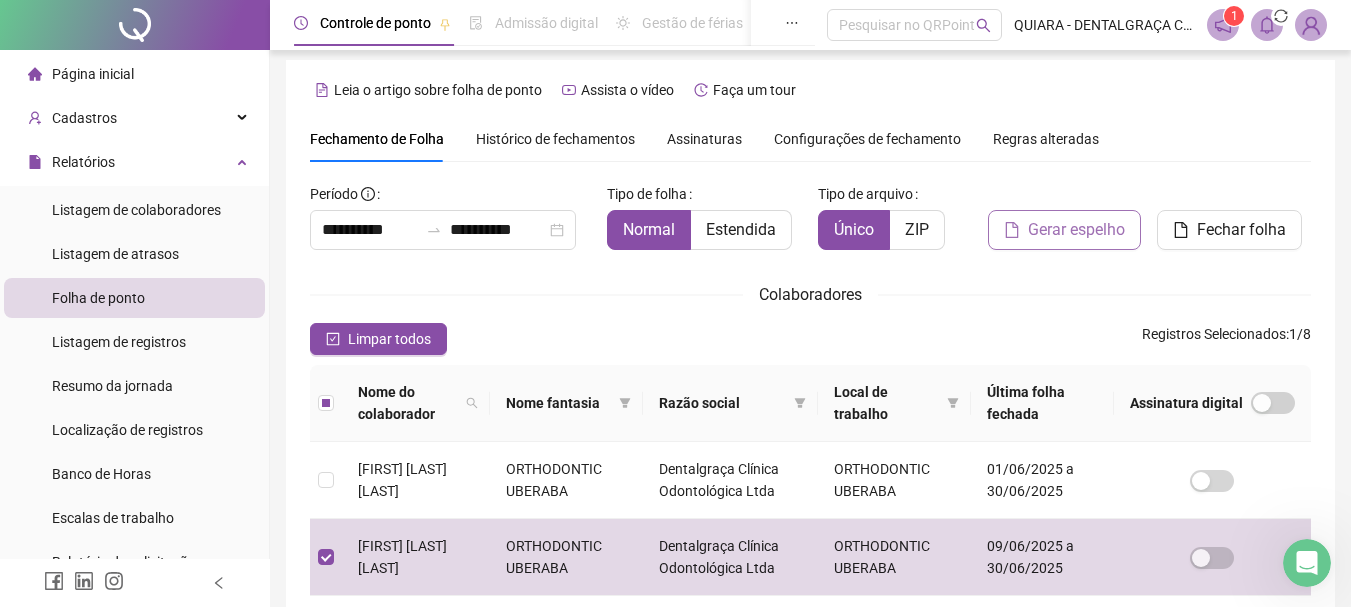 click on "Gerar espelho" at bounding box center [1076, 230] 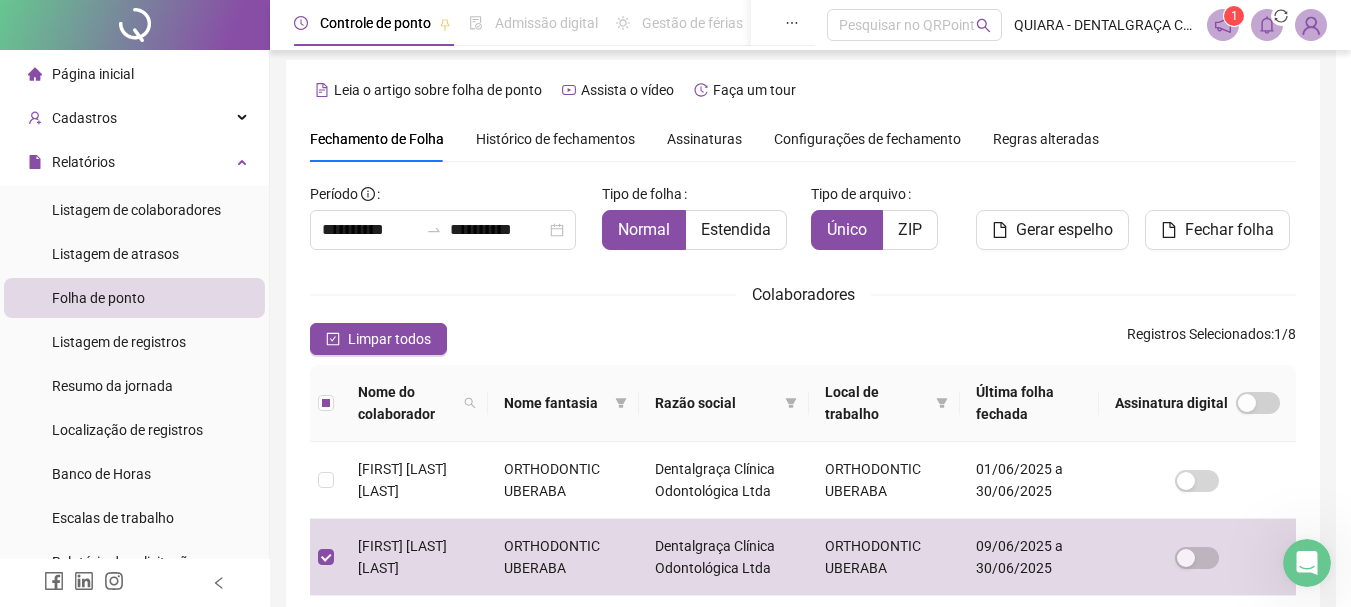 scroll, scrollTop: 106, scrollLeft: 0, axis: vertical 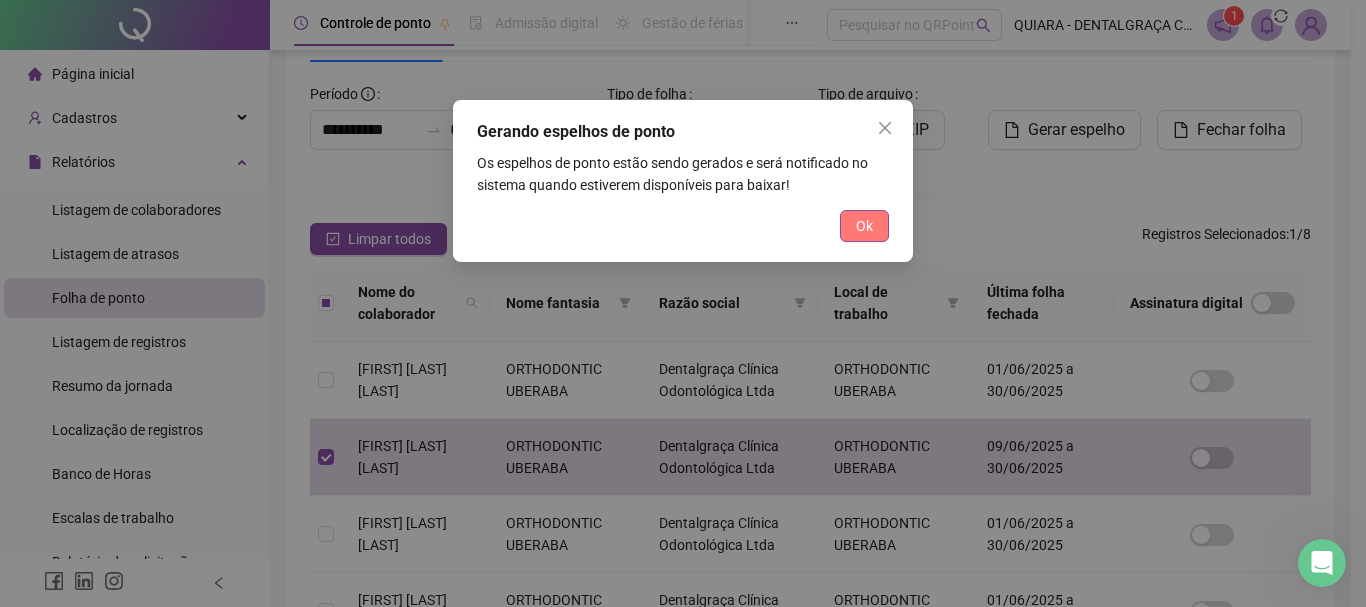 click on "Ok" at bounding box center [864, 226] 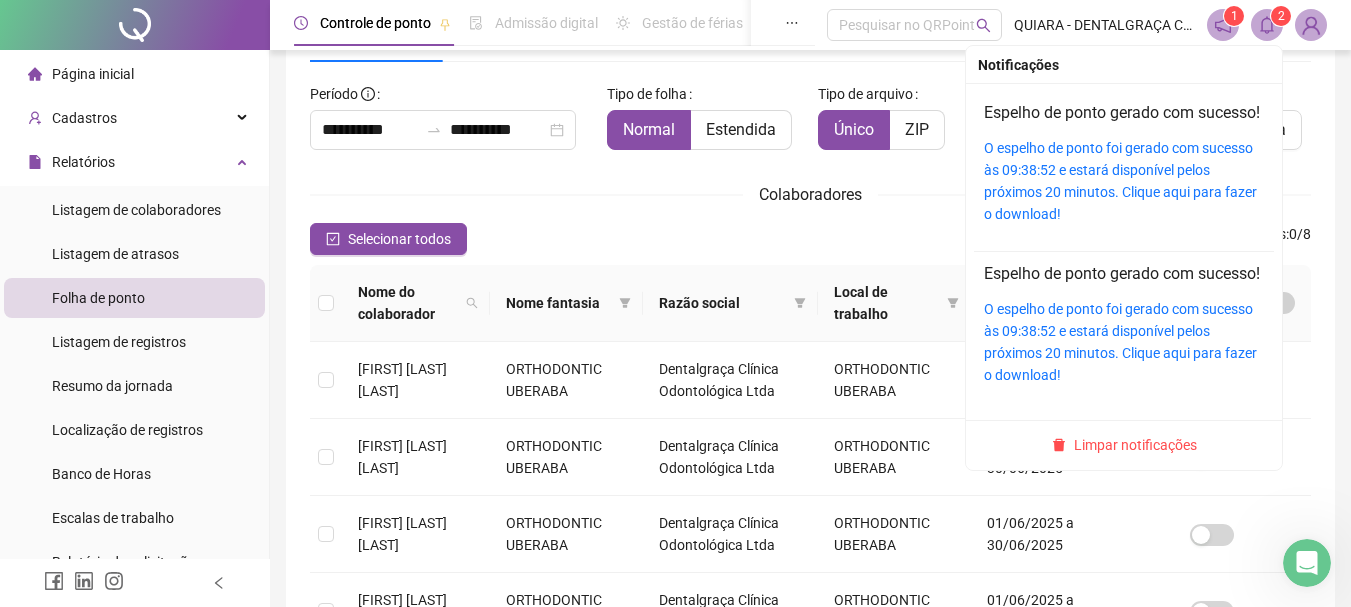 click 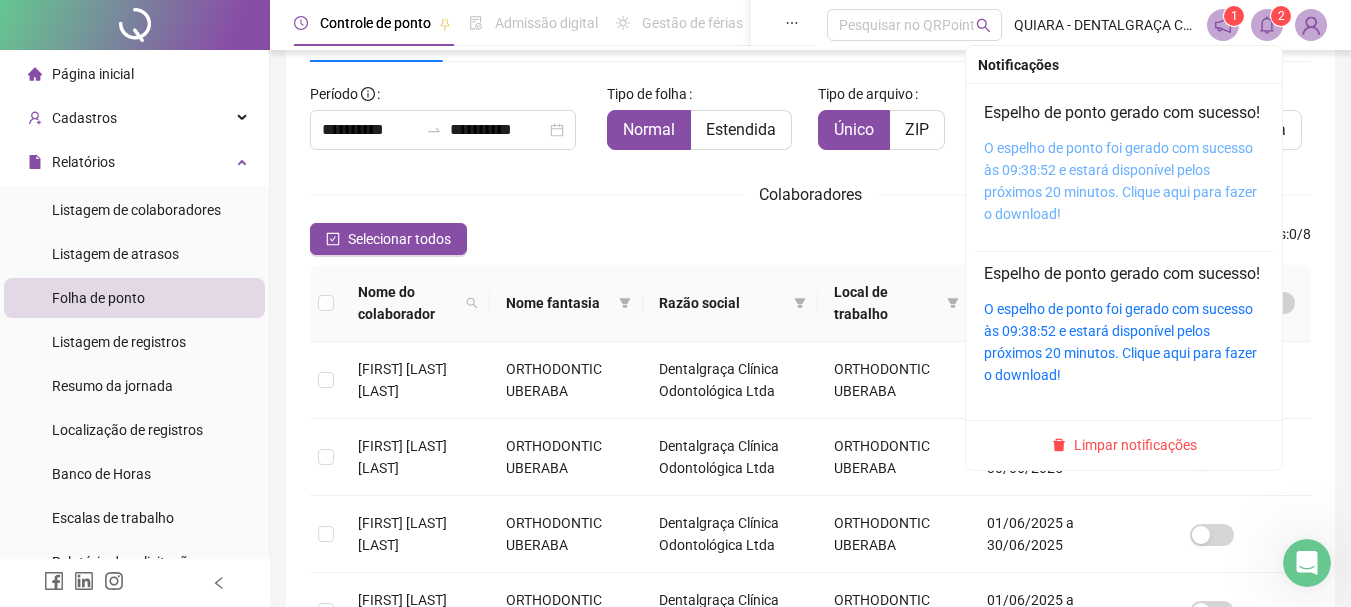 click on "O espelho de ponto foi gerado com sucesso às 09:38:52 e estará disponível pelos próximos 20 minutos.
Clique aqui para fazer o download!" at bounding box center (1120, 181) 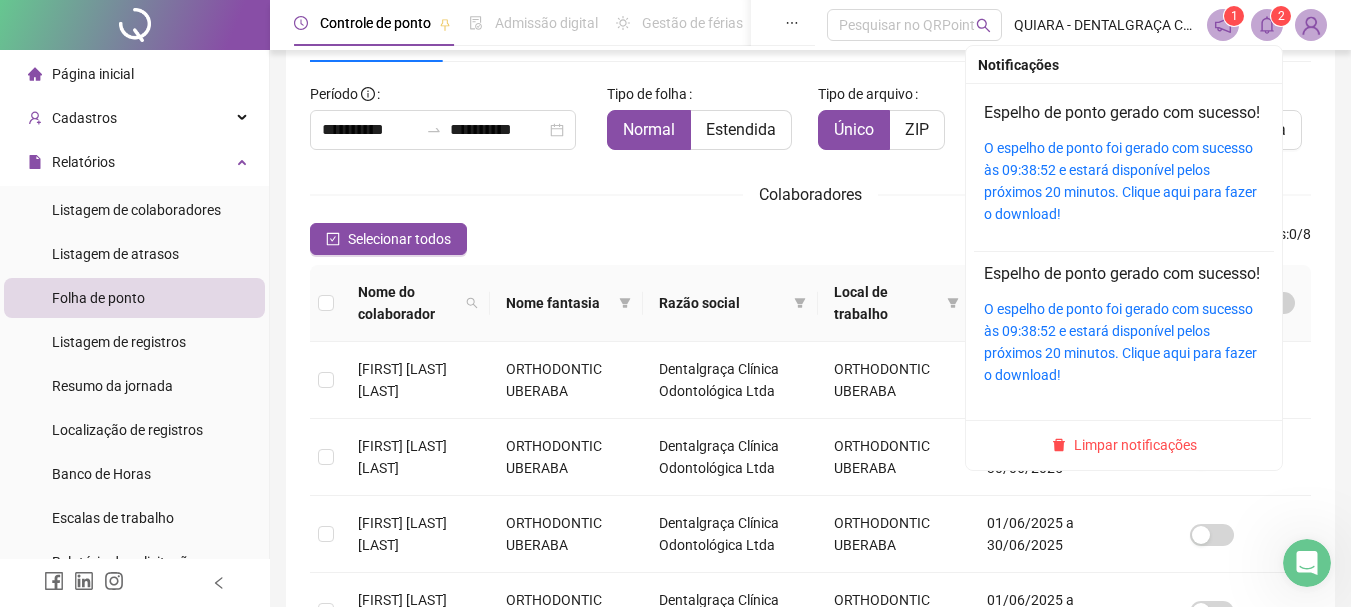 click on "2" at bounding box center [1281, 16] 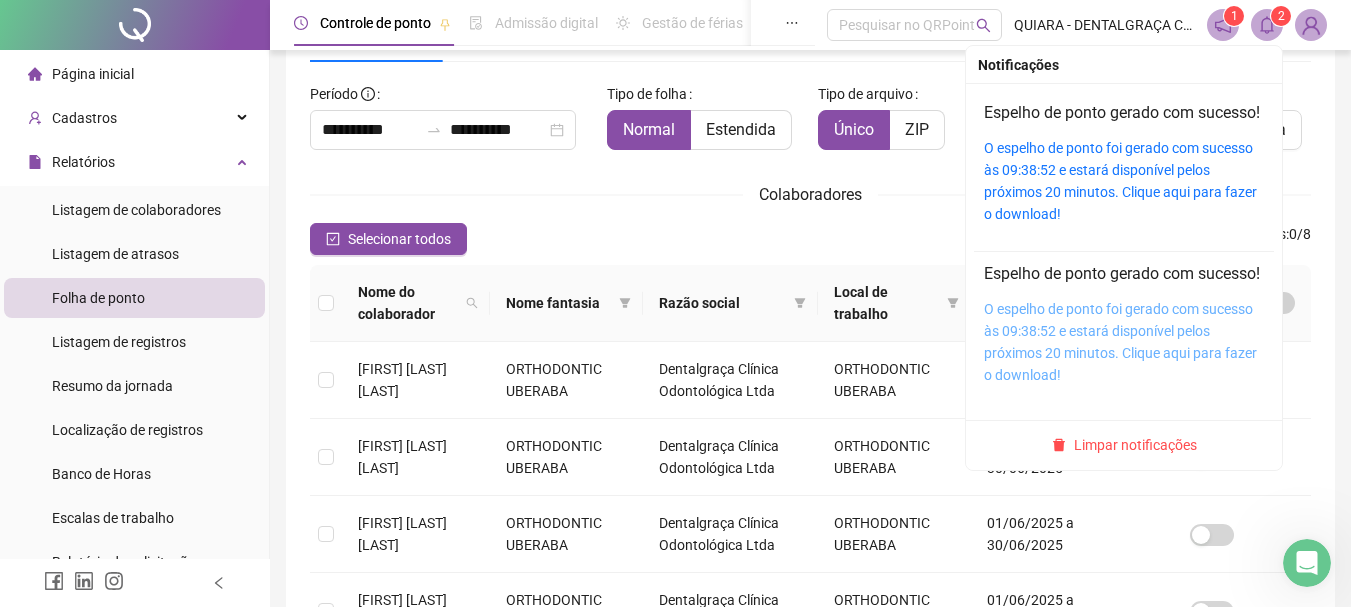 click on "O espelho de ponto foi gerado com sucesso às 09:38:52 e estará disponível pelos próximos 20 minutos.
Clique aqui para fazer o download!" at bounding box center (1120, 342) 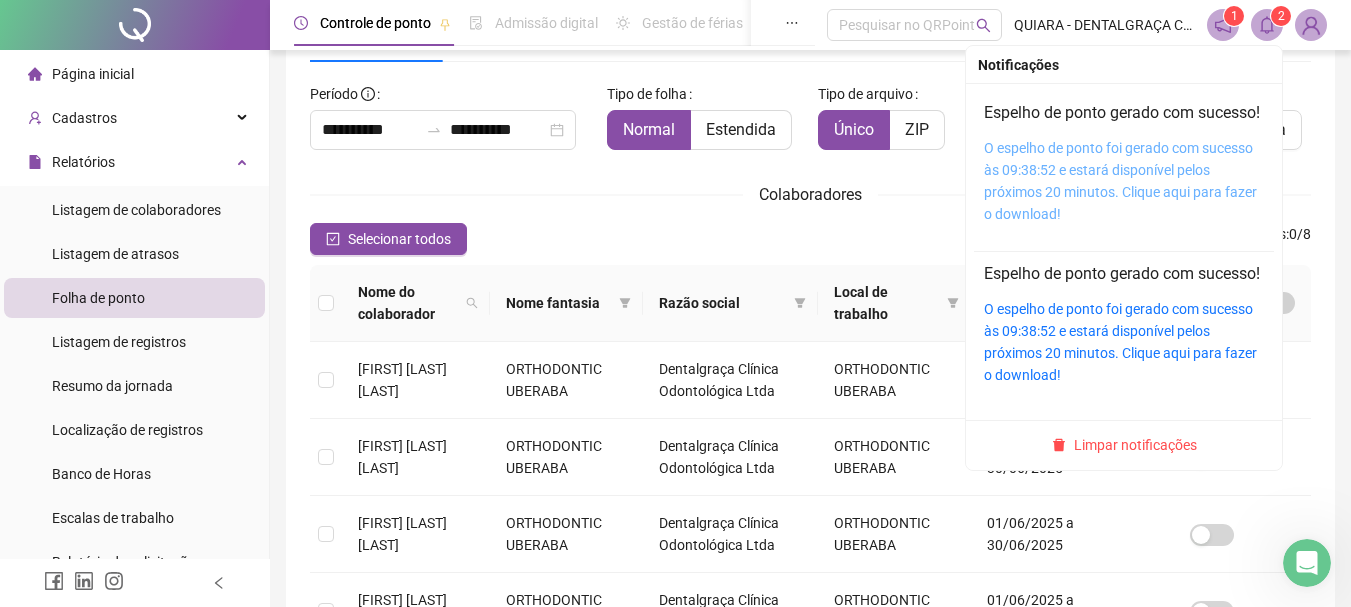 click on "O espelho de ponto foi gerado com sucesso às 09:38:52 e estará disponível pelos próximos 20 minutos.
Clique aqui para fazer o download!" at bounding box center [1120, 181] 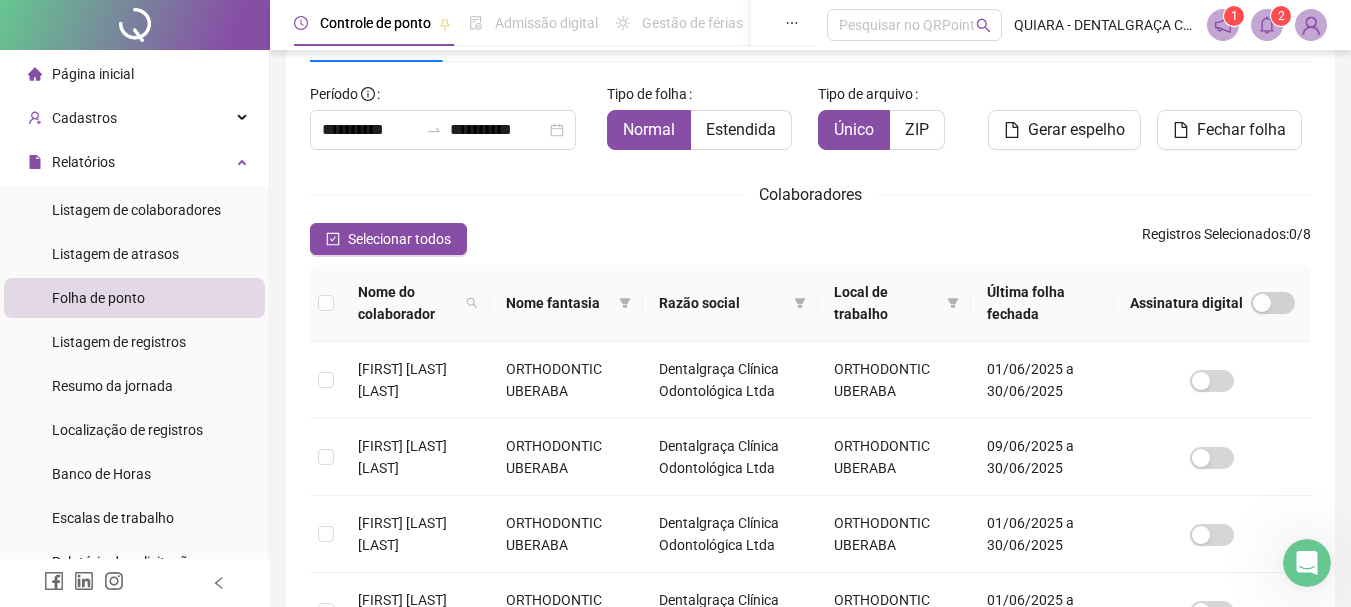 click 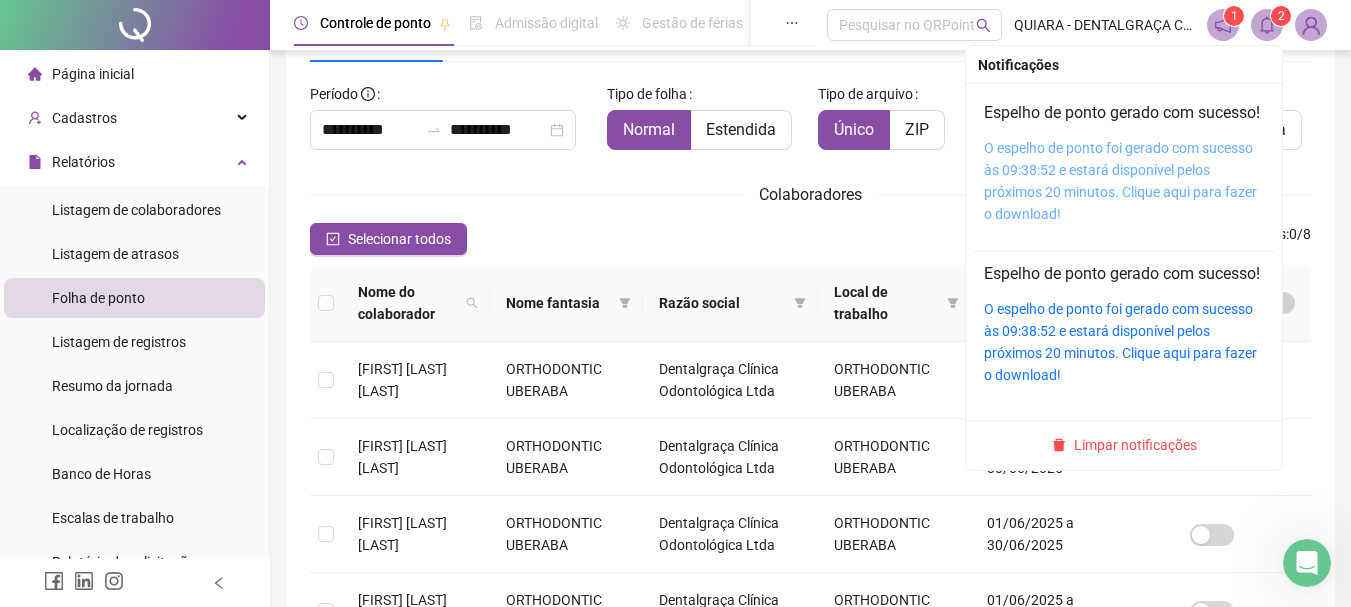 click on "O espelho de ponto foi gerado com sucesso às 09:38:52 e estará disponível pelos próximos 20 minutos.
Clique aqui para fazer o download!" at bounding box center [1120, 181] 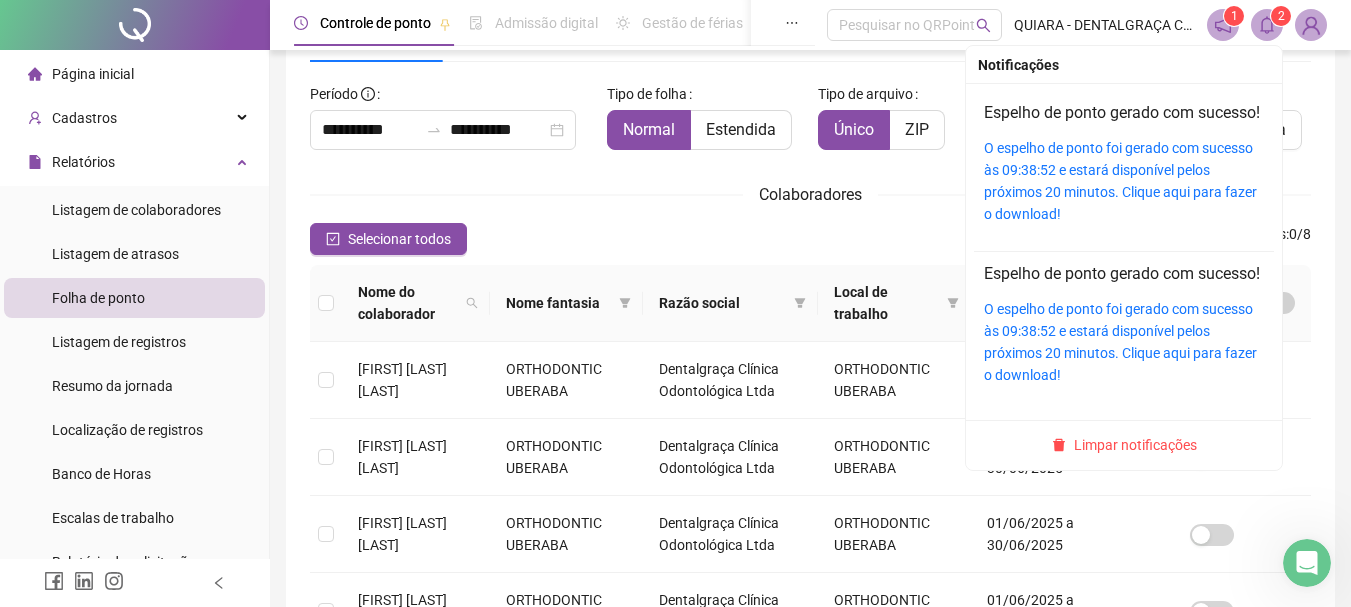 click at bounding box center (1267, 25) 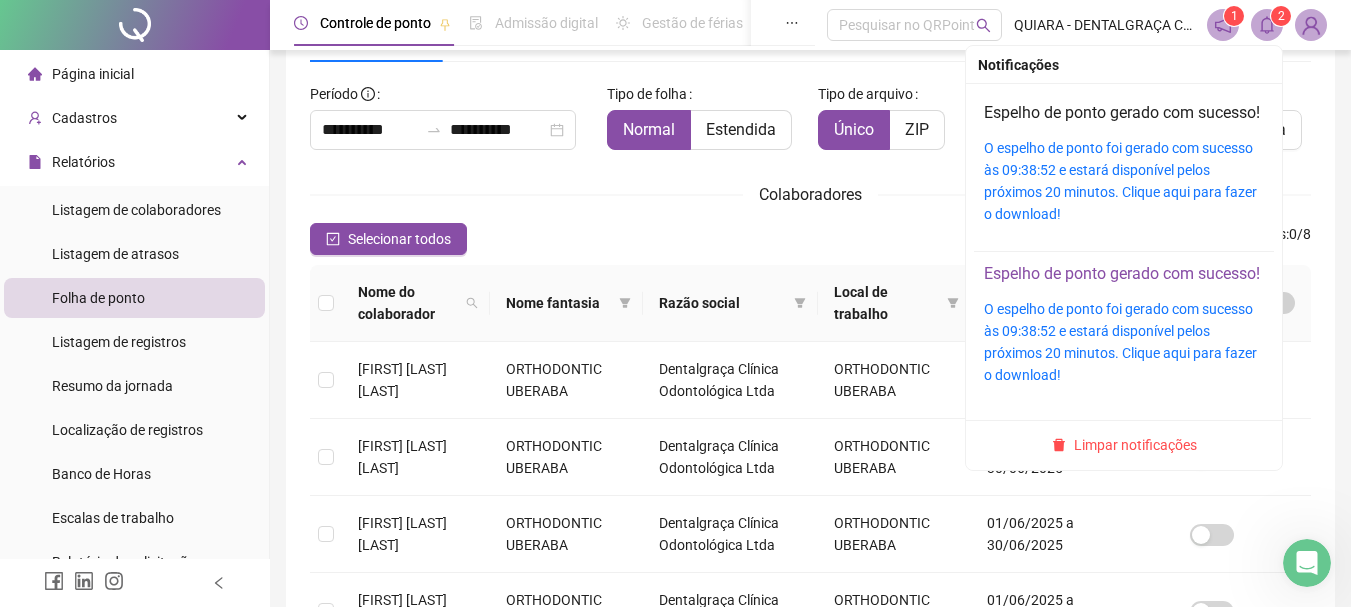 scroll, scrollTop: 9, scrollLeft: 0, axis: vertical 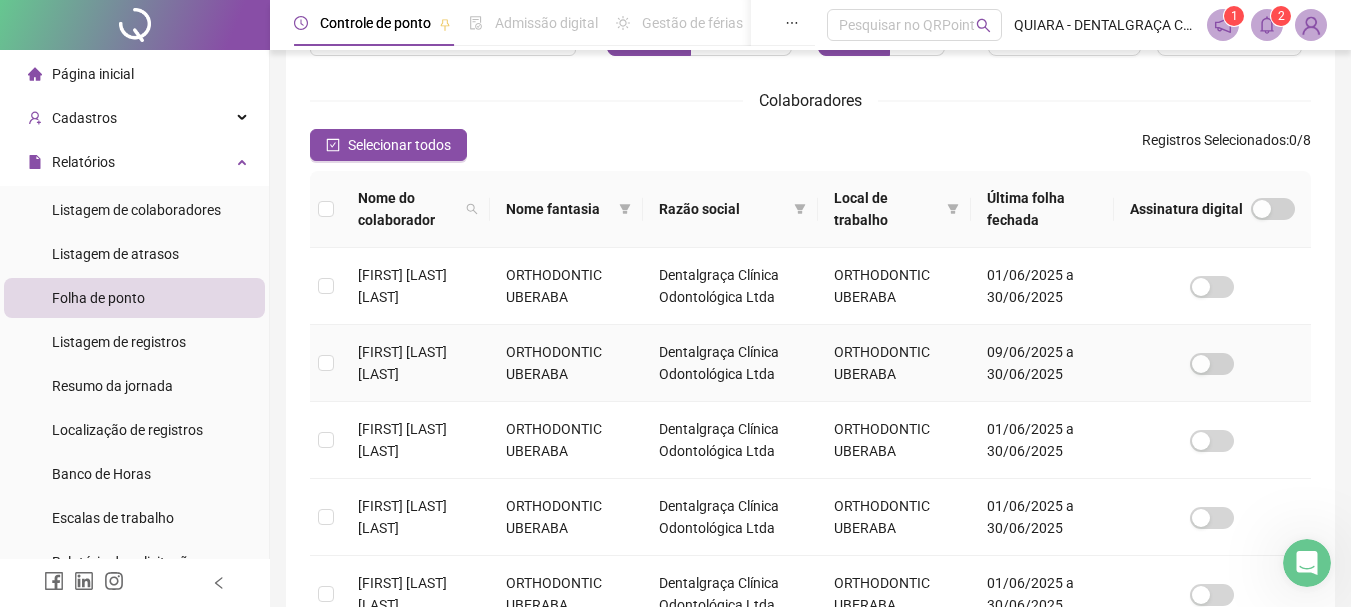 click on "[FIRST] [LAST] [LAST]" at bounding box center (402, 363) 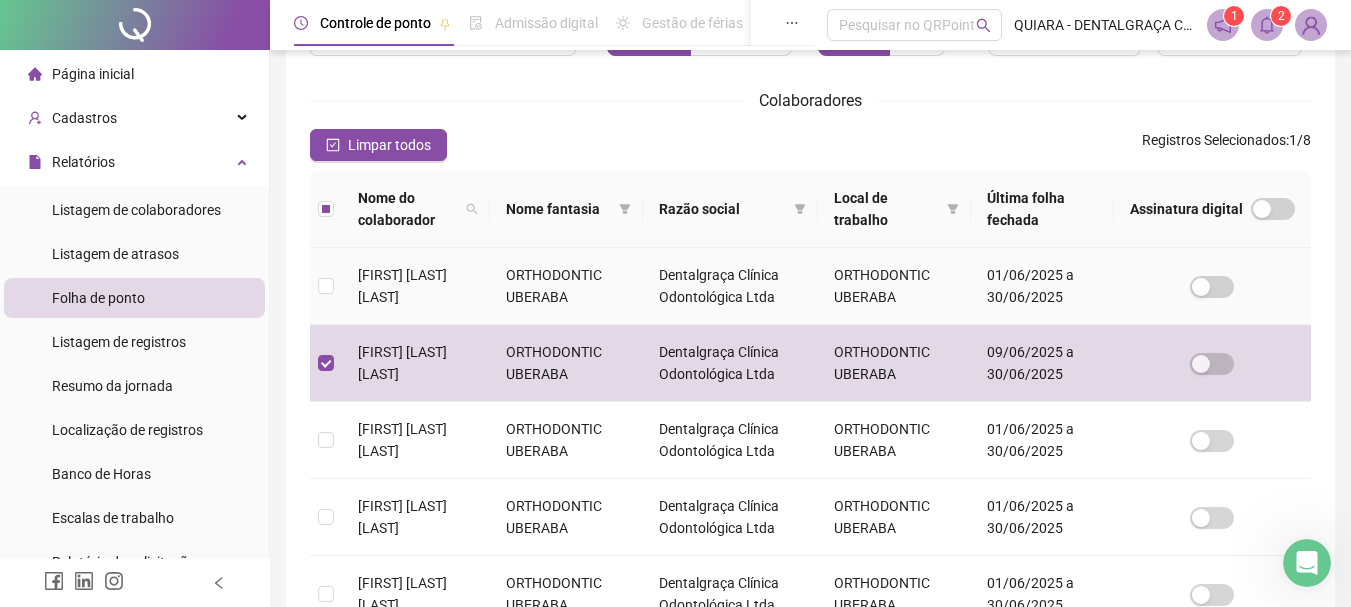 scroll, scrollTop: 106, scrollLeft: 0, axis: vertical 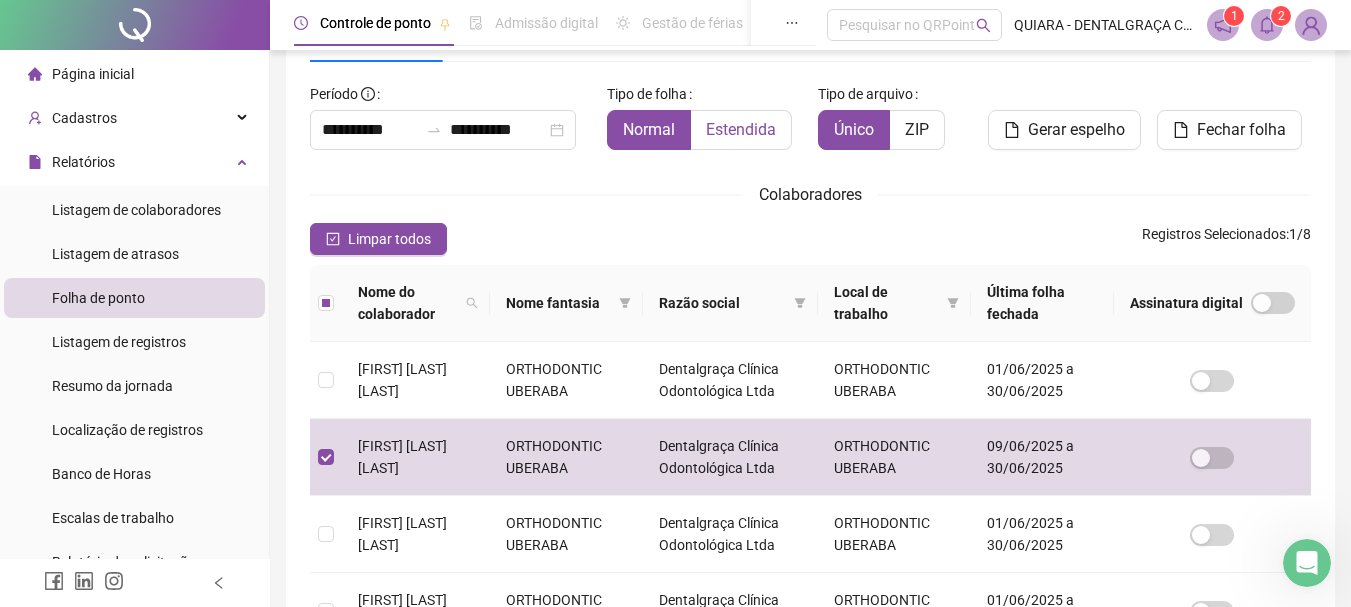 click on "Estendida" at bounding box center (741, 129) 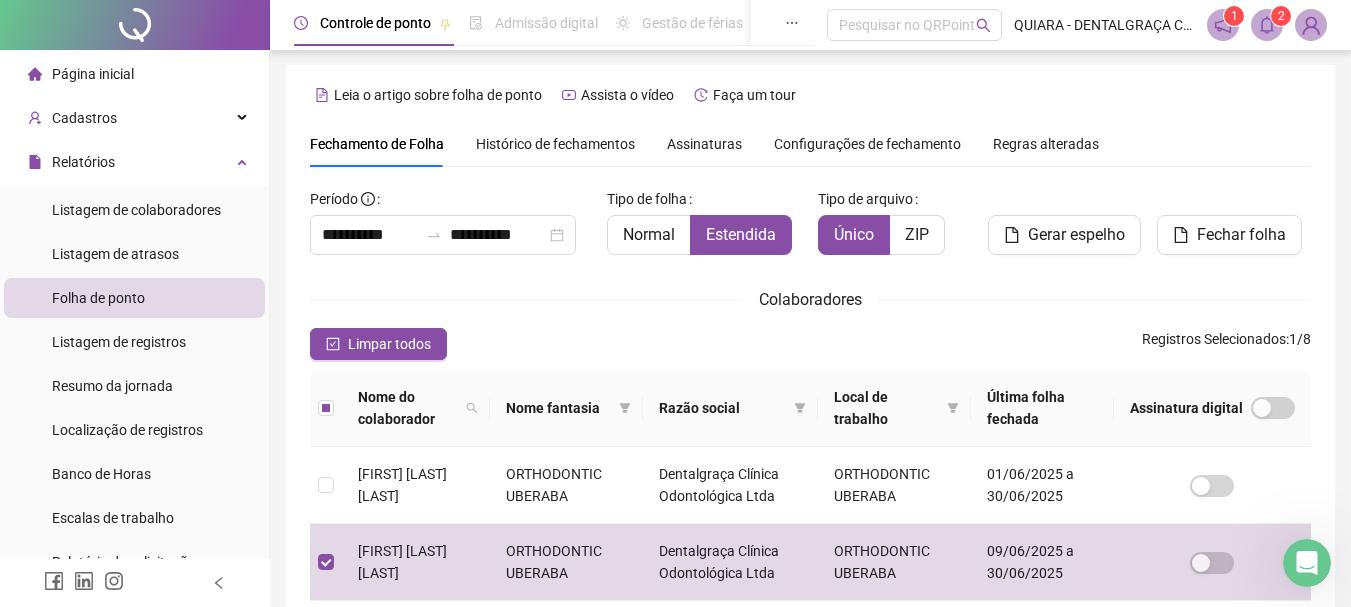 scroll, scrollTop: 0, scrollLeft: 0, axis: both 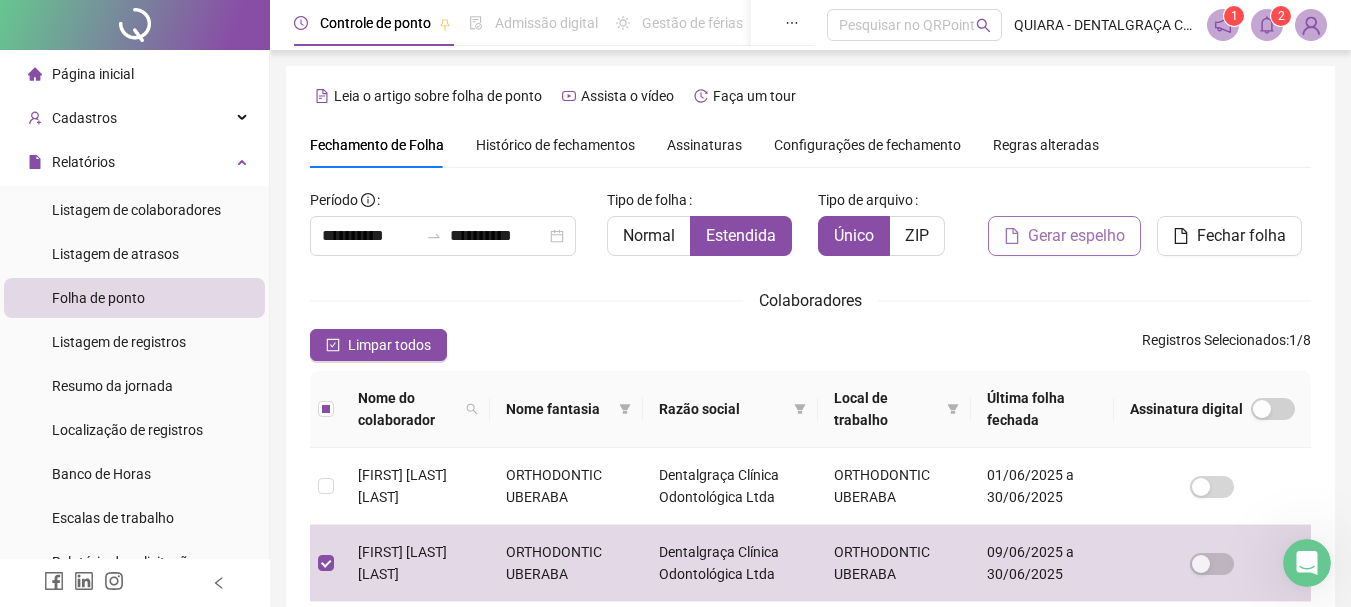 click on "Gerar espelho" at bounding box center [1076, 236] 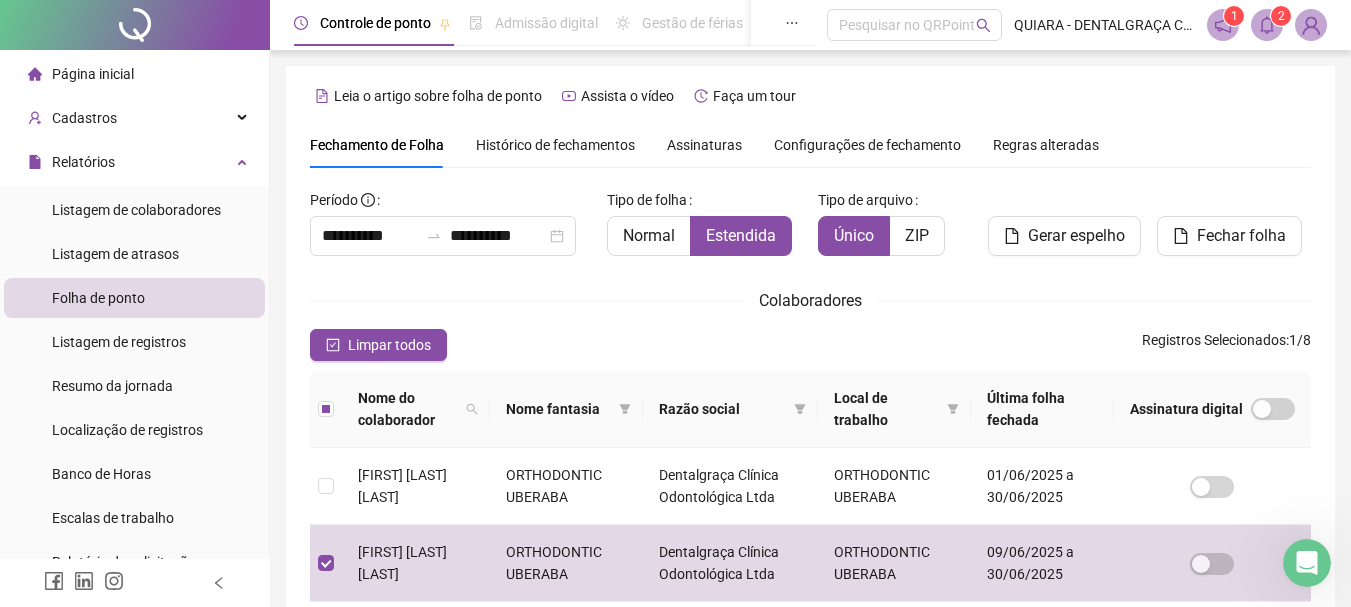 scroll, scrollTop: 106, scrollLeft: 0, axis: vertical 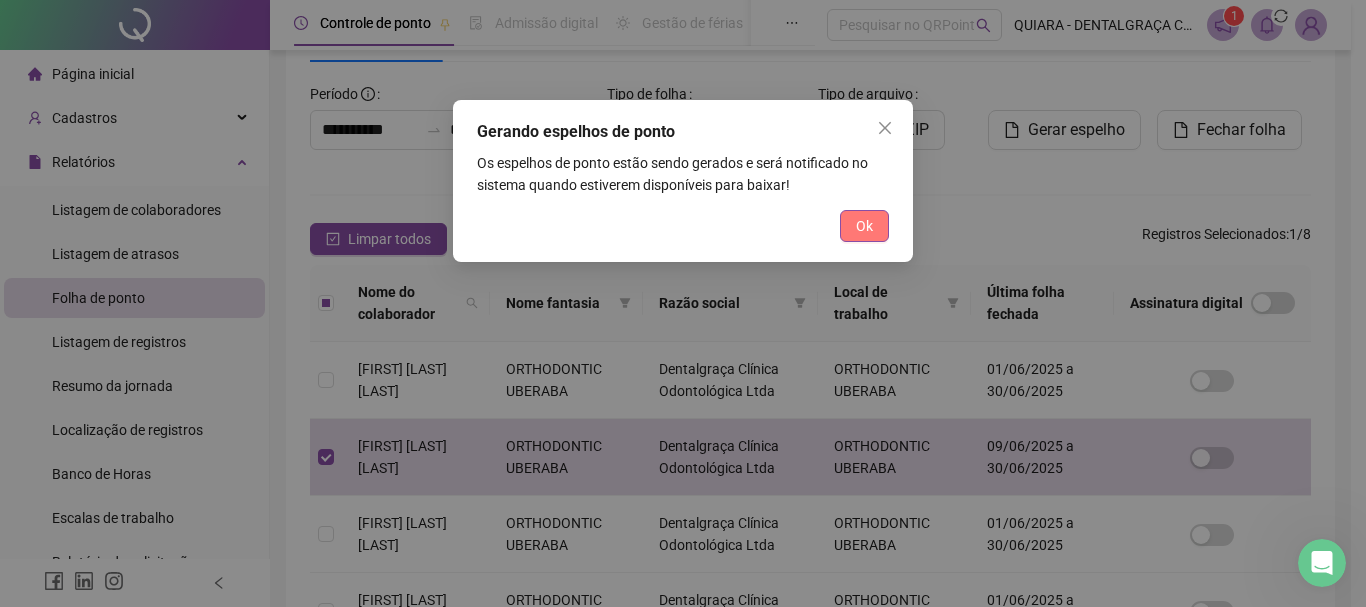click on "Ok" at bounding box center [864, 226] 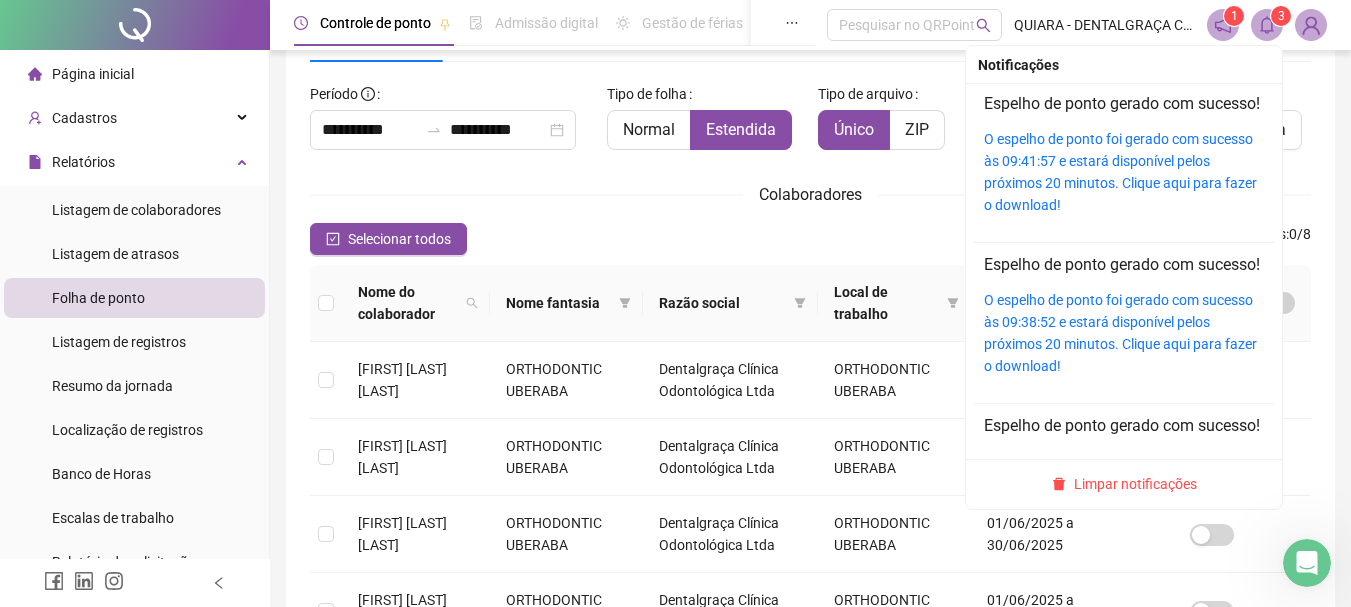 click 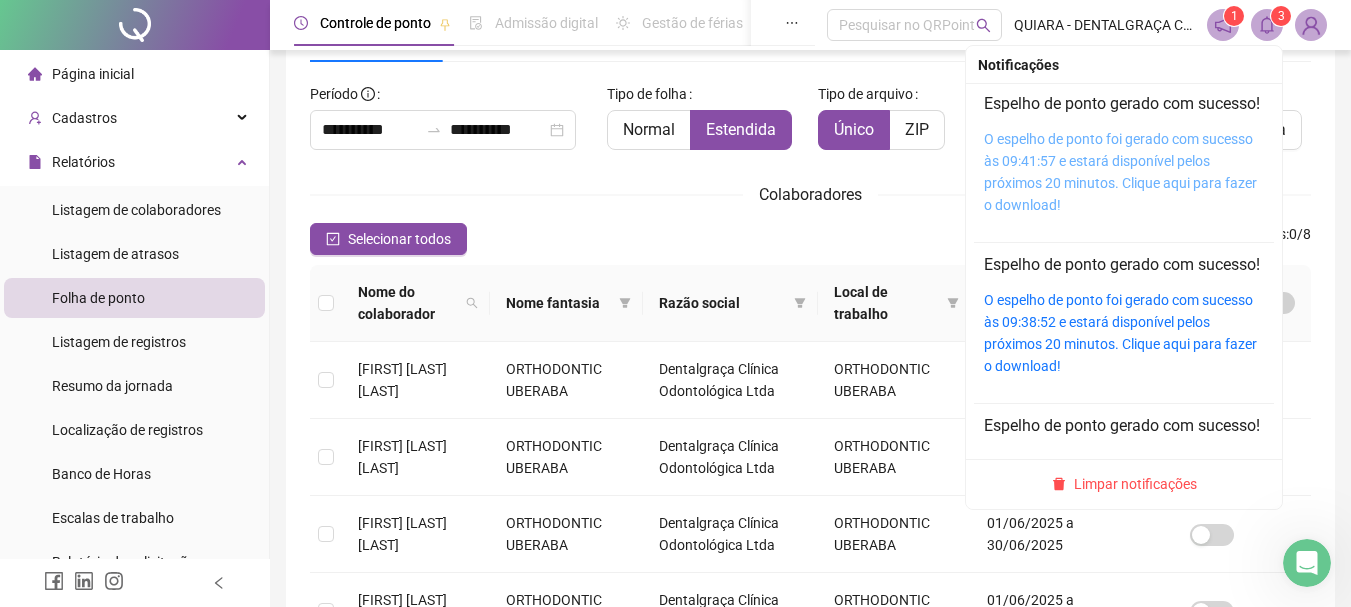 click on "O espelho de ponto foi gerado com sucesso às 09:41:57 e estará disponível pelos próximos 20 minutos.
Clique aqui para fazer o download!" at bounding box center (1120, 172) 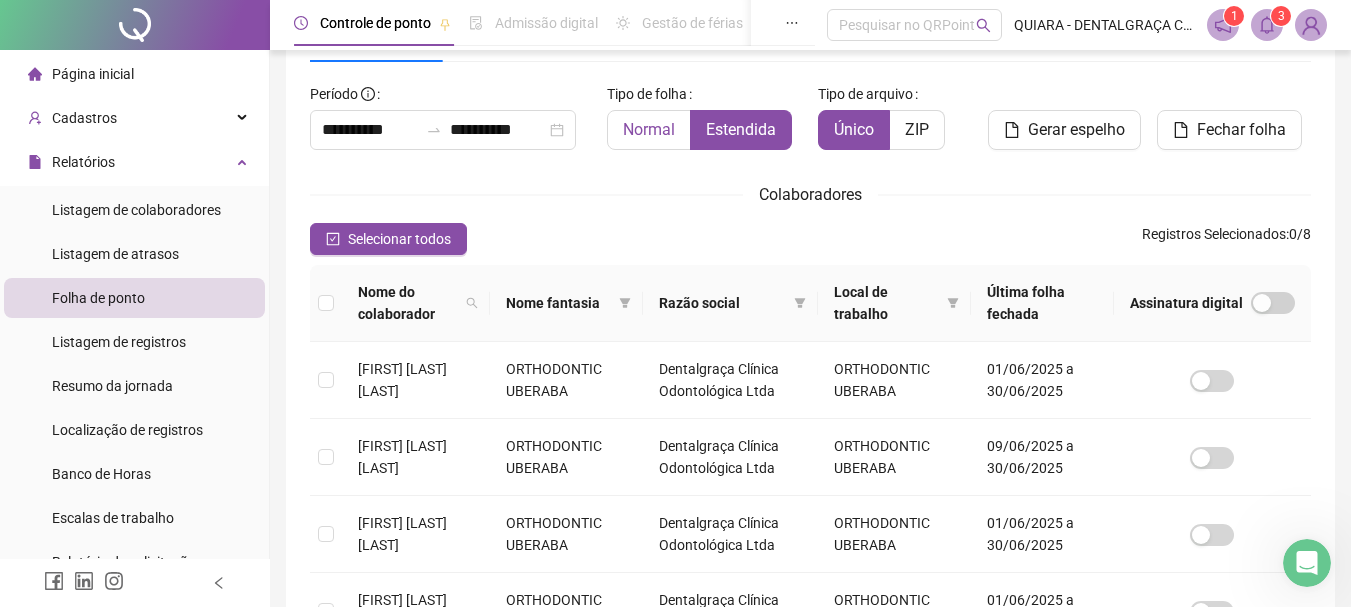 click on "Normal" at bounding box center (649, 130) 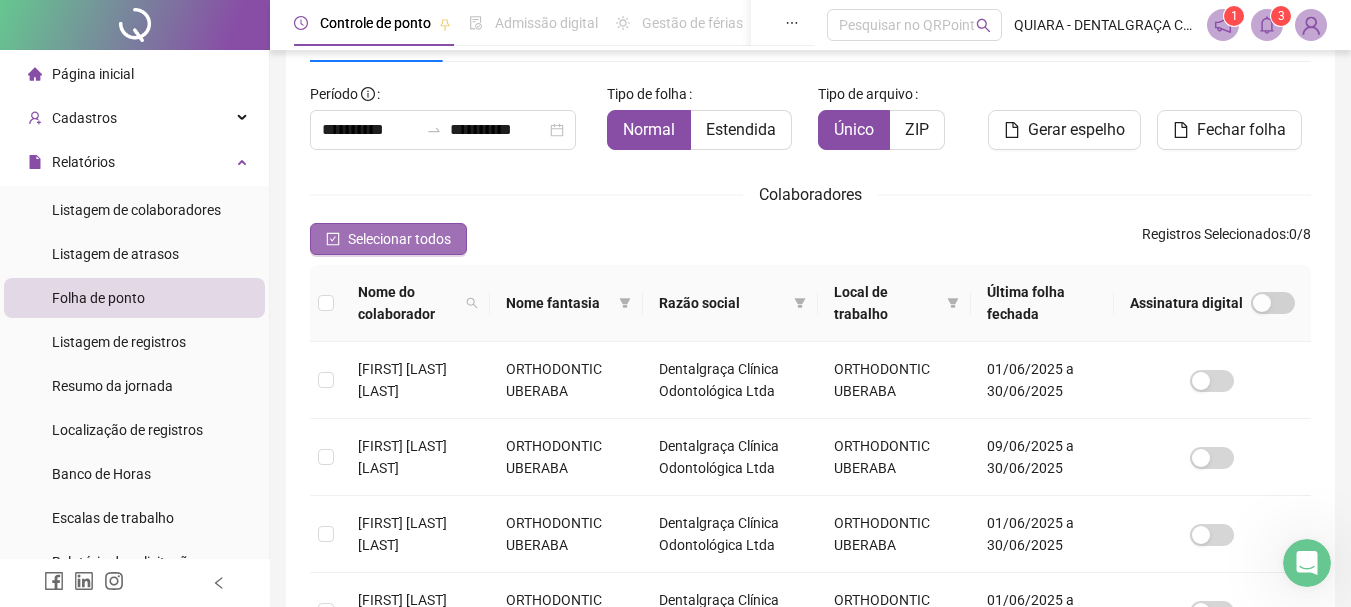 click on "Selecionar todos" at bounding box center [399, 239] 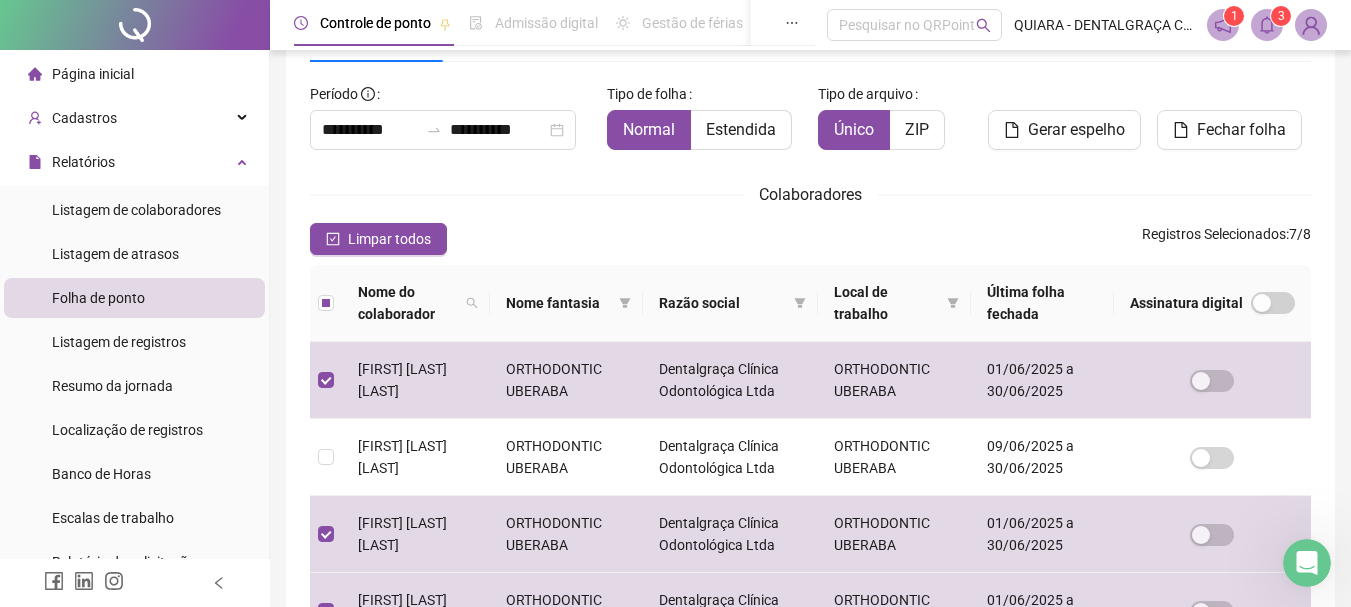 drag, startPoint x: 1088, startPoint y: 136, endPoint x: 1252, endPoint y: 155, distance: 165.09694 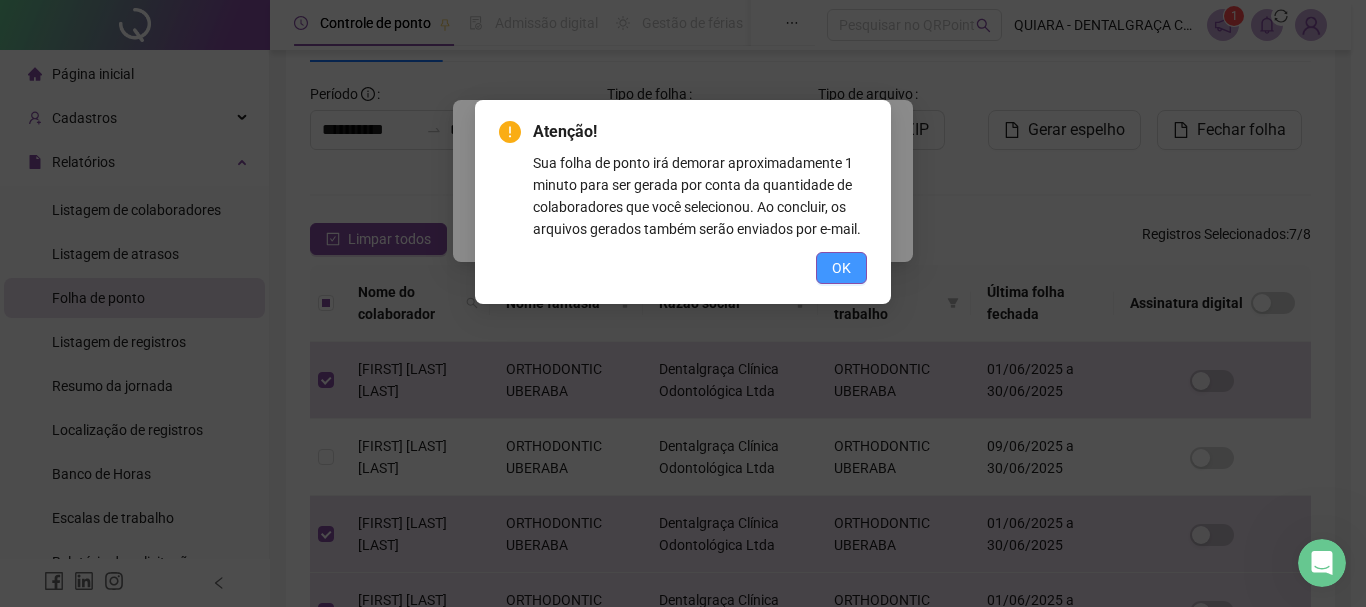 click on "OK" at bounding box center (841, 268) 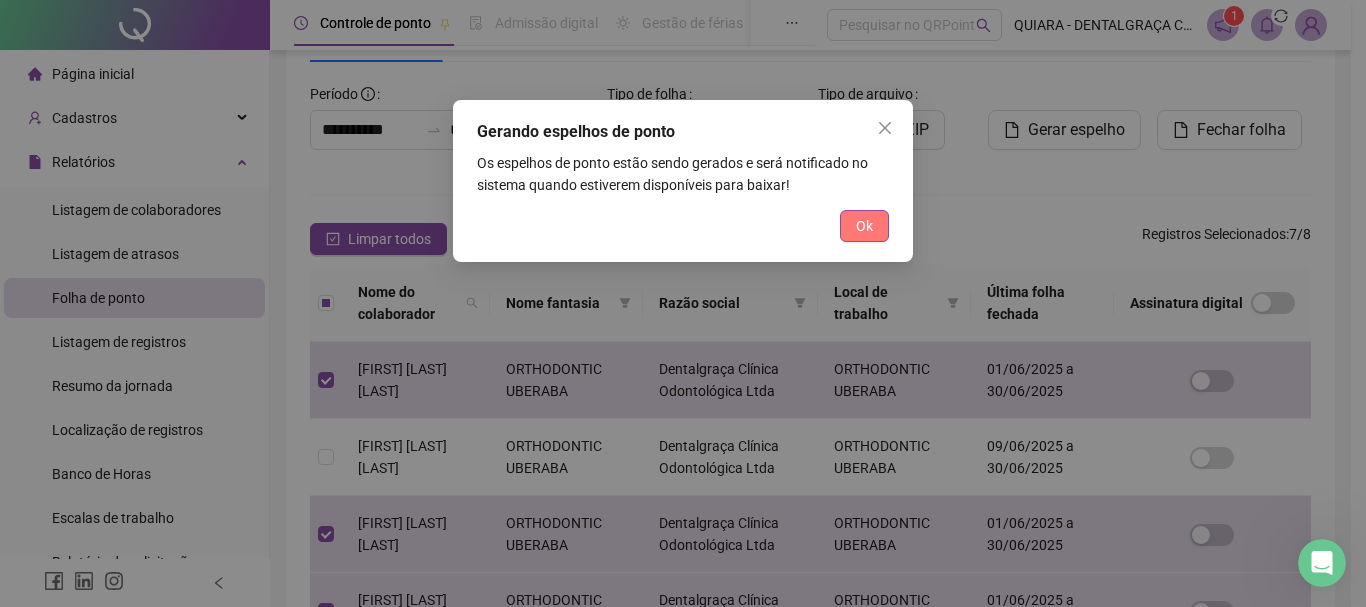 click on "Ok" at bounding box center [864, 226] 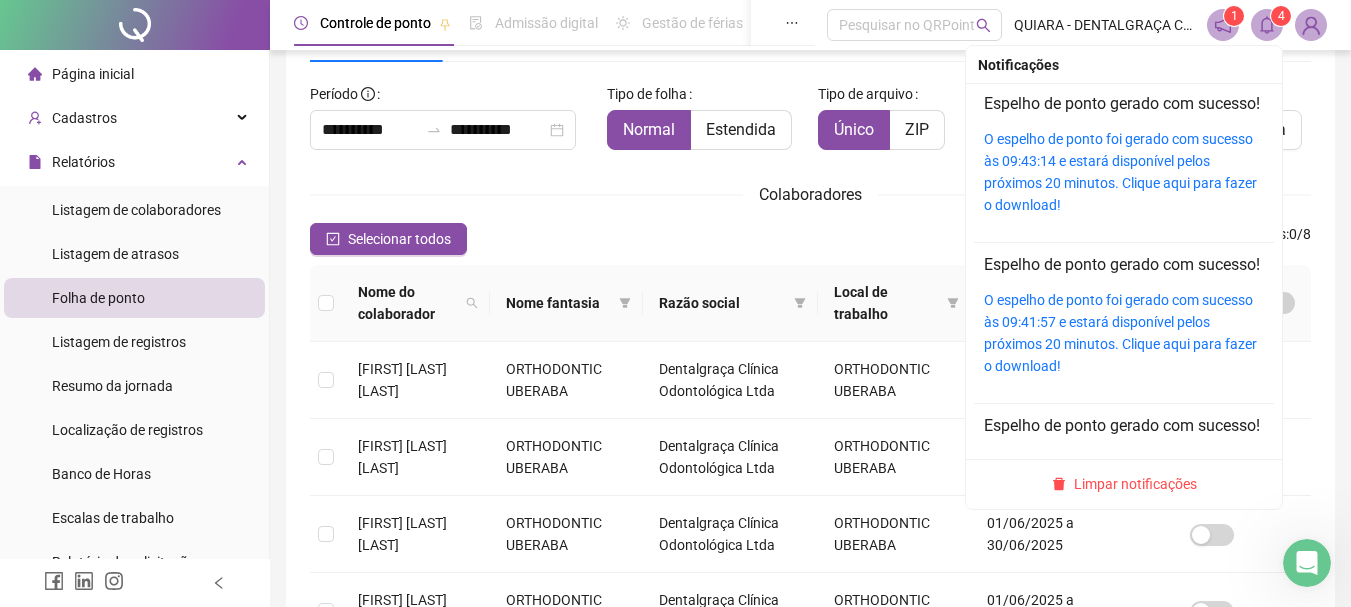 click 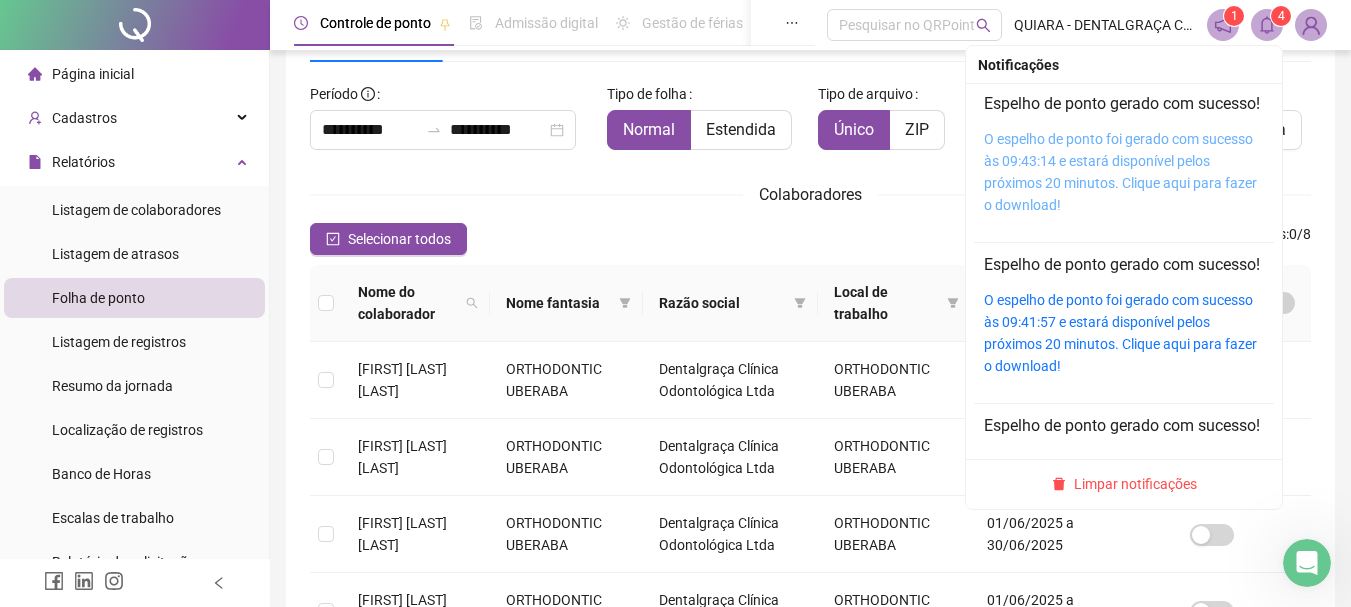 click on "O espelho de ponto foi gerado com sucesso às 09:43:14 e estará disponível pelos próximos 20 minutos.
Clique aqui para fazer o download!" at bounding box center (1120, 172) 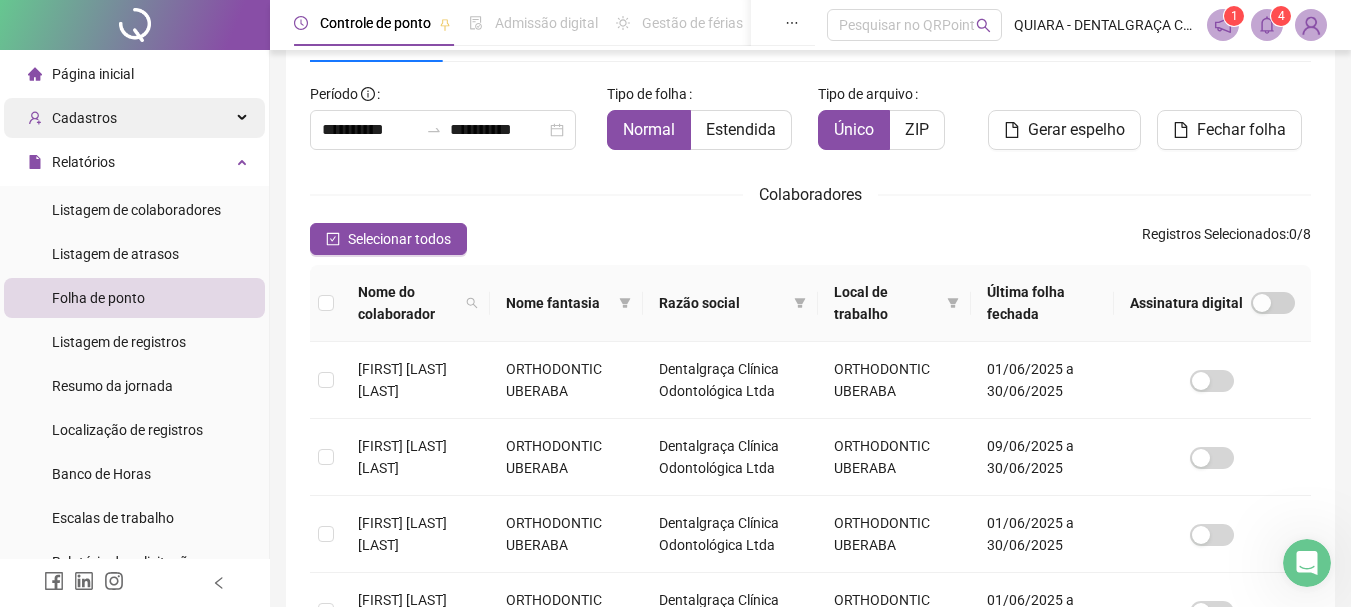 click on "Cadastros" at bounding box center (134, 118) 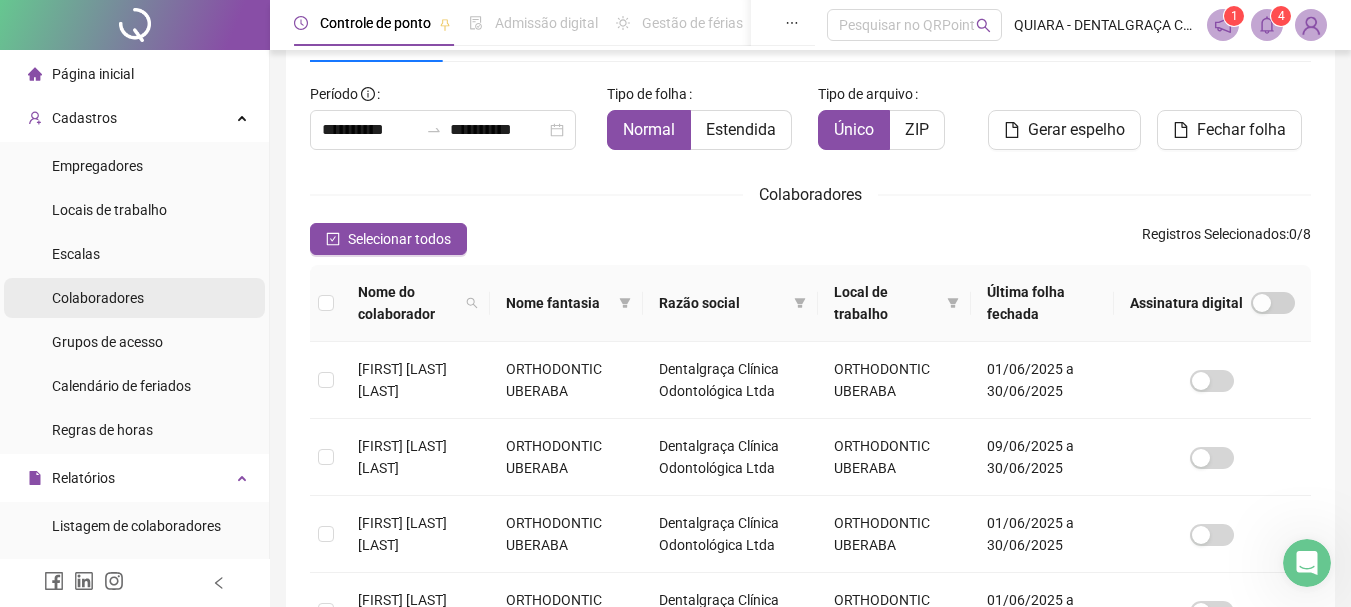 click on "Colaboradores" at bounding box center (98, 298) 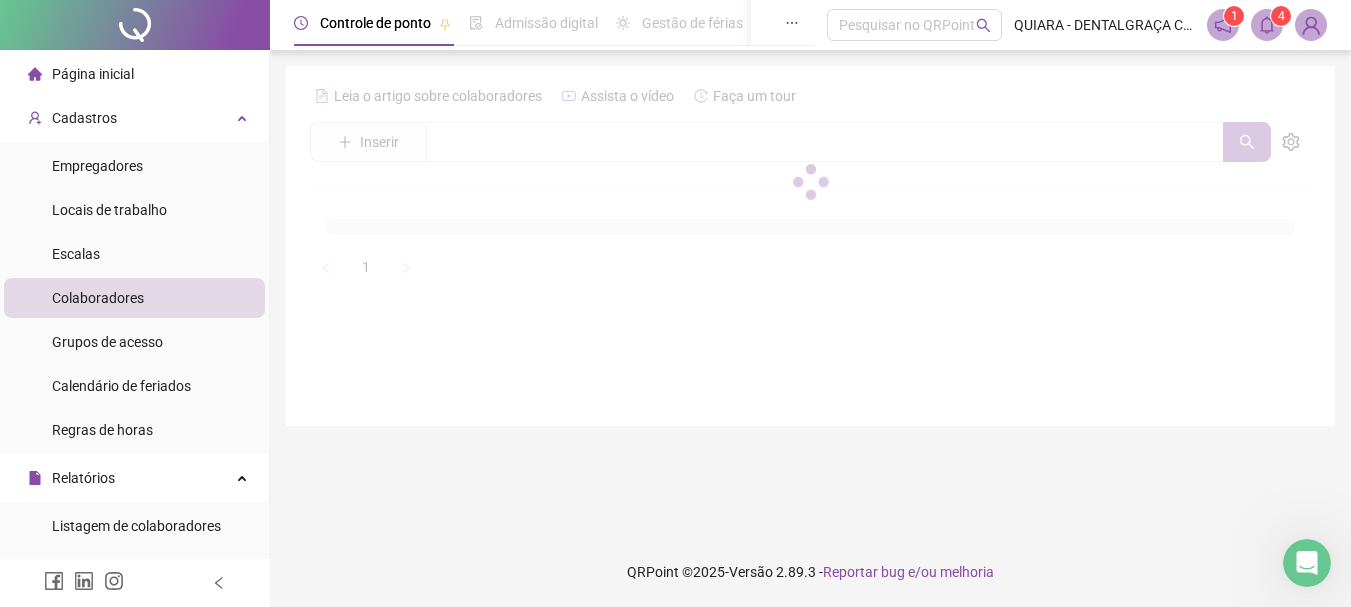 scroll, scrollTop: 0, scrollLeft: 0, axis: both 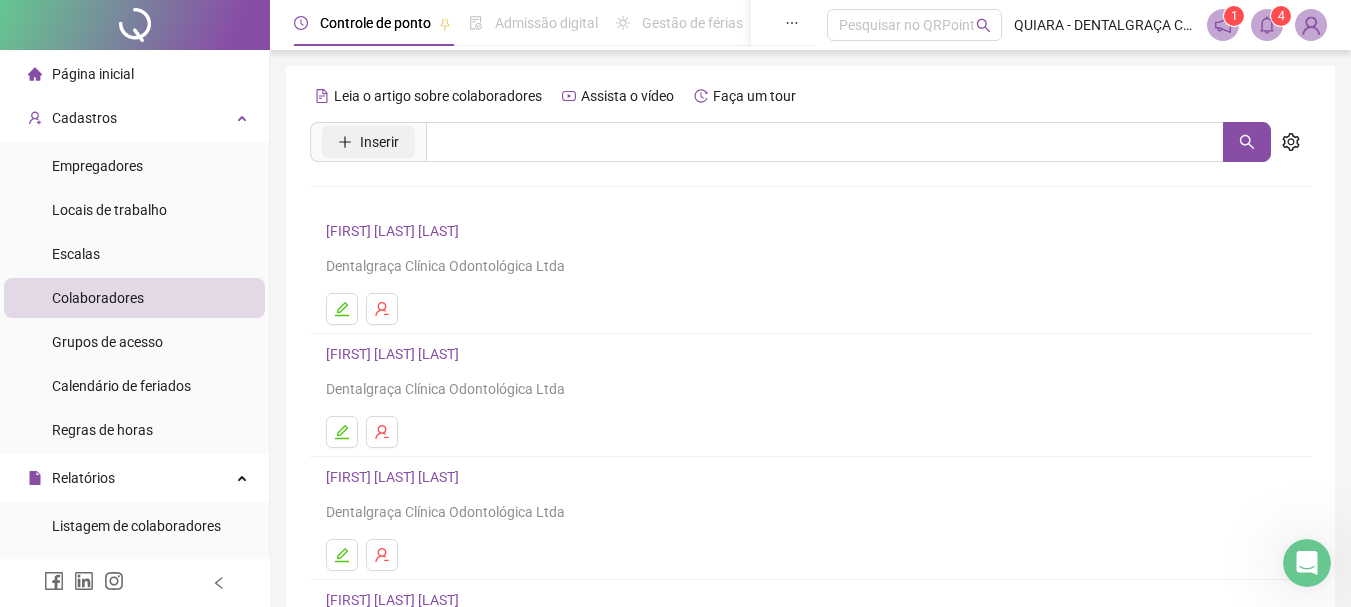click on "Inserir" at bounding box center [379, 142] 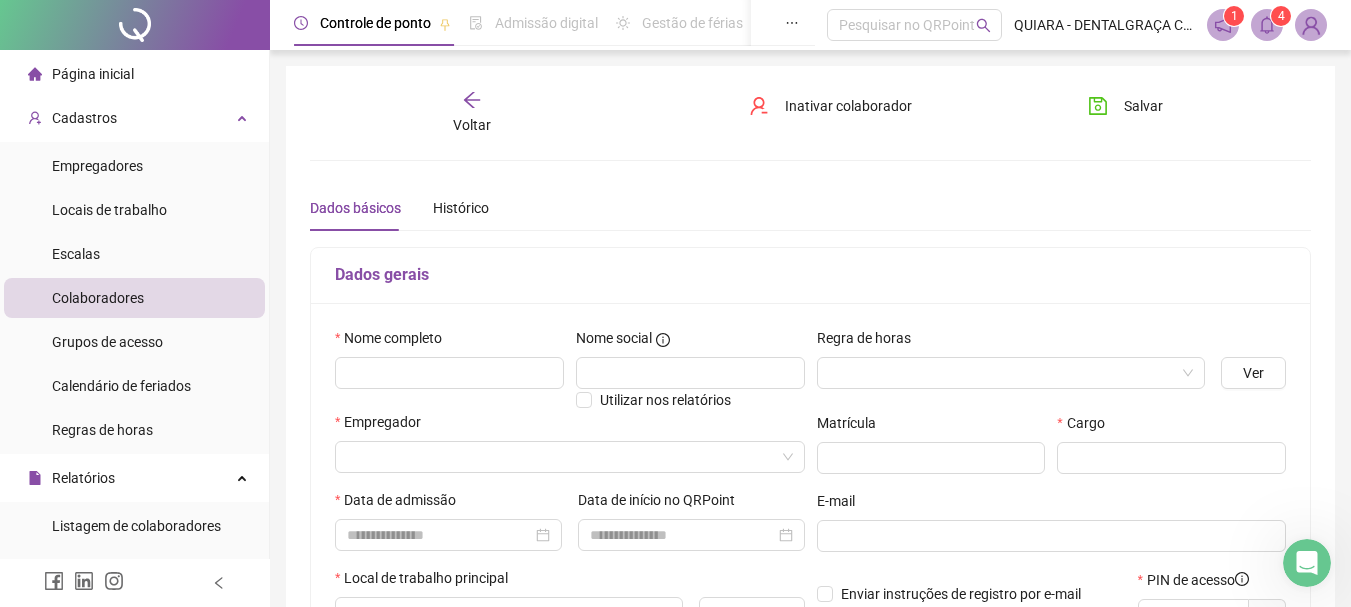 type on "*****" 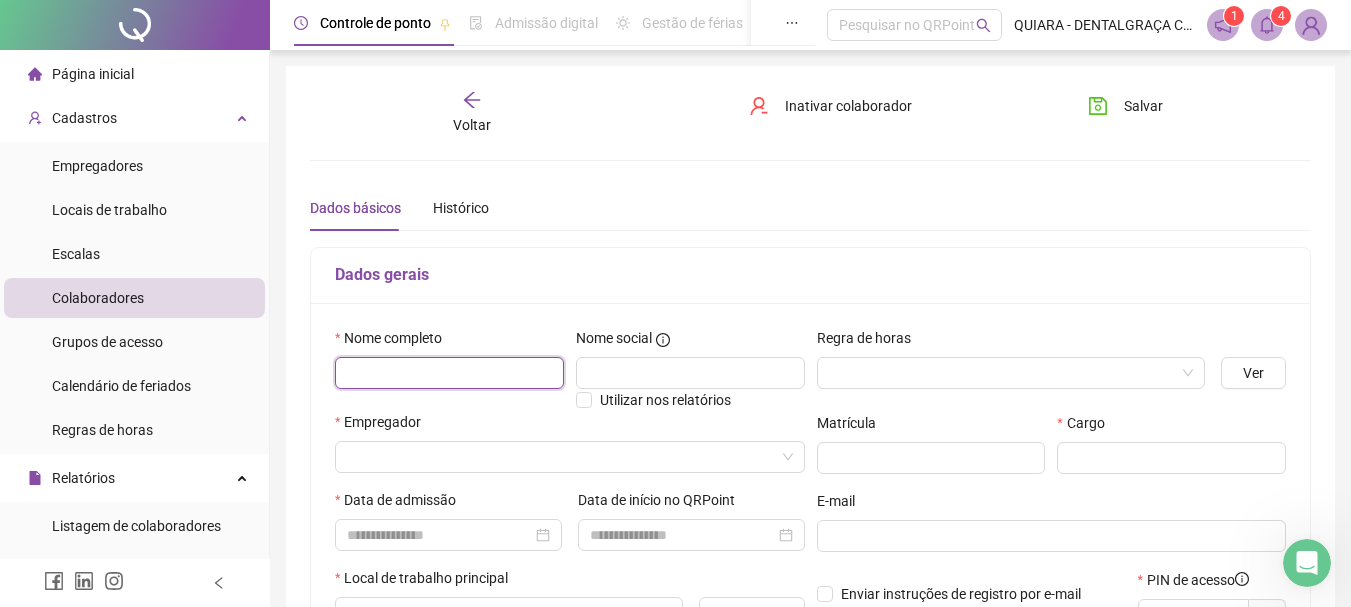 click at bounding box center [449, 373] 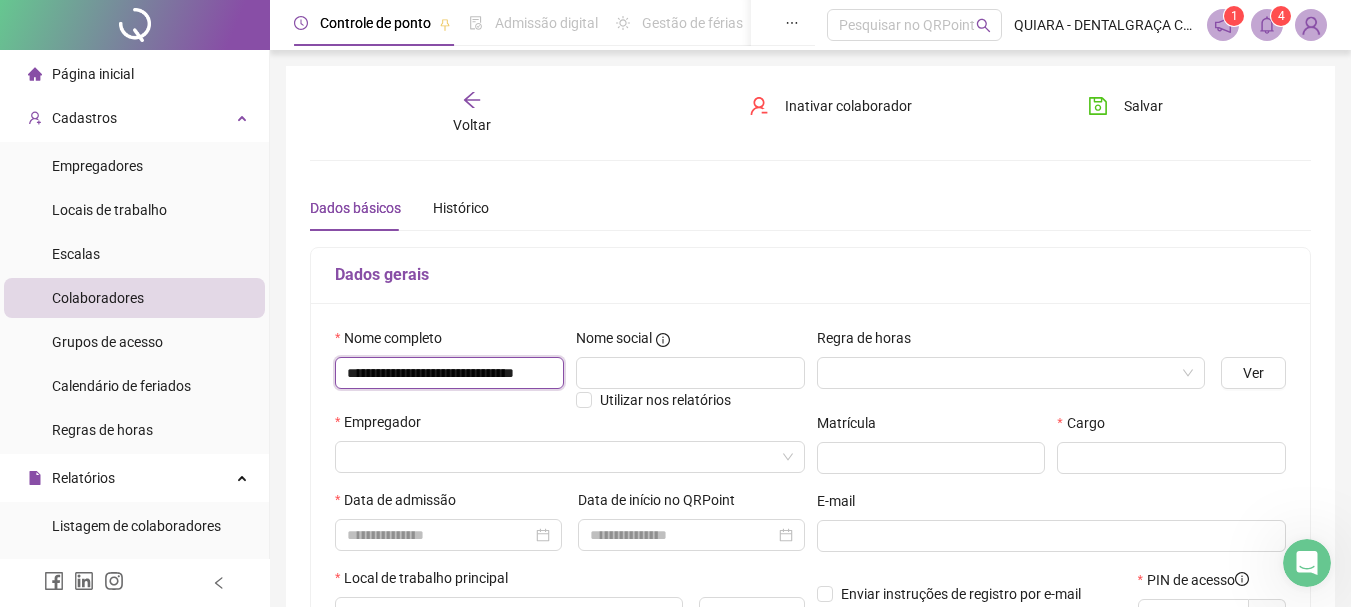 scroll, scrollTop: 0, scrollLeft: 44, axis: horizontal 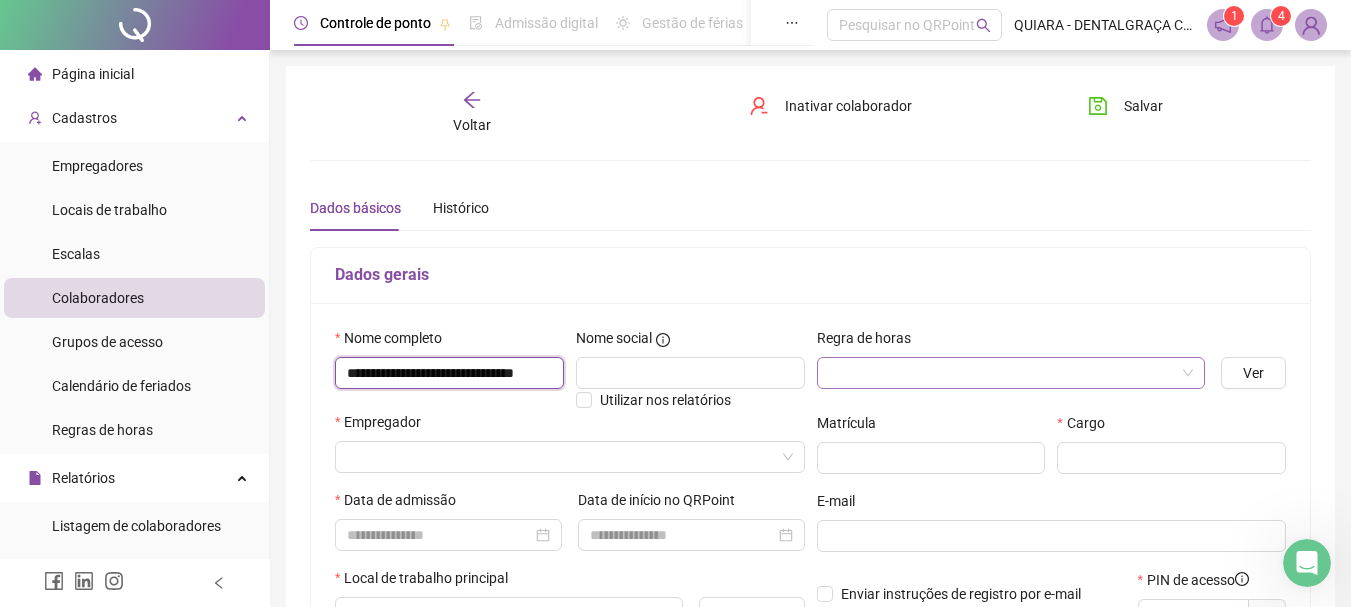 type on "**********" 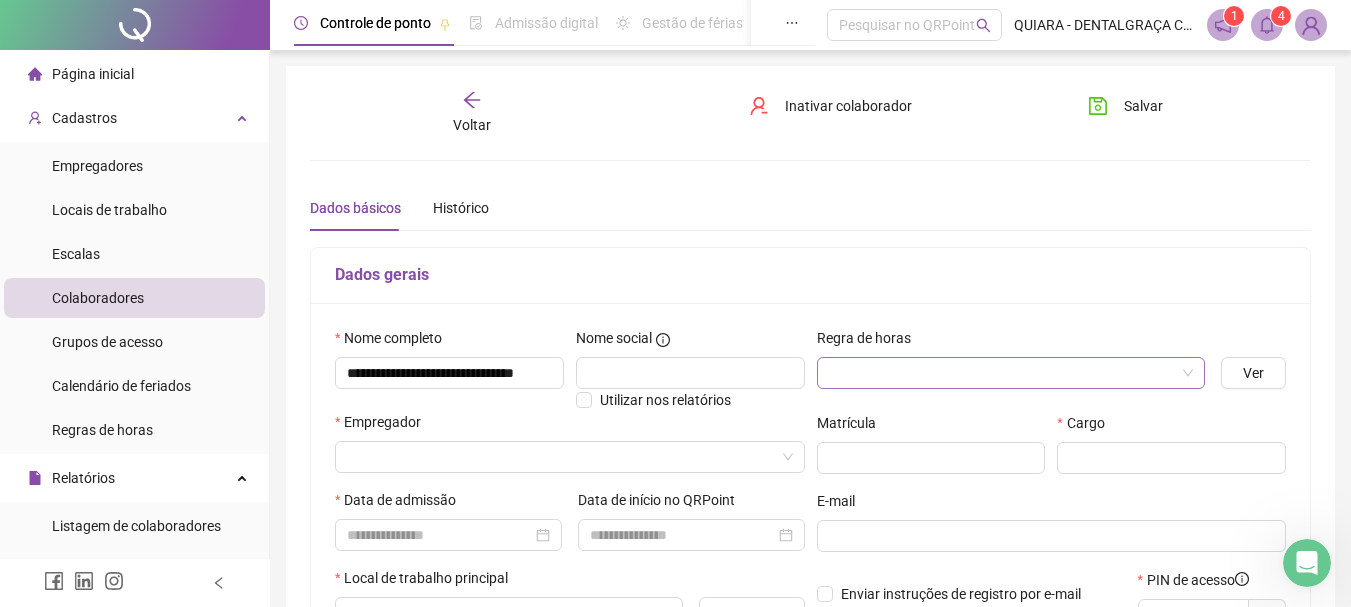 click at bounding box center [1002, 373] 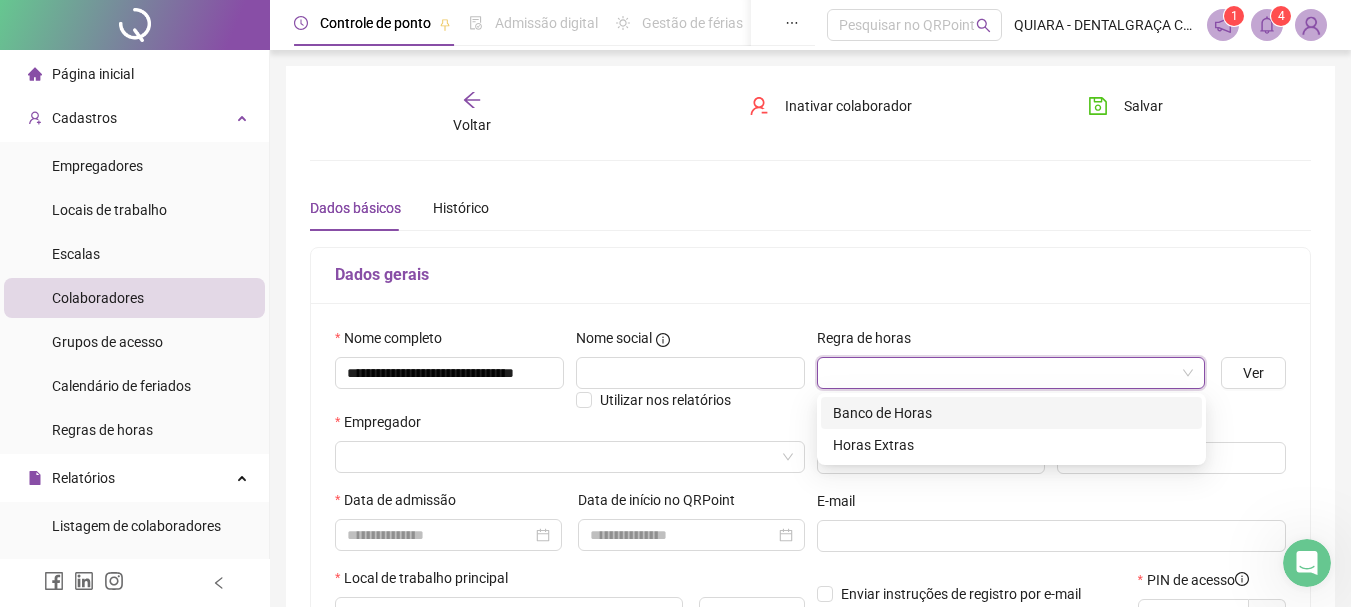 click on "Banco de Horas" at bounding box center [1011, 413] 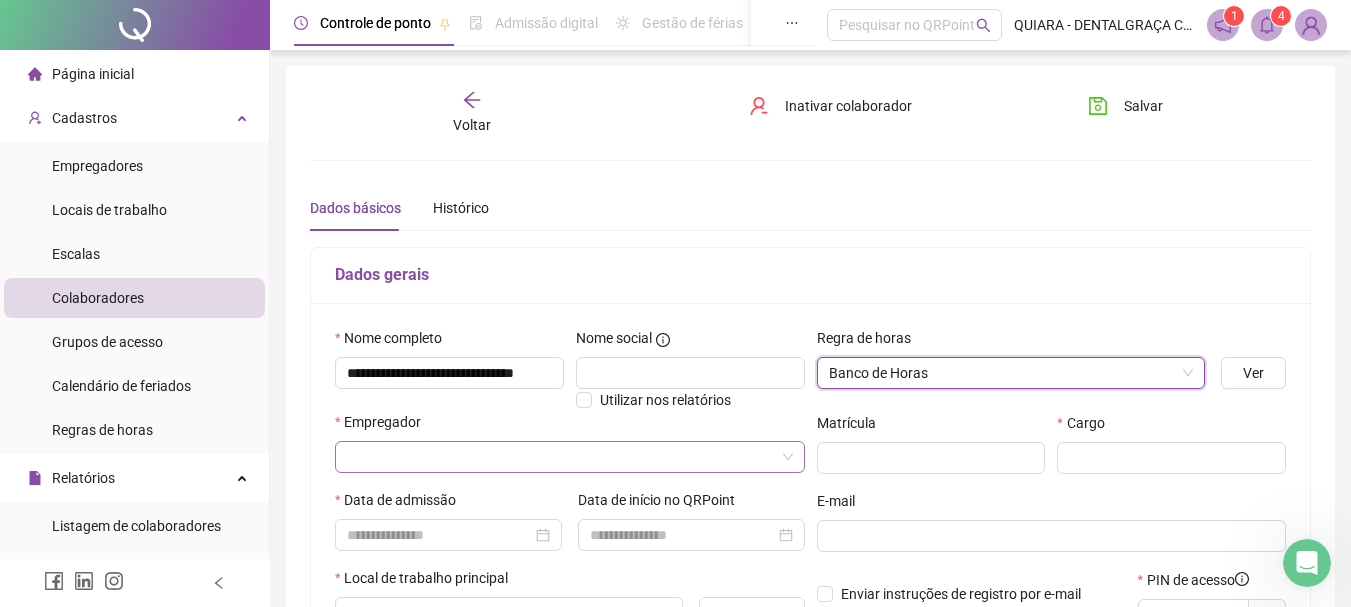 click at bounding box center [561, 457] 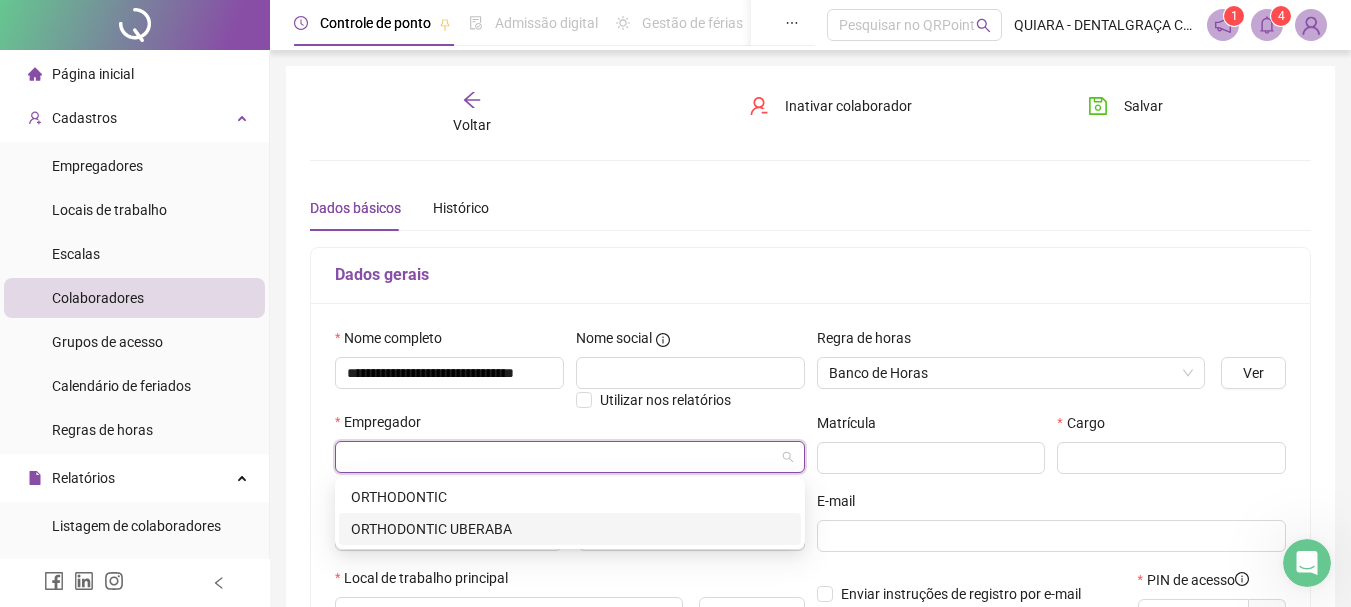click on "ORTHODONTIC UBERABA" at bounding box center [570, 529] 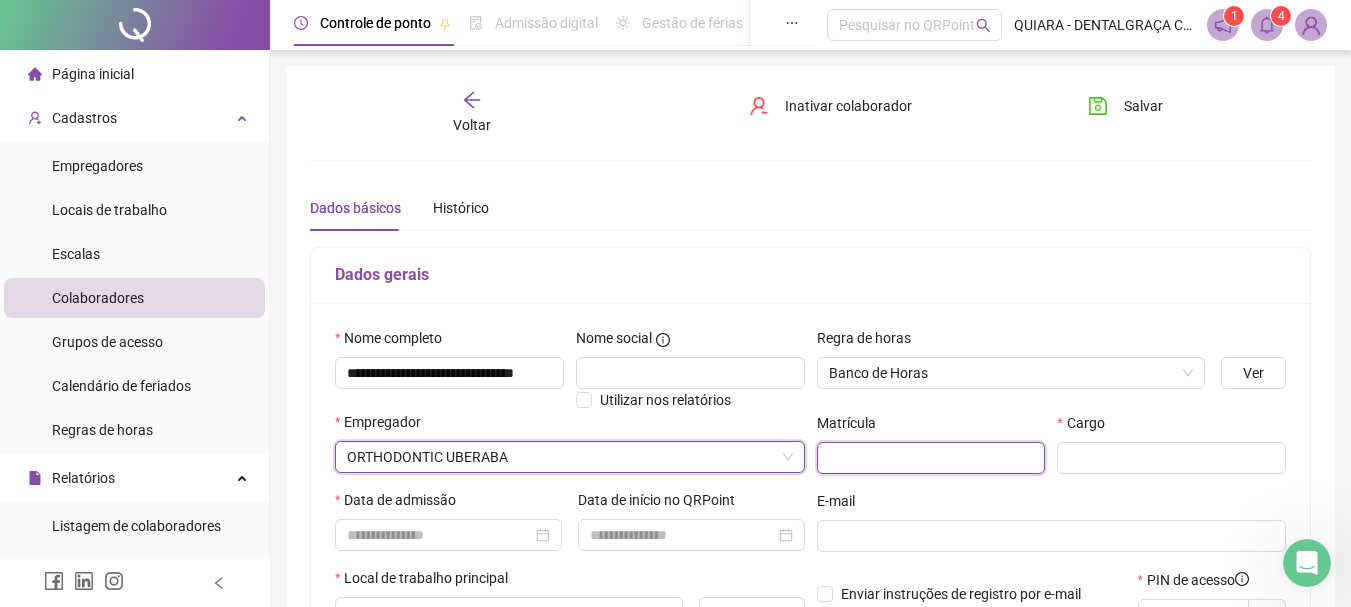 click at bounding box center (931, 458) 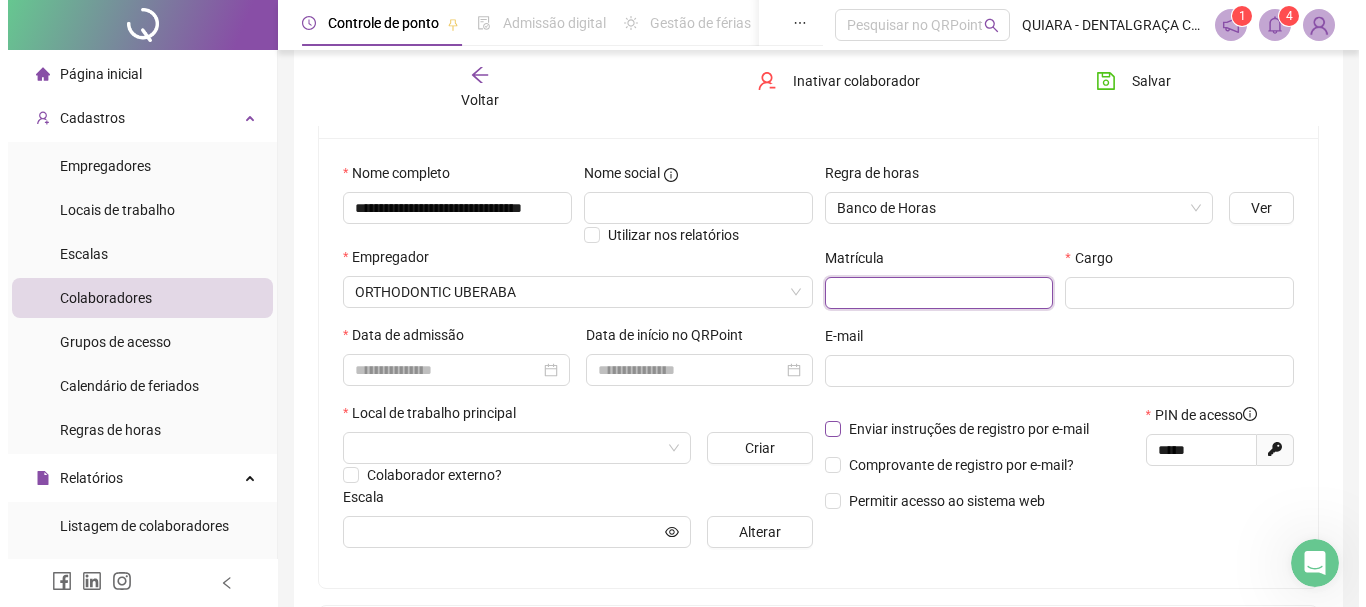 scroll, scrollTop: 200, scrollLeft: 0, axis: vertical 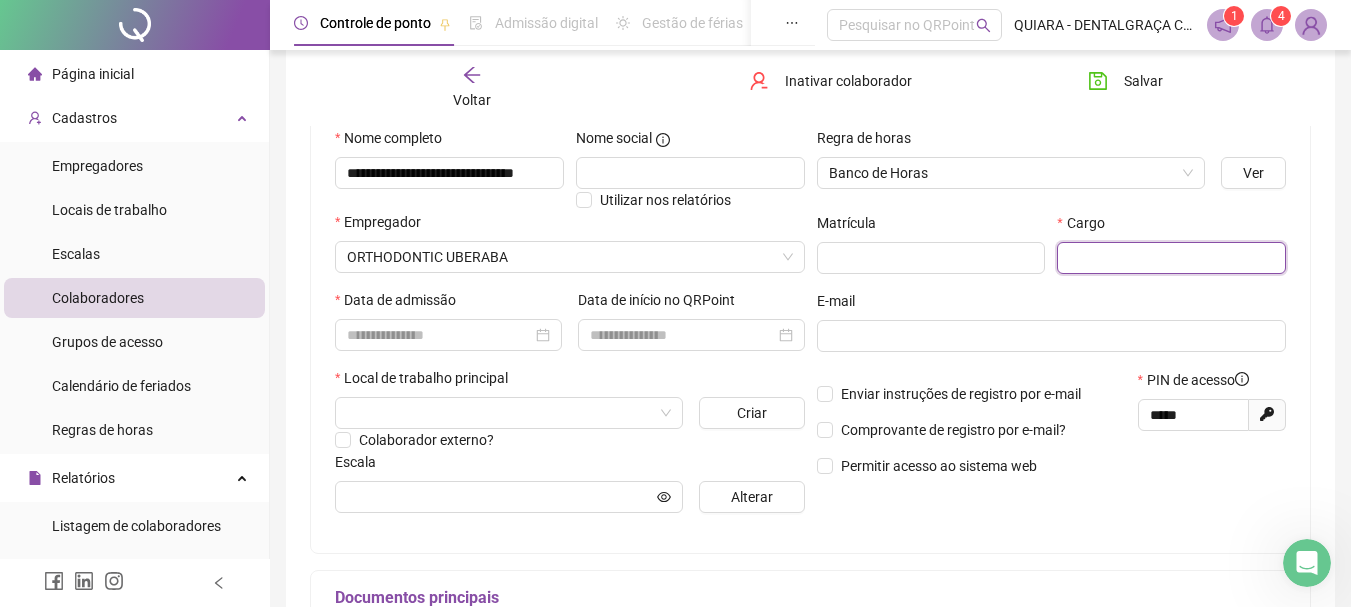click at bounding box center (1171, 258) 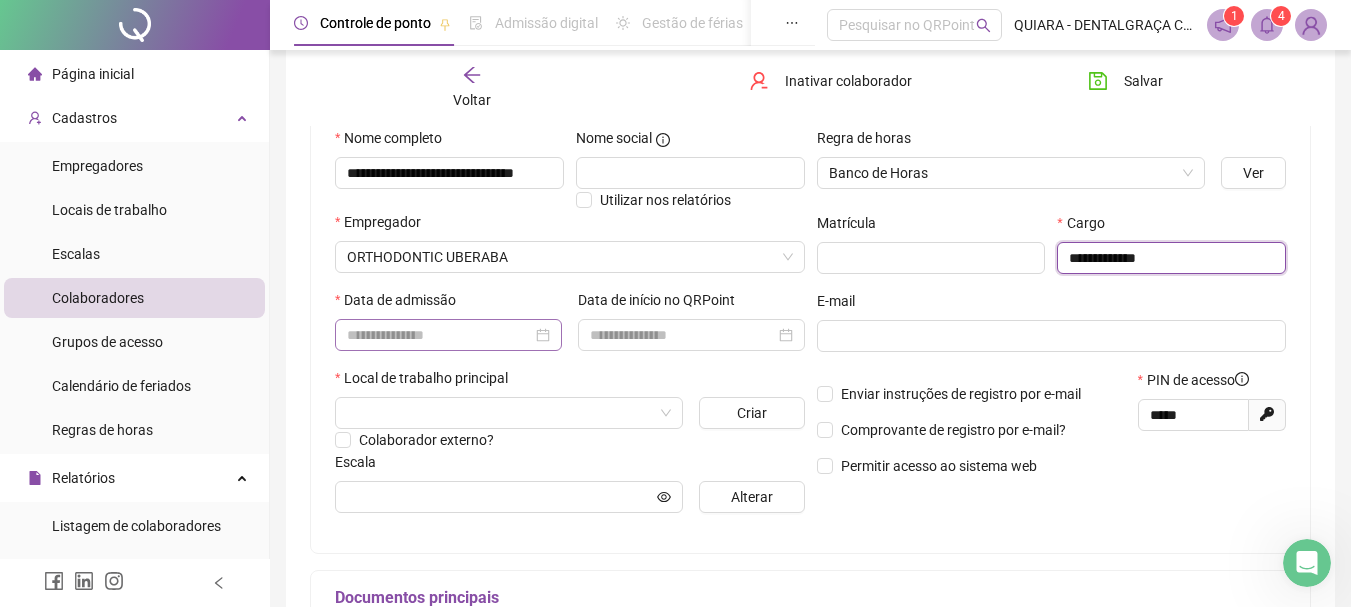 type on "**********" 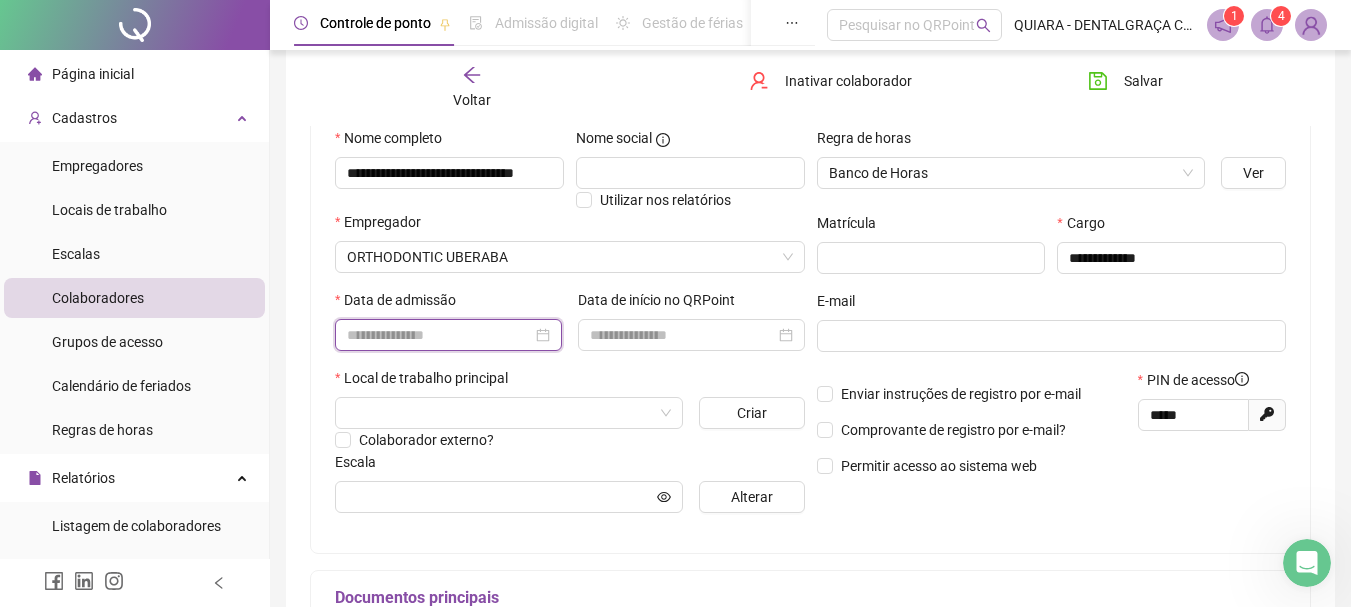 click at bounding box center (439, 335) 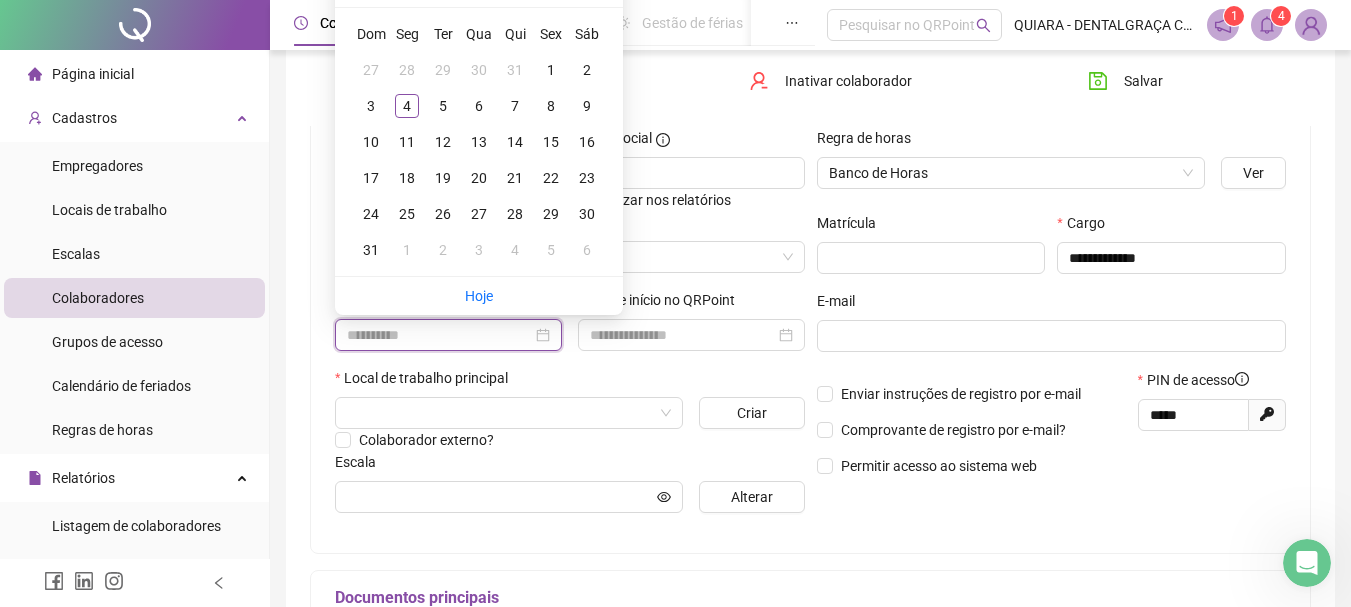 type on "**********" 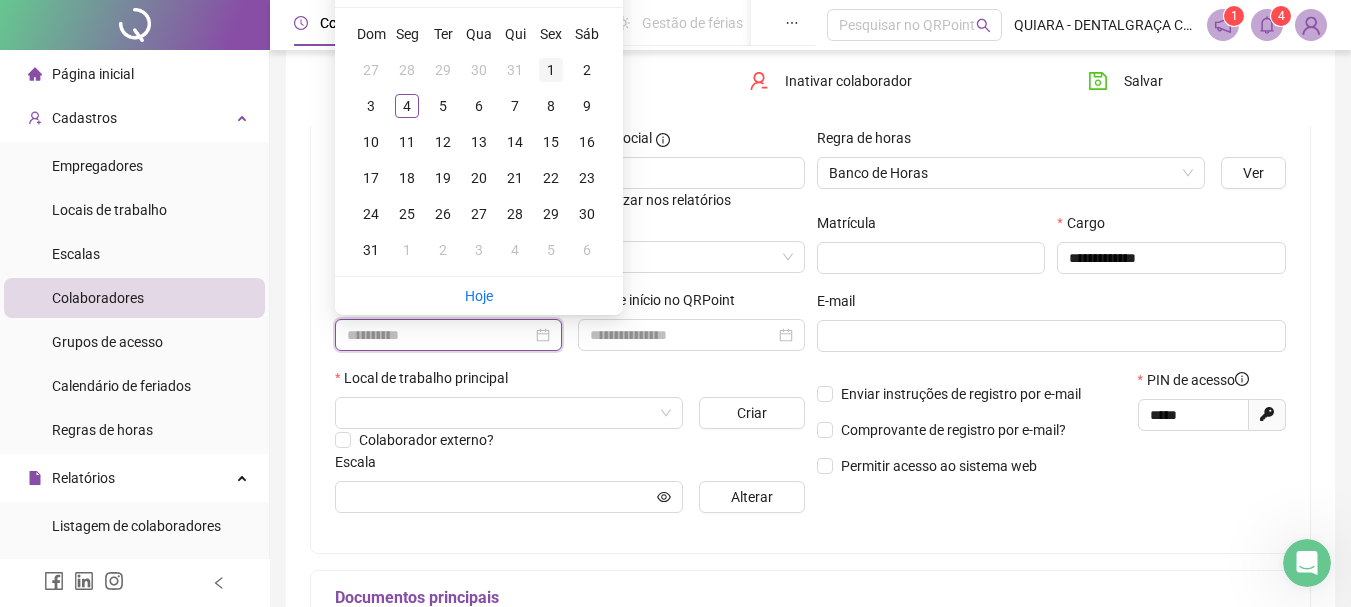 type on "**********" 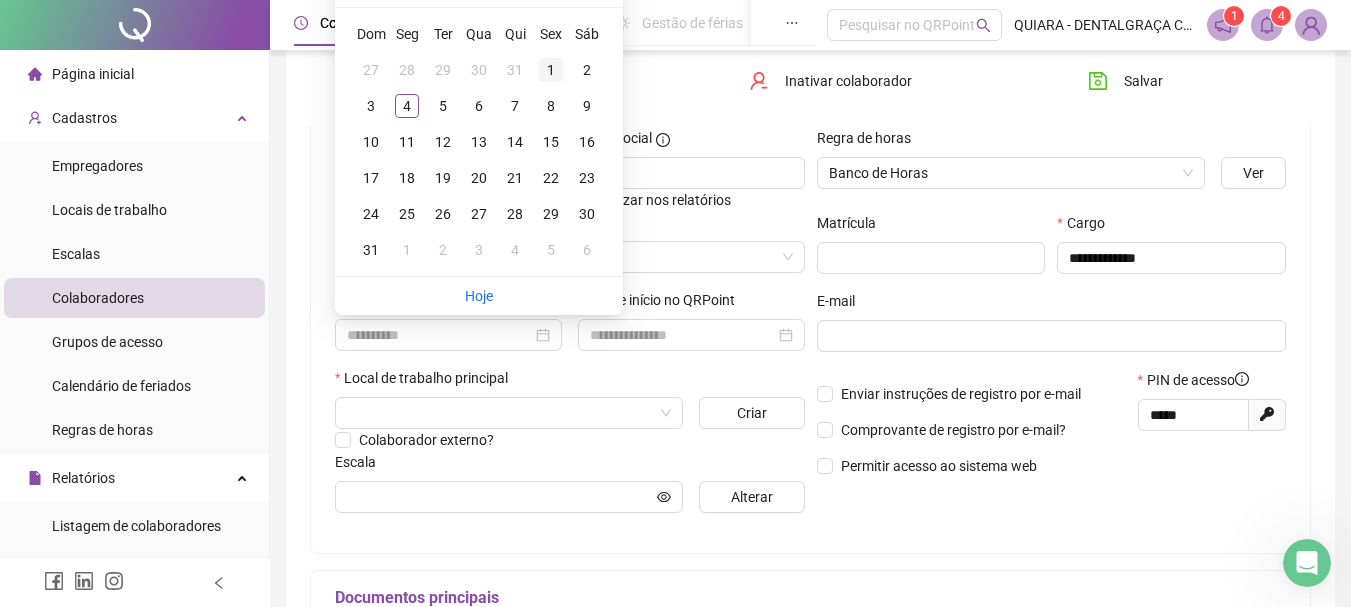 click on "1" at bounding box center [551, 70] 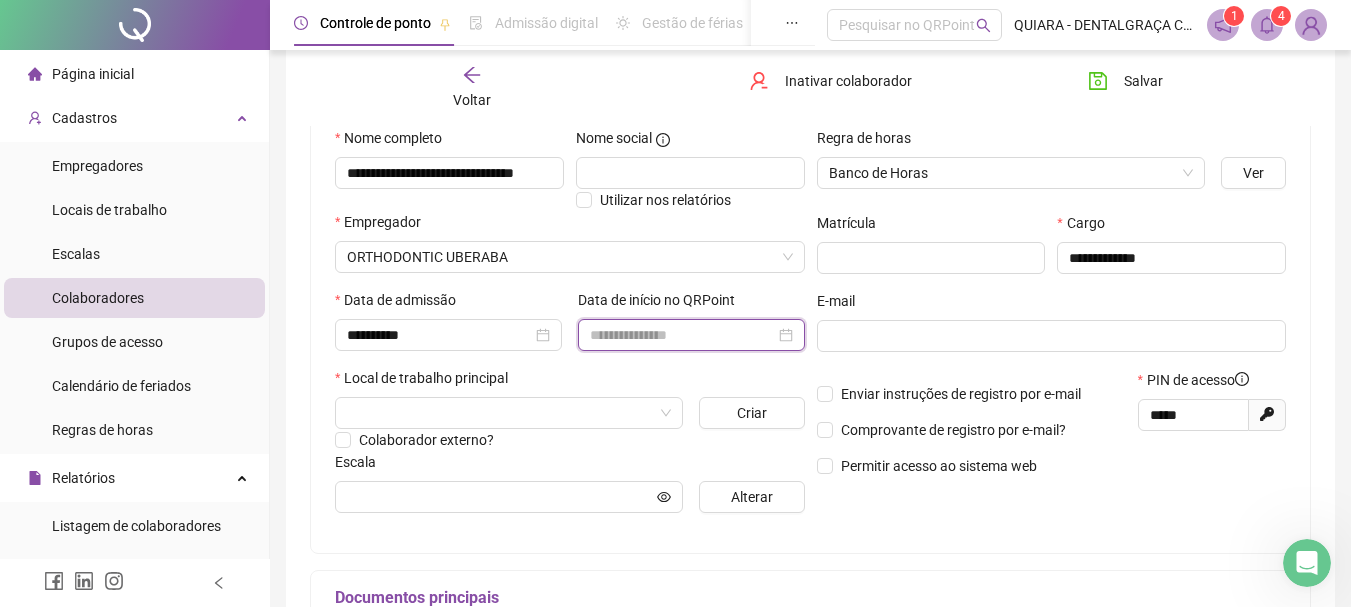 click at bounding box center [682, 335] 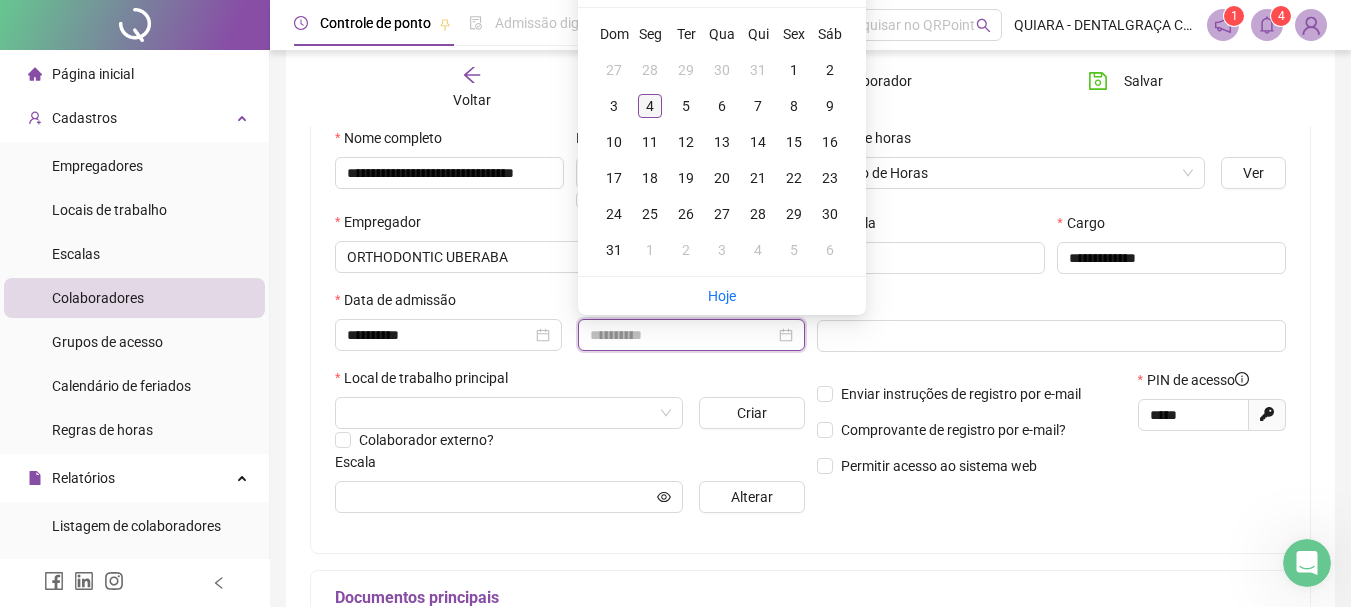 type on "**********" 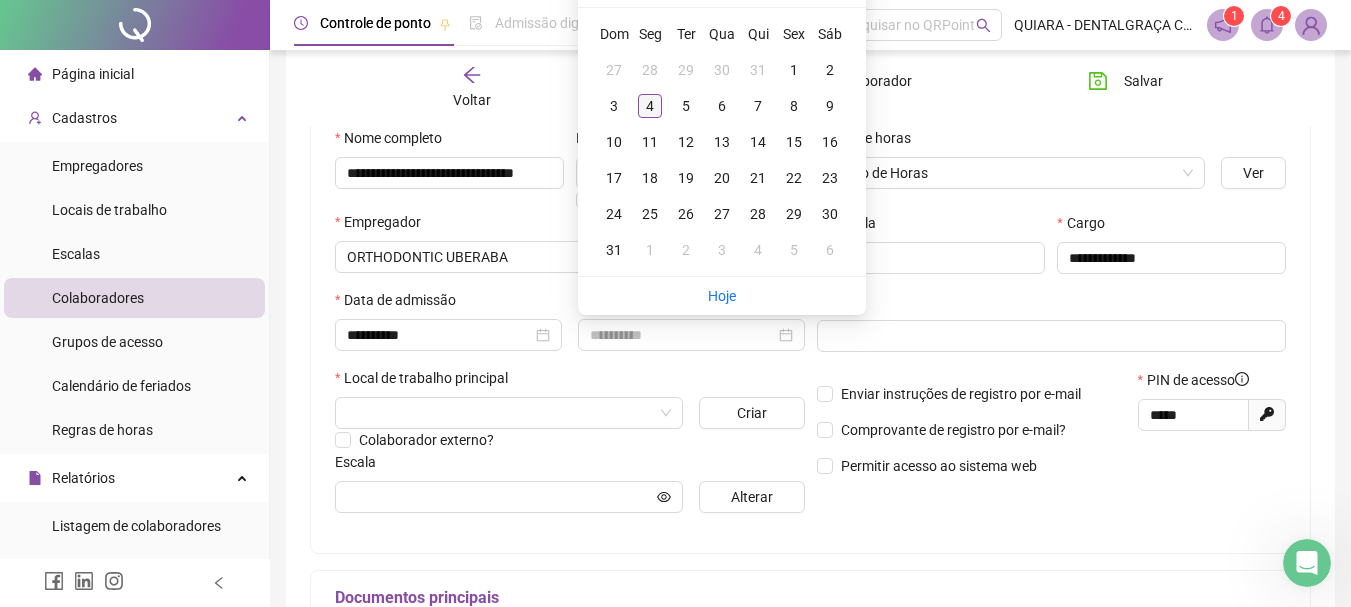 click on "4" at bounding box center [650, 106] 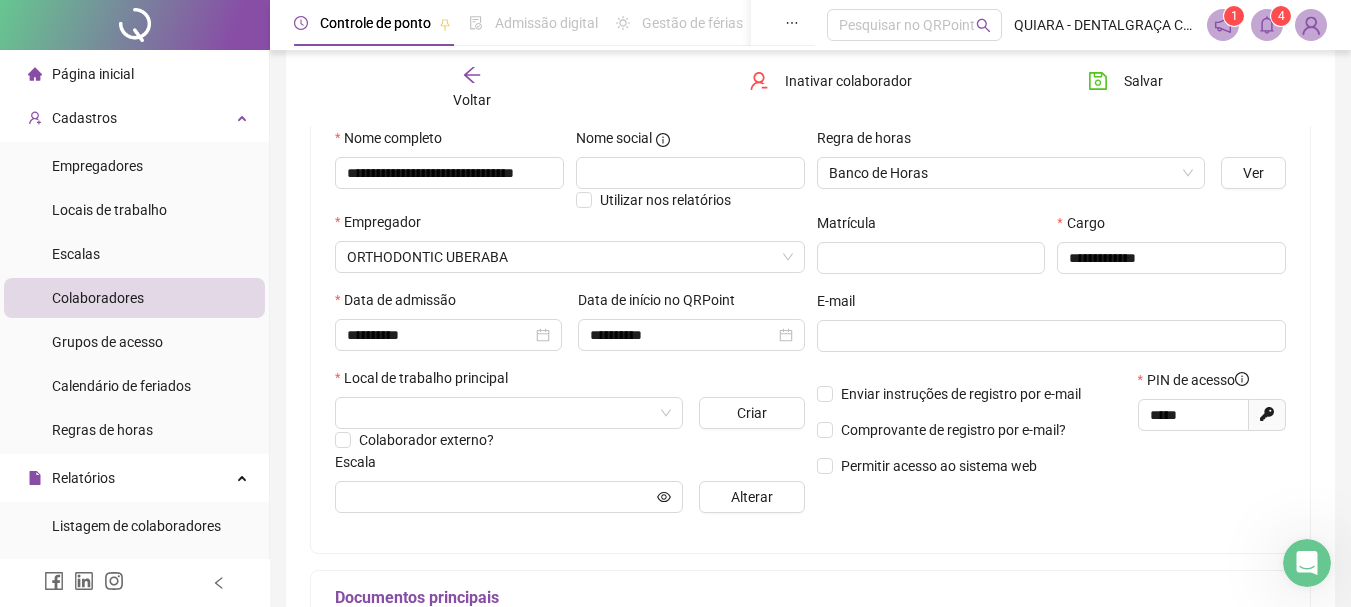click on "E-mail" at bounding box center [1052, 305] 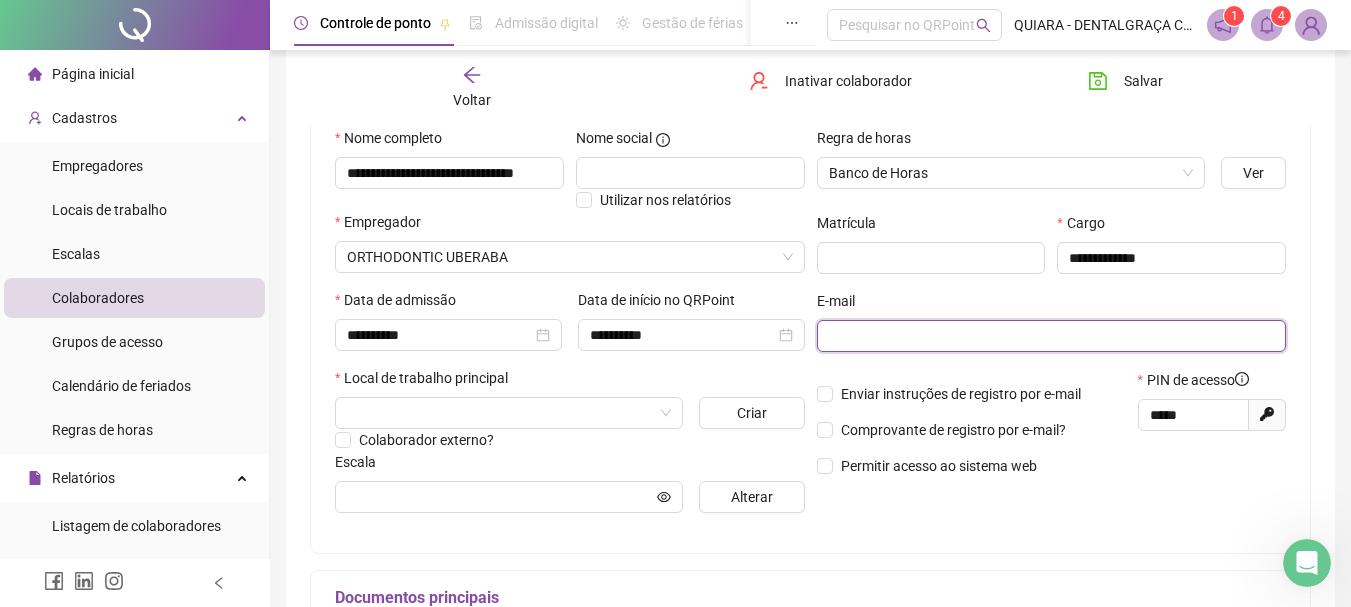 click at bounding box center (1050, 336) 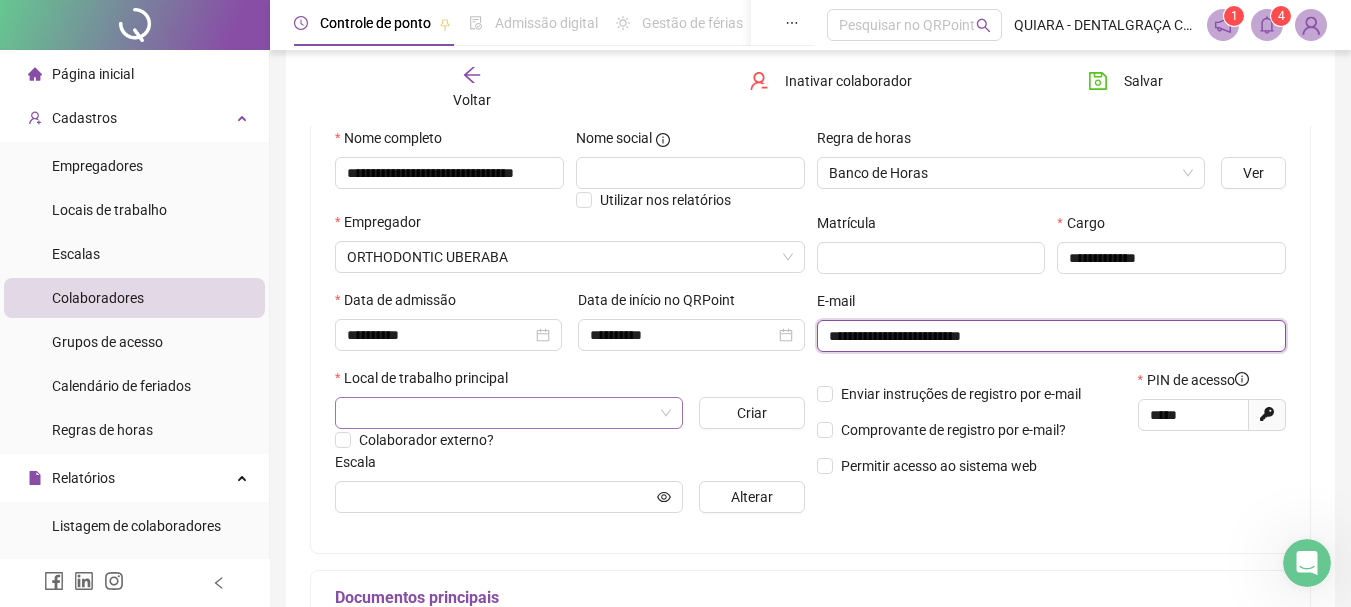 type on "**********" 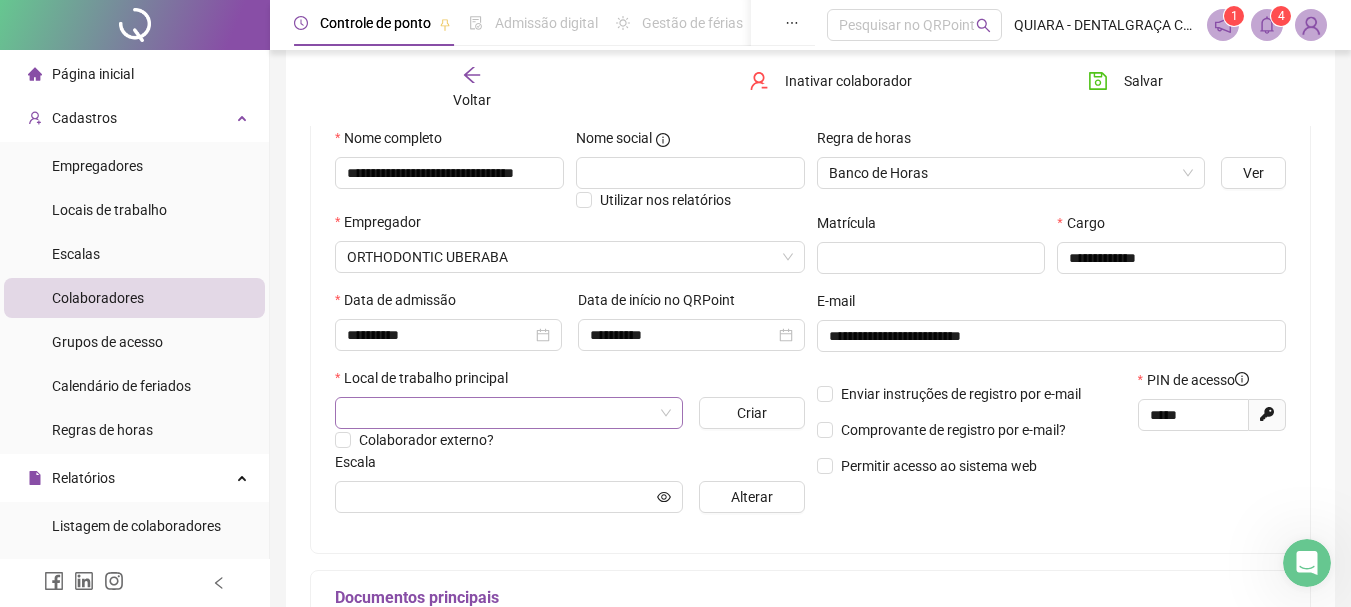 click at bounding box center [500, 413] 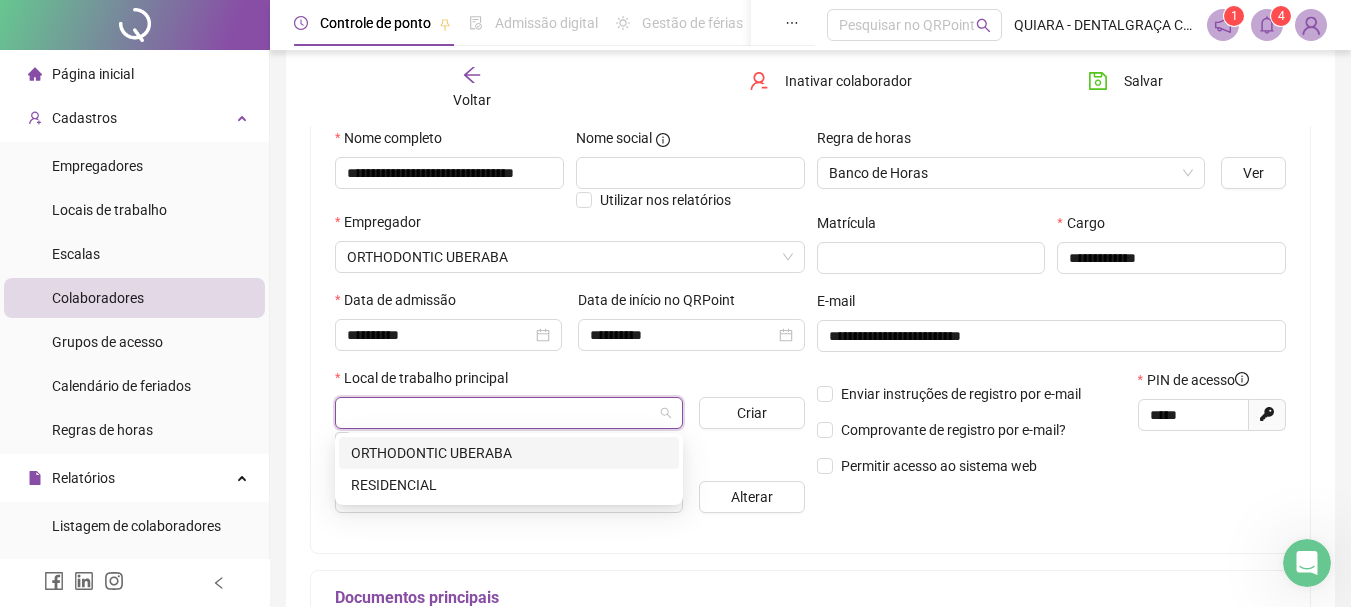 click on "ORTHODONTIC UBERABA" at bounding box center [509, 453] 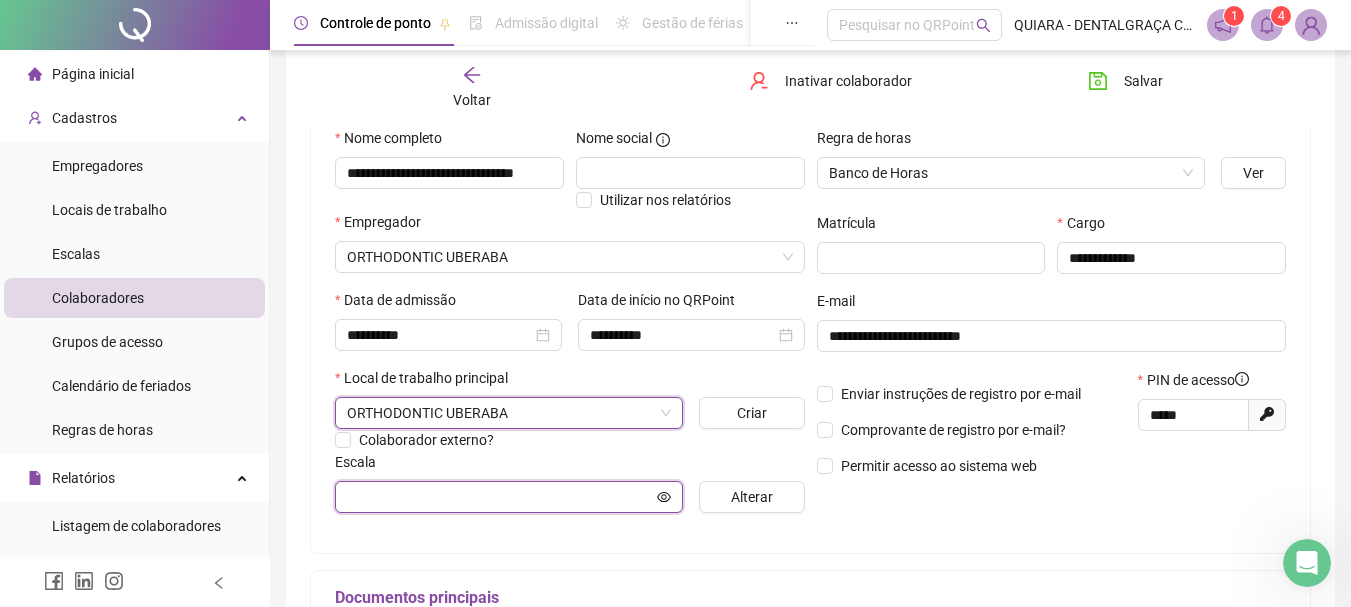 click at bounding box center (500, 497) 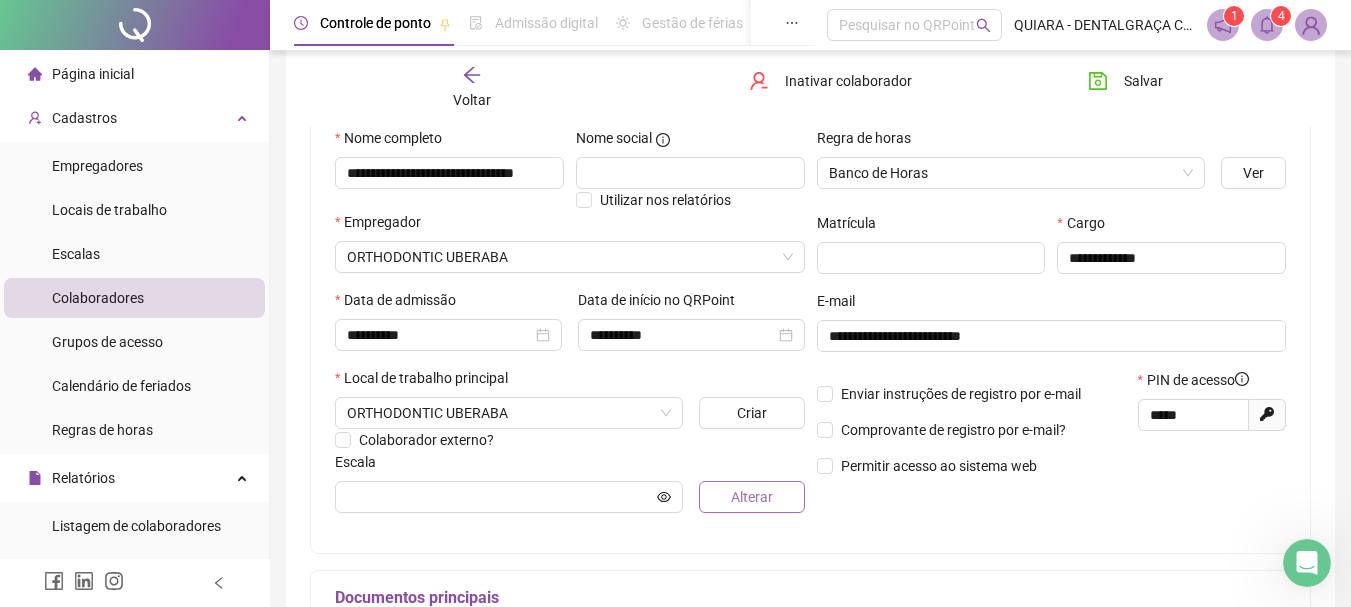 click on "Alterar" at bounding box center [752, 497] 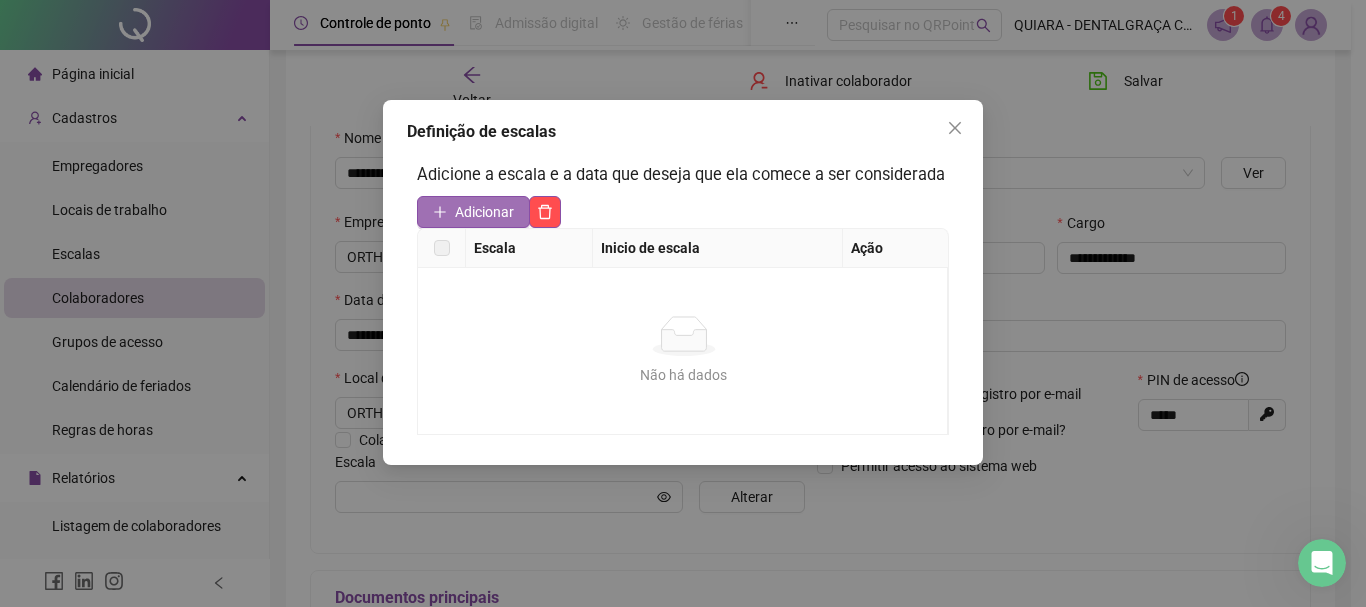 click on "Adicionar" at bounding box center (484, 212) 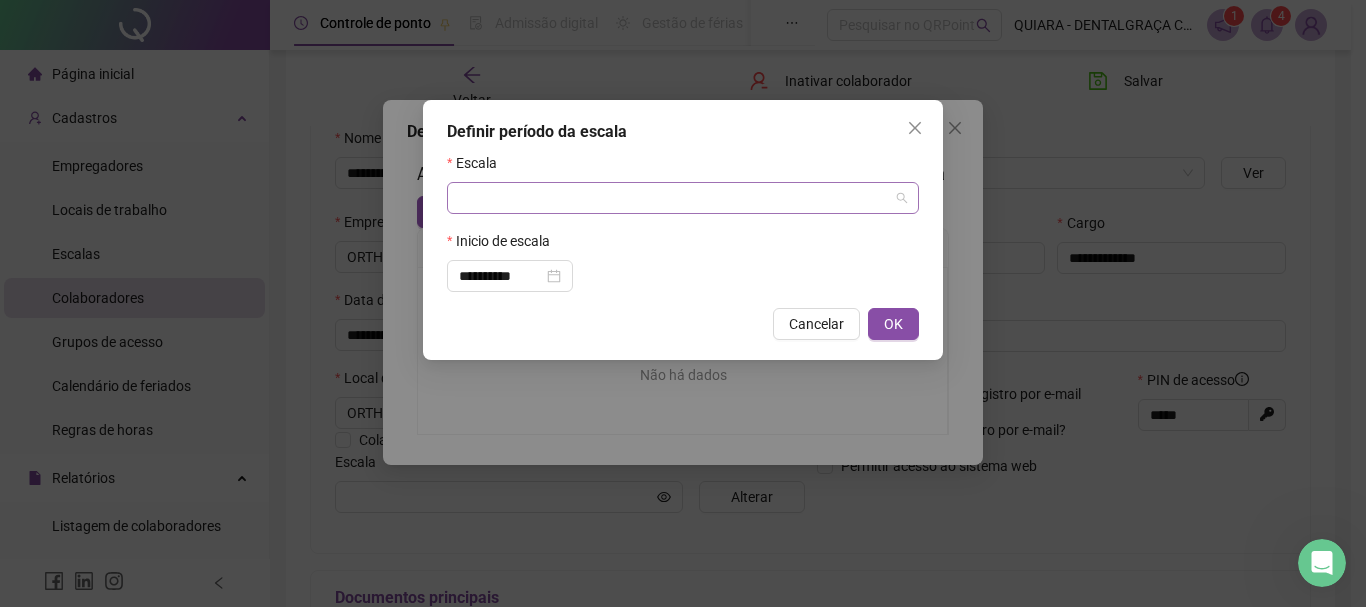 click at bounding box center (674, 198) 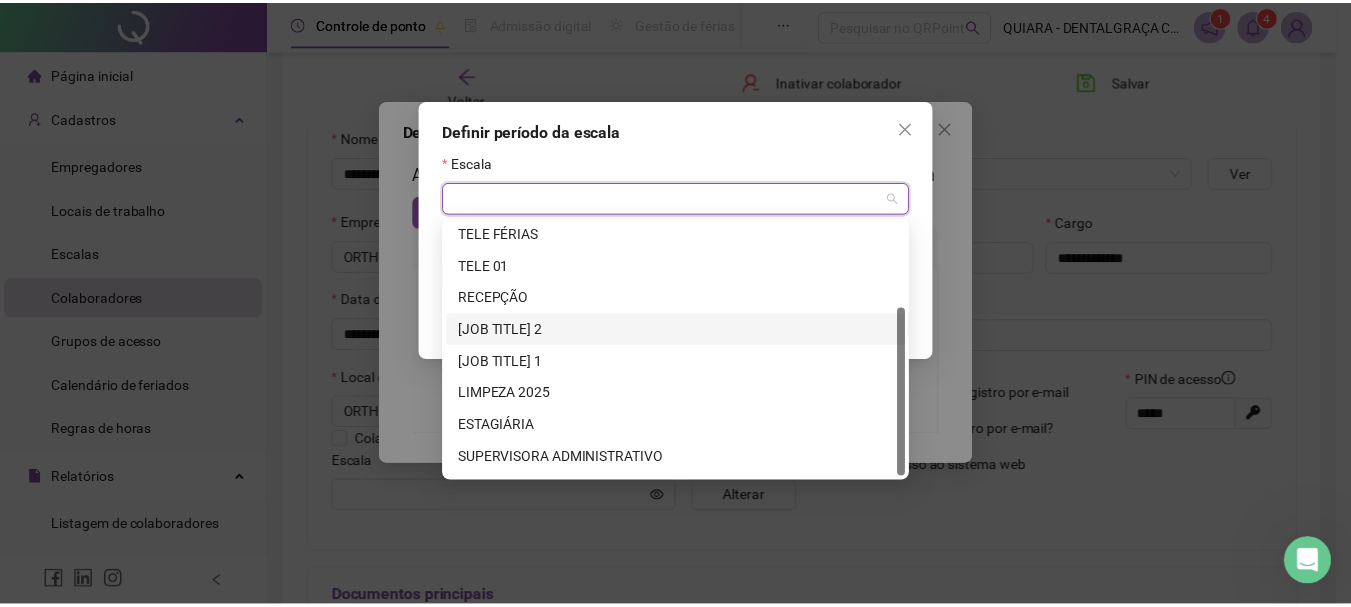 scroll, scrollTop: 128, scrollLeft: 0, axis: vertical 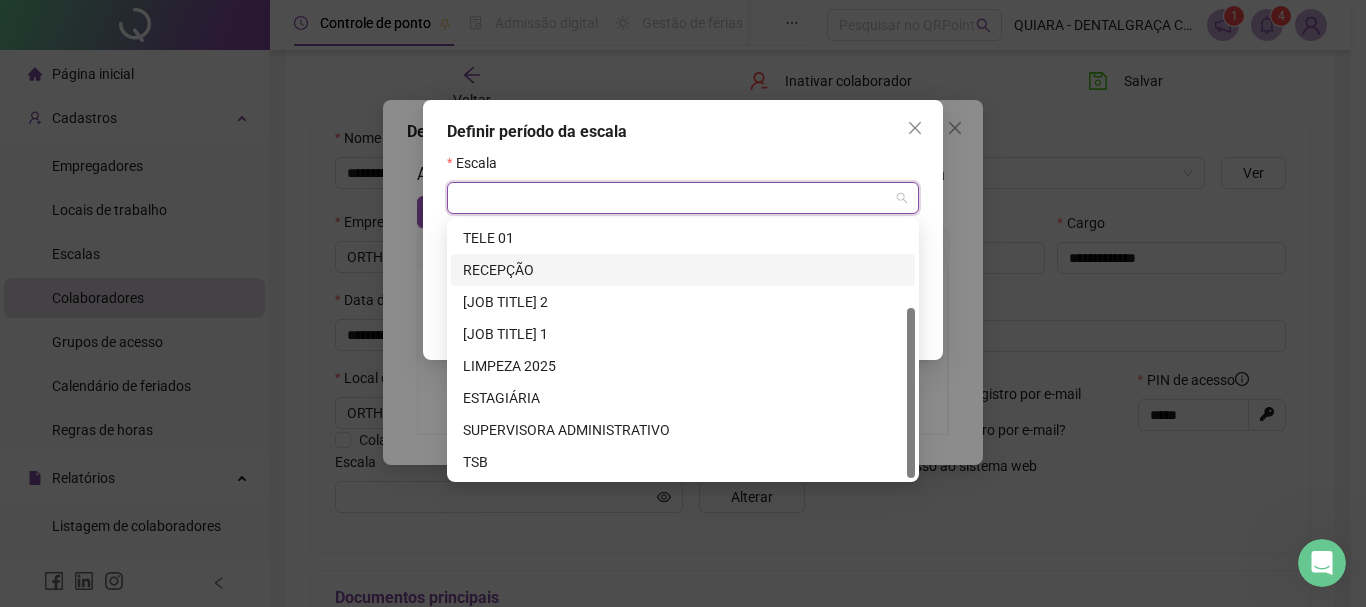 click on "RECEPÇÃO" at bounding box center [683, 270] 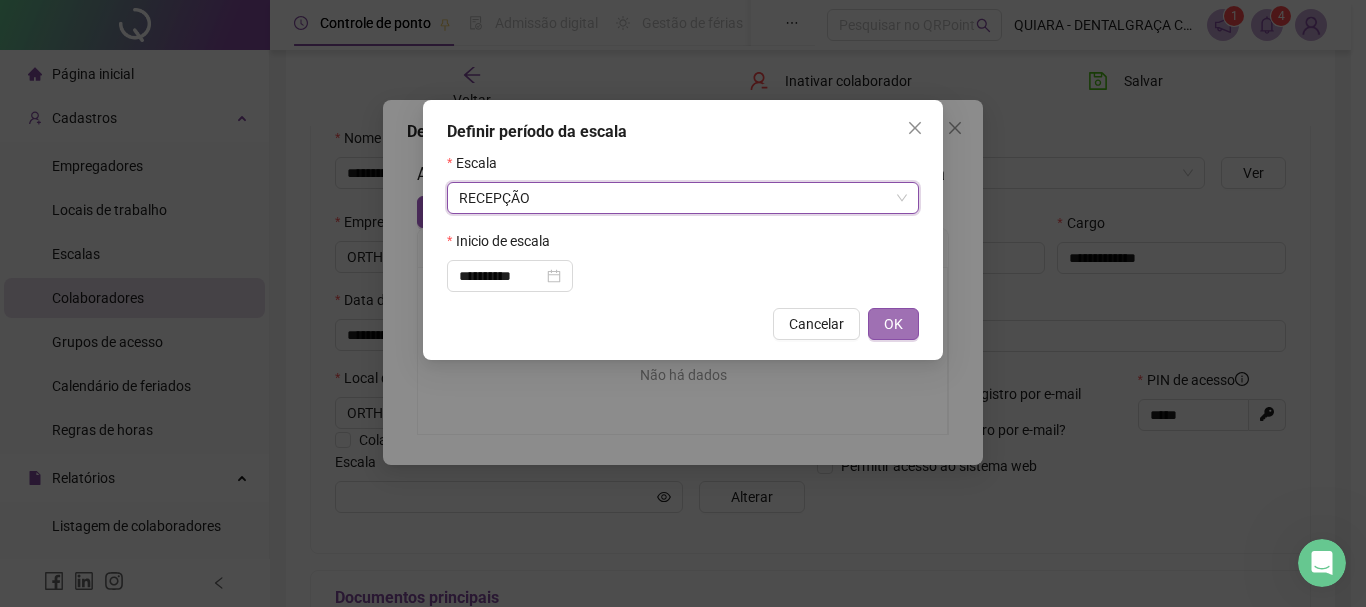click on "OK" at bounding box center [893, 324] 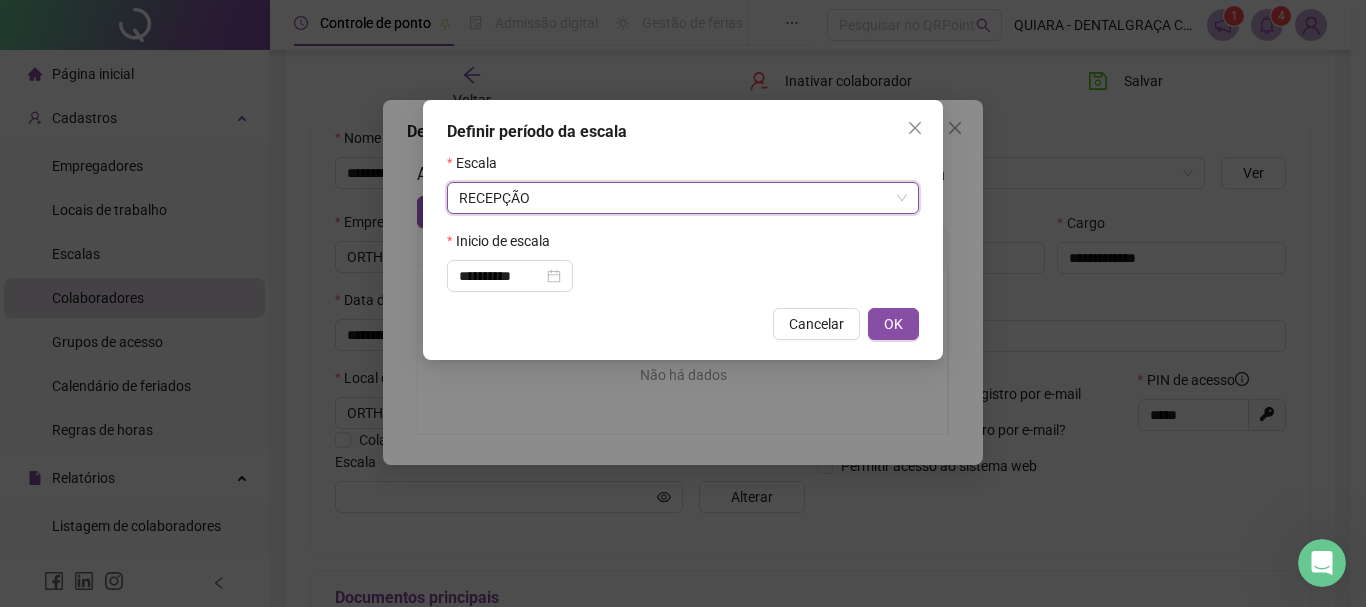 type on "********" 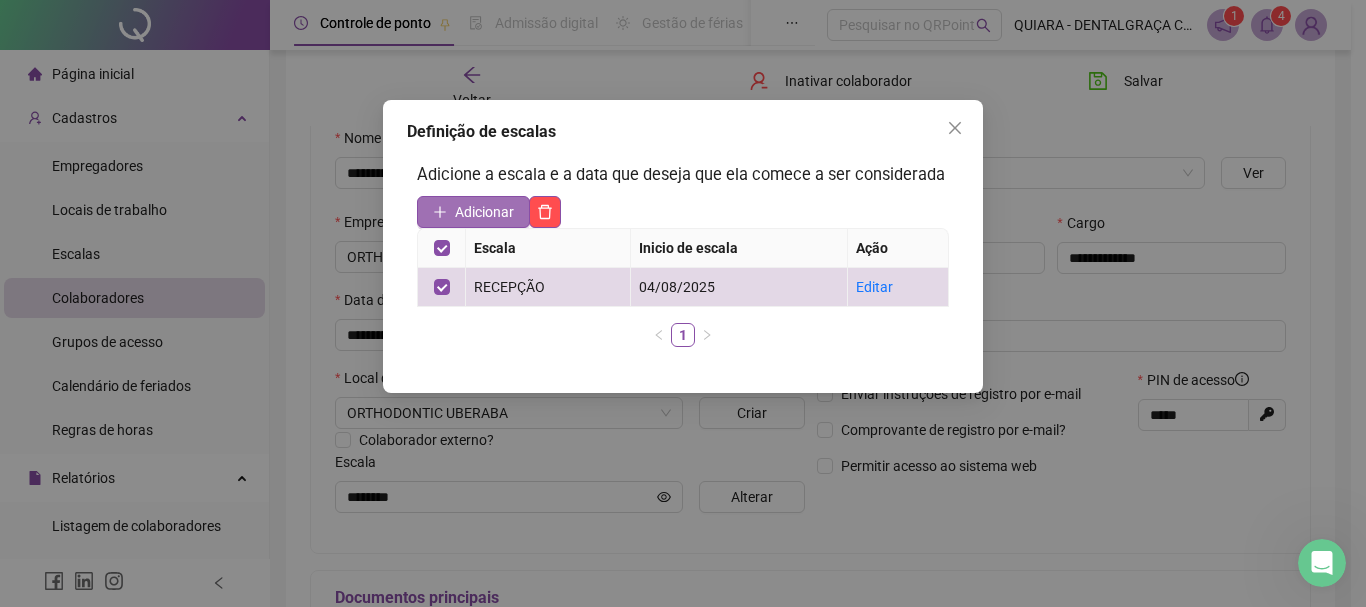 click on "Adicionar" at bounding box center [484, 212] 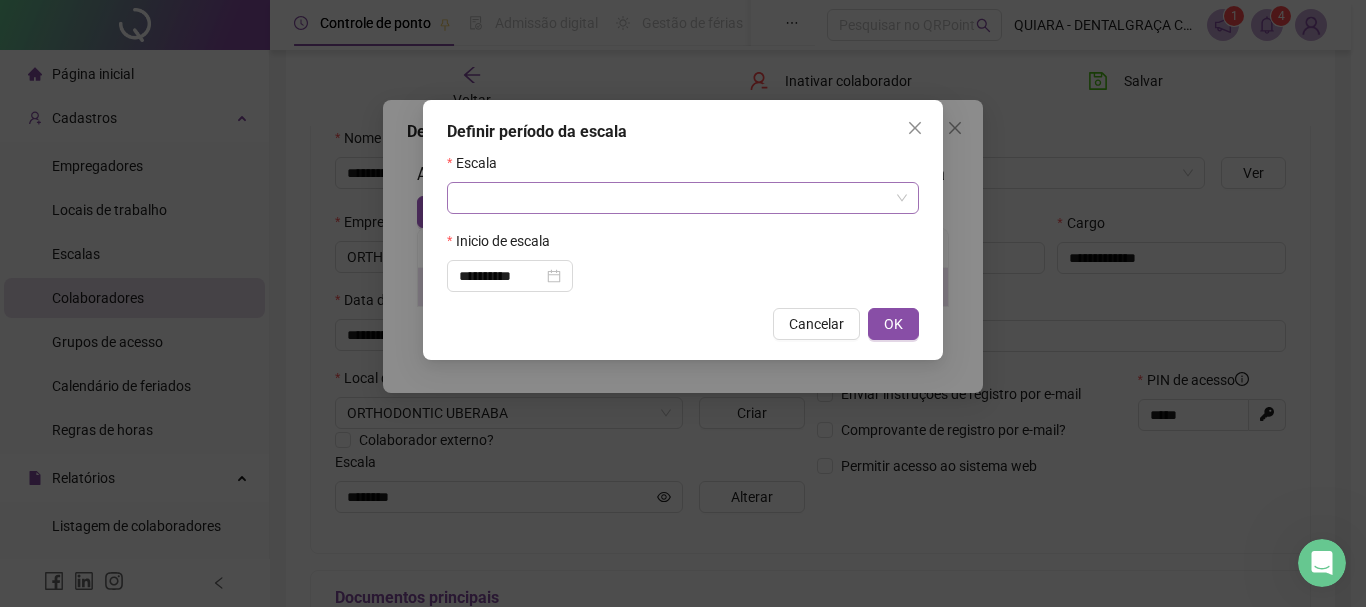 click at bounding box center [674, 198] 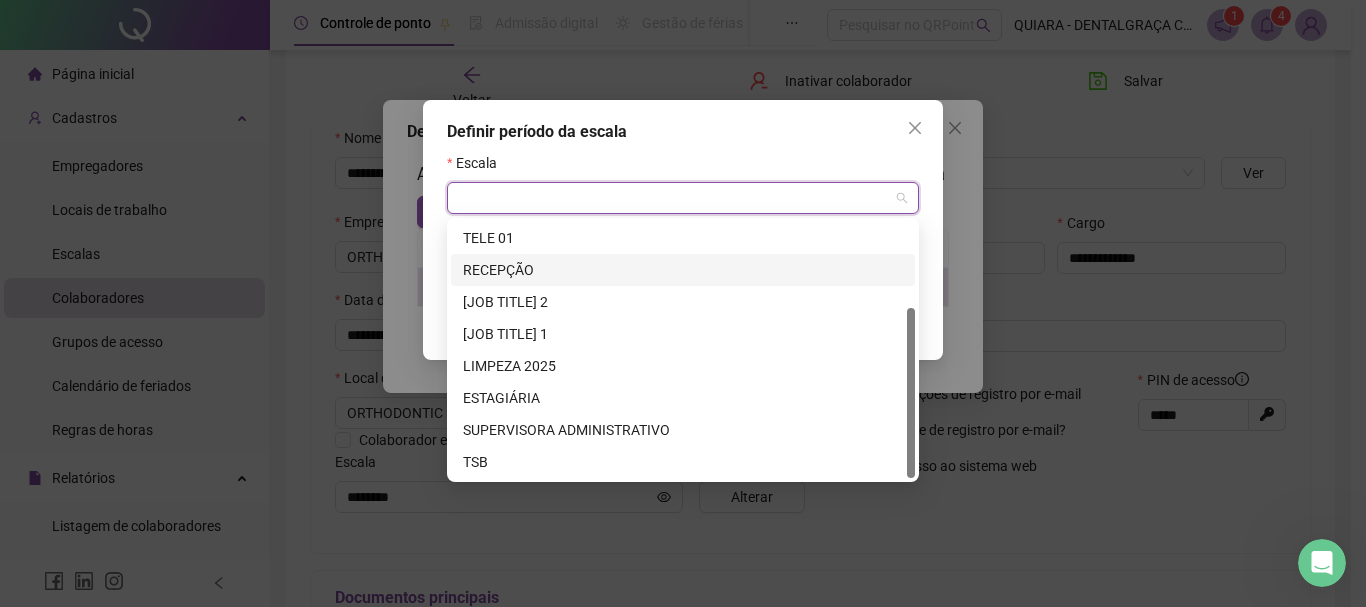 click on "RECEPÇÃO" at bounding box center (683, 270) 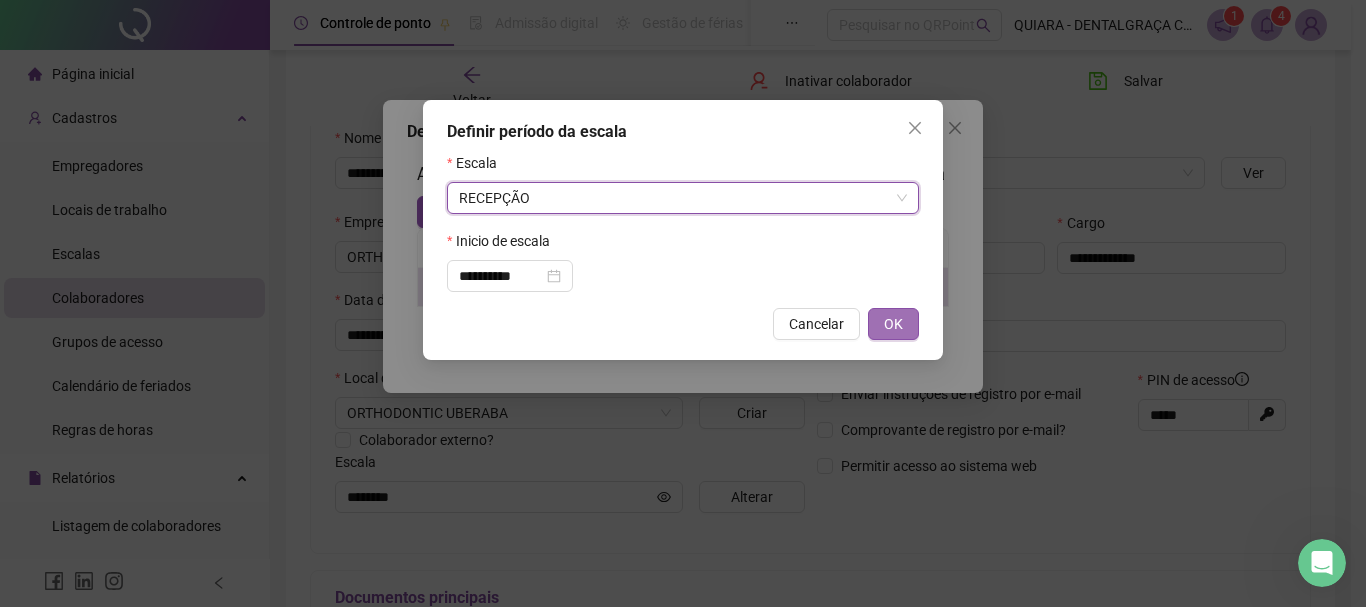 click on "OK" at bounding box center (893, 324) 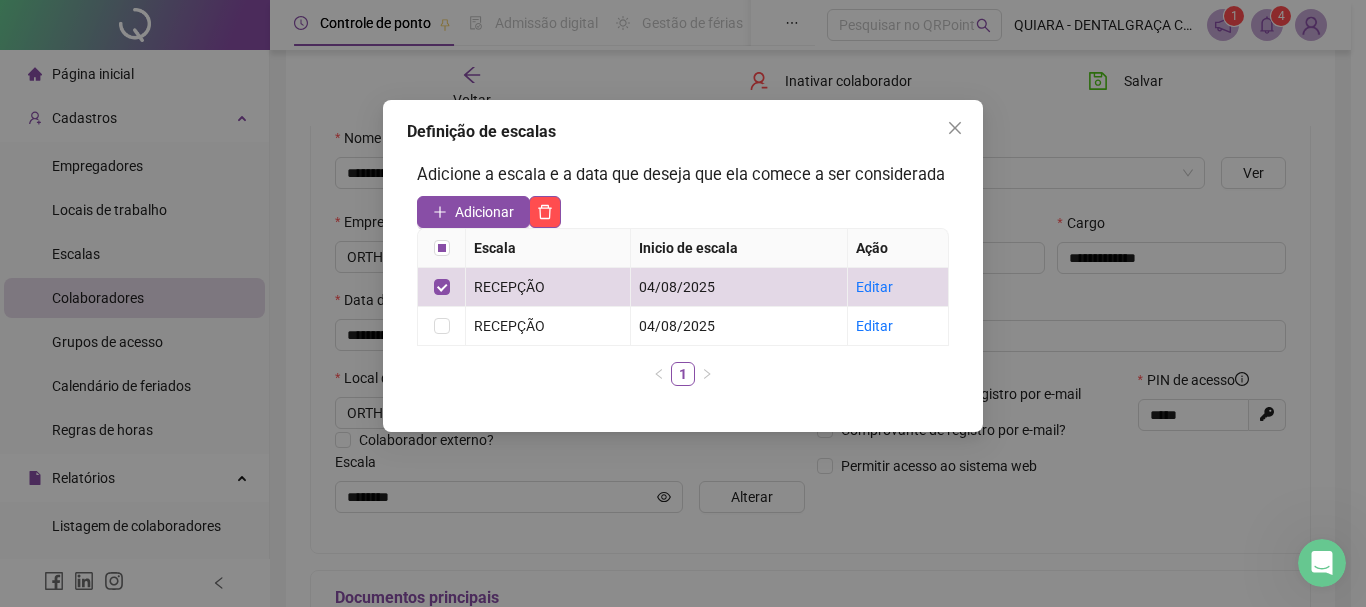 click at bounding box center [955, 128] 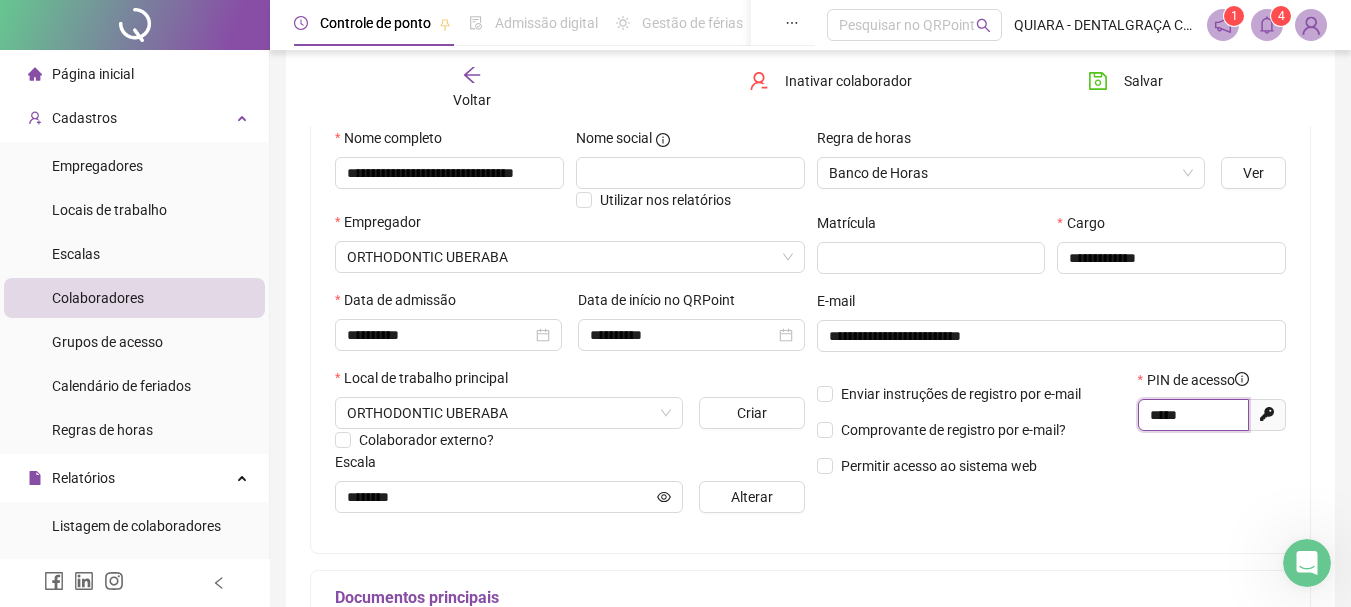 drag, startPoint x: 1200, startPoint y: 415, endPoint x: 1140, endPoint y: 413, distance: 60.033325 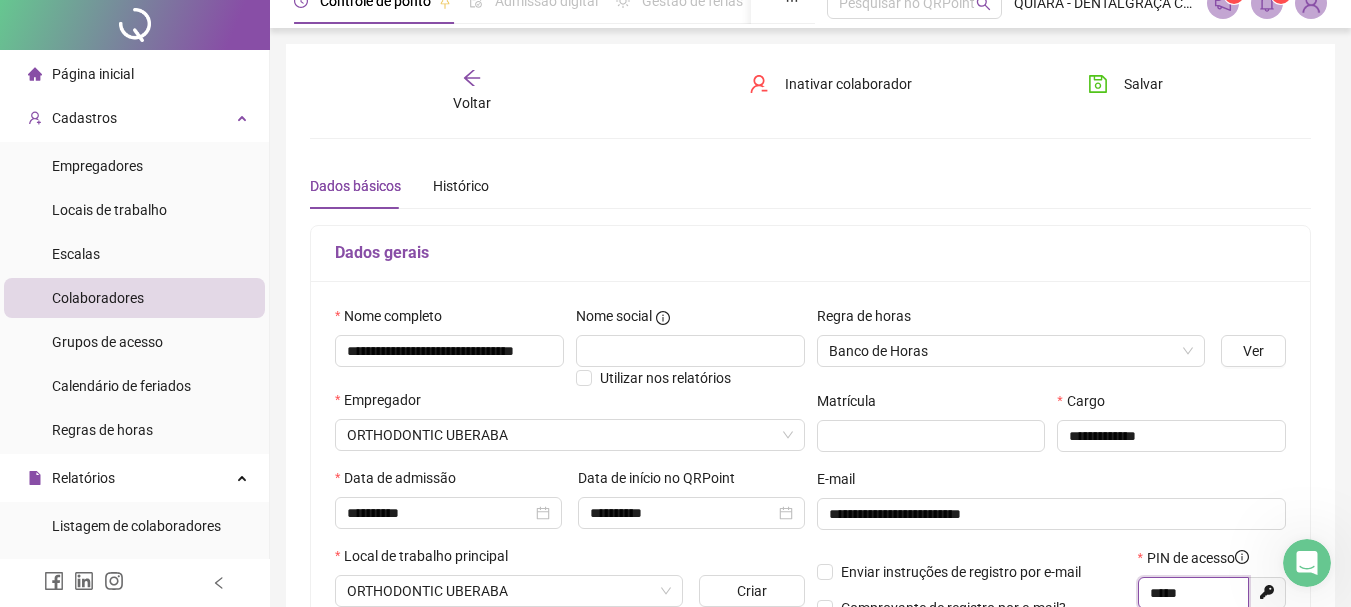 scroll, scrollTop: 0, scrollLeft: 0, axis: both 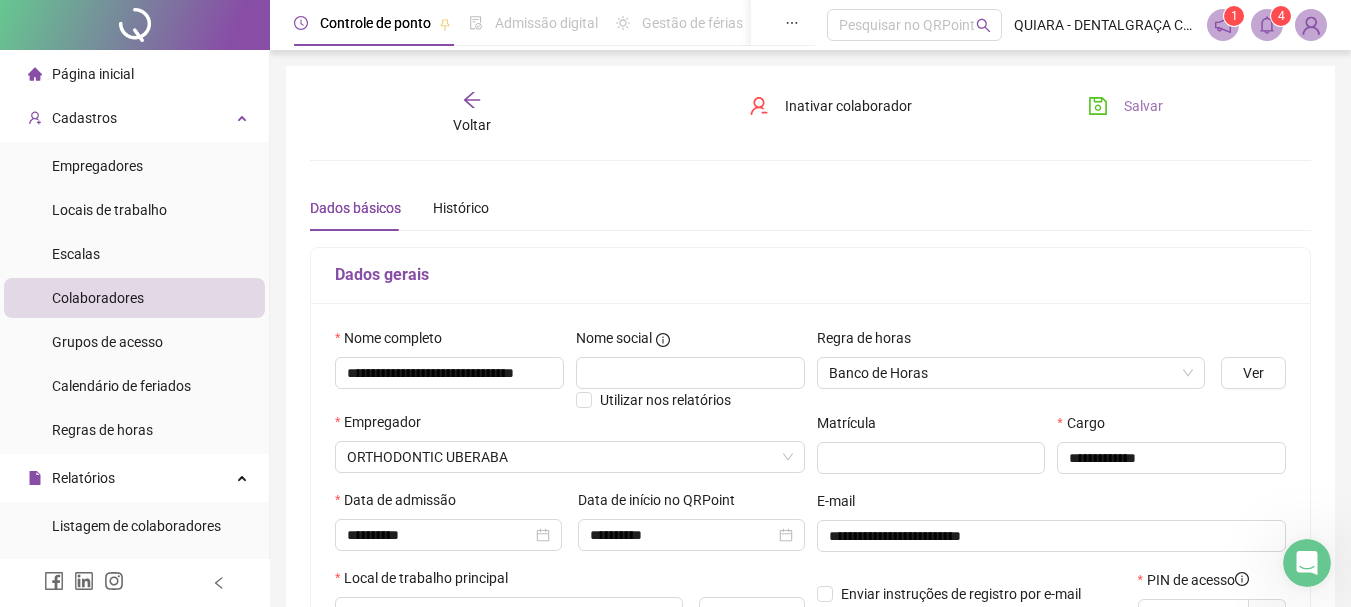 click 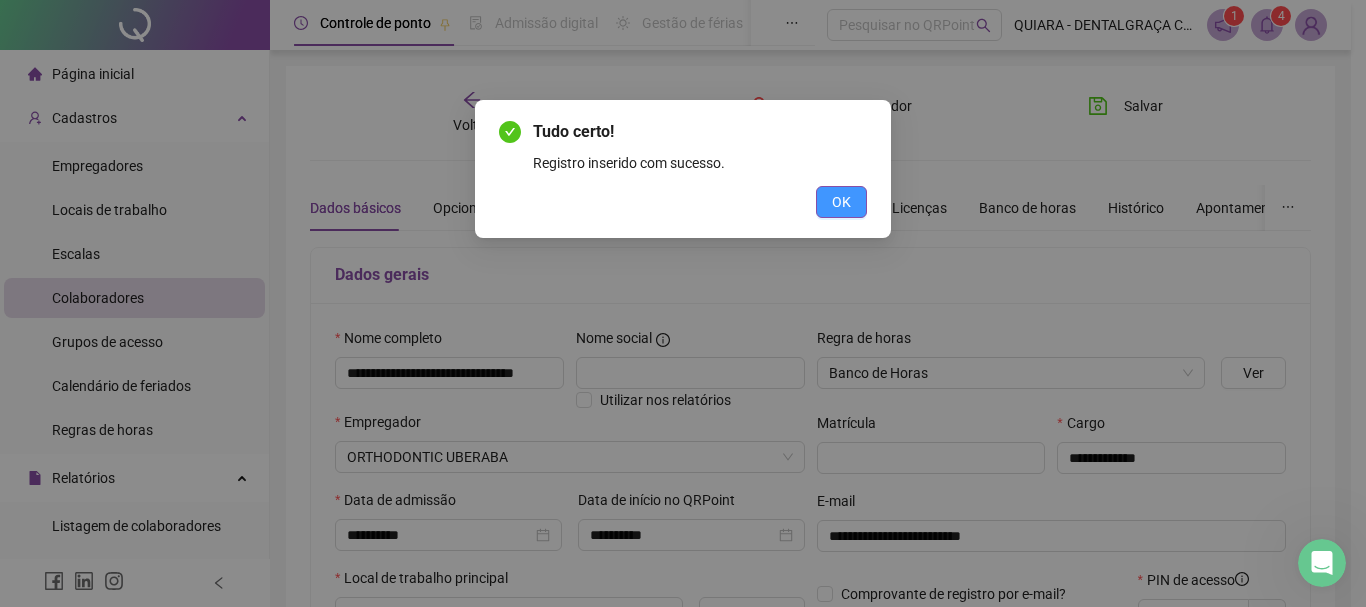 click on "OK" at bounding box center [841, 202] 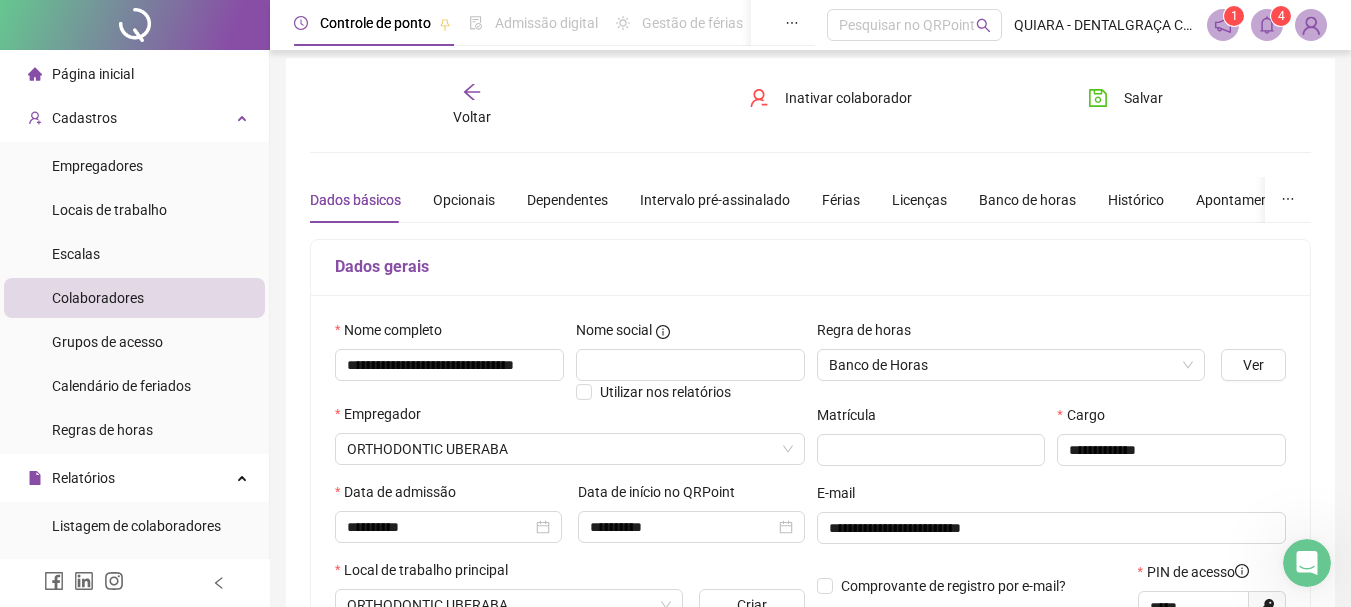 scroll, scrollTop: 0, scrollLeft: 0, axis: both 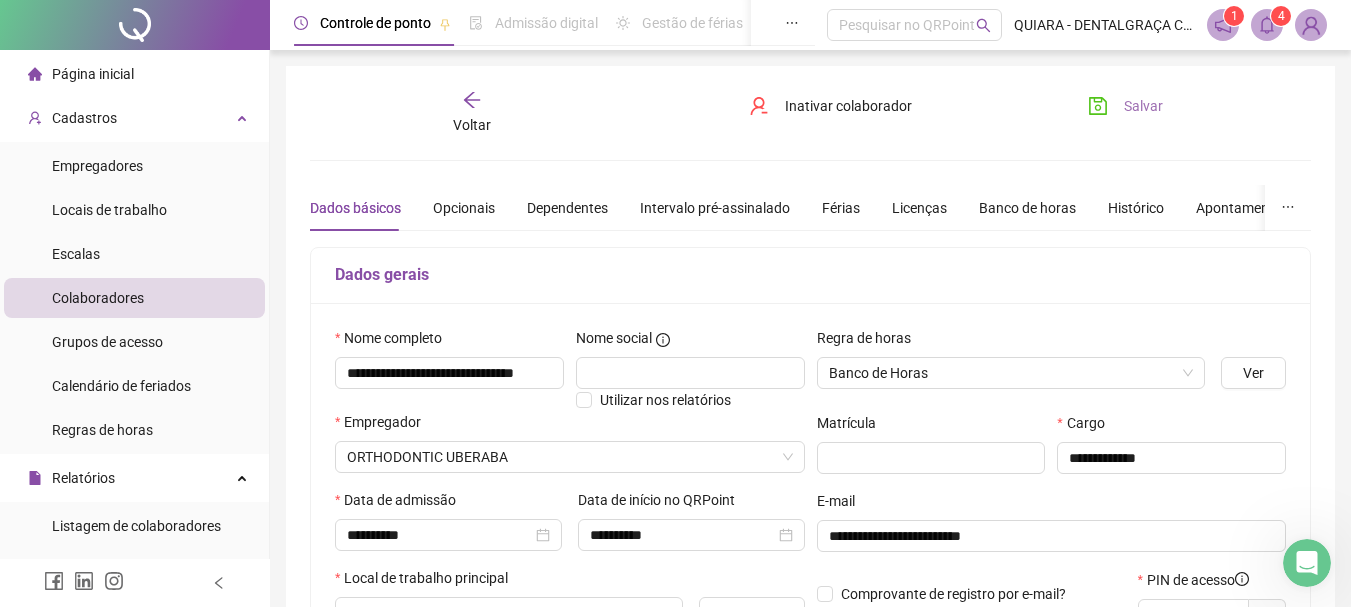 click on "Salvar" at bounding box center (1143, 106) 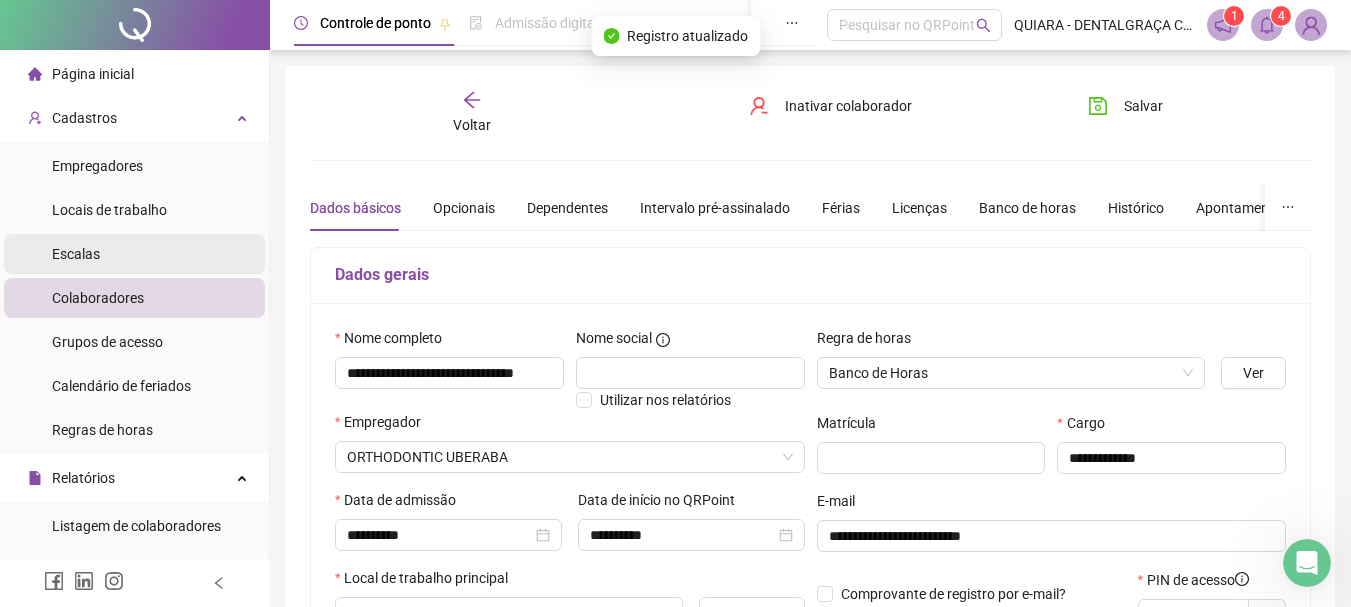 click on "Escalas" at bounding box center (134, 254) 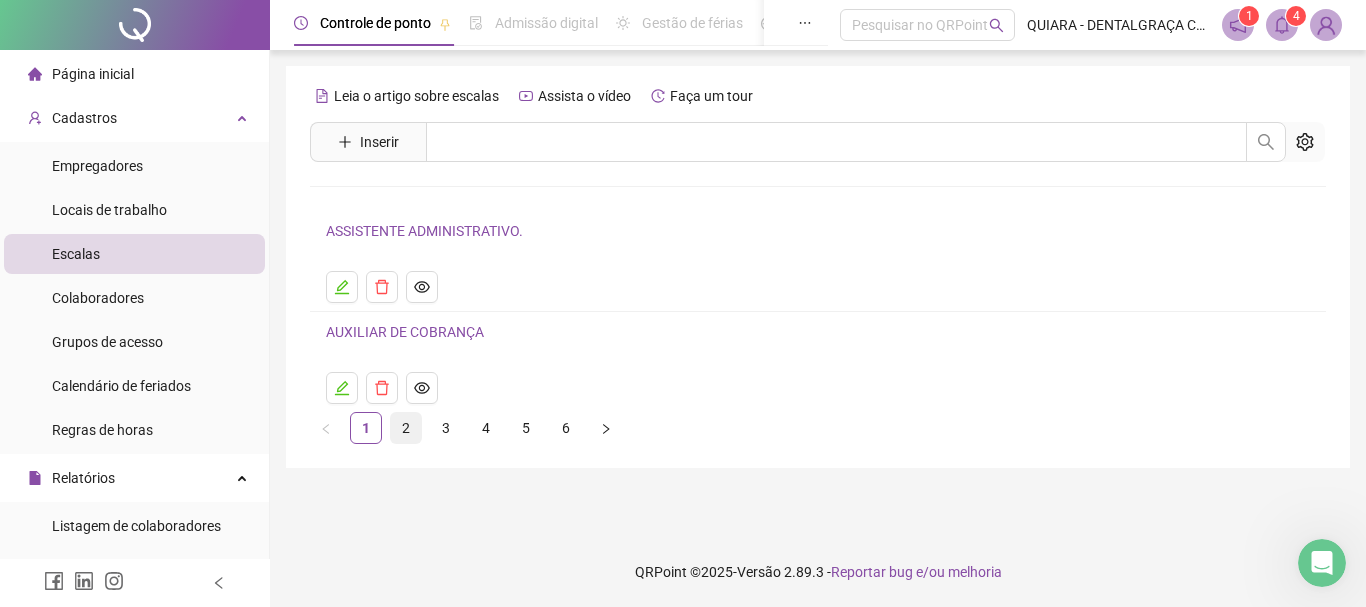 click on "2" at bounding box center [406, 428] 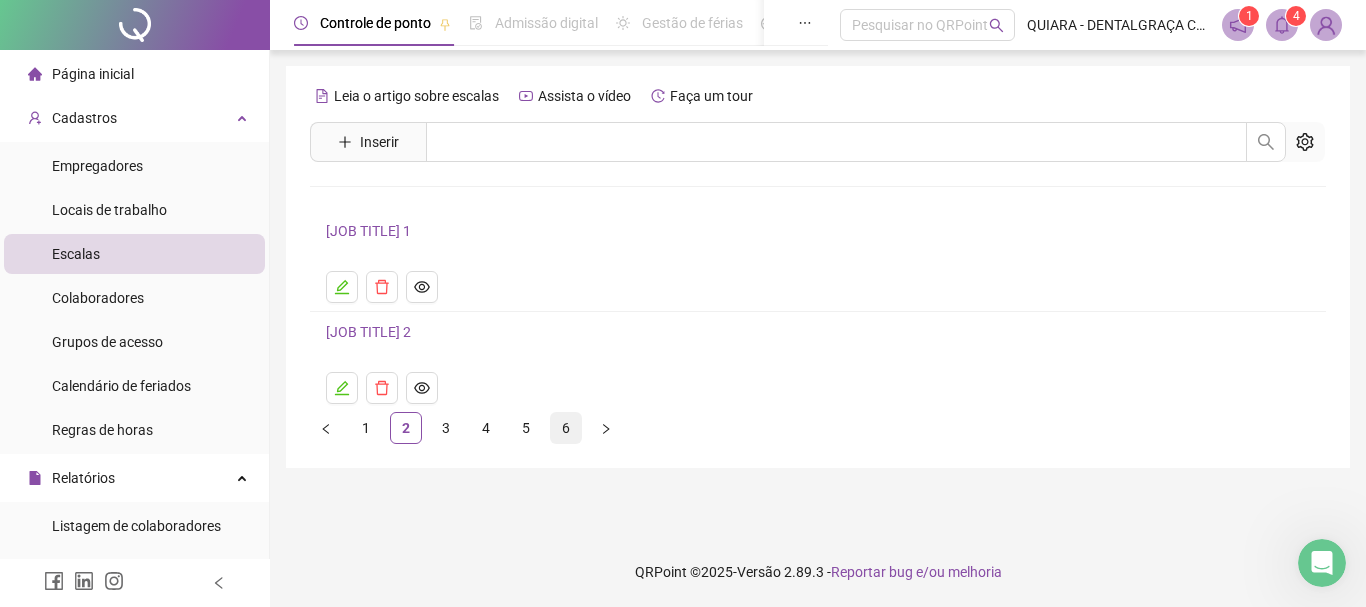 click on "6" at bounding box center (566, 428) 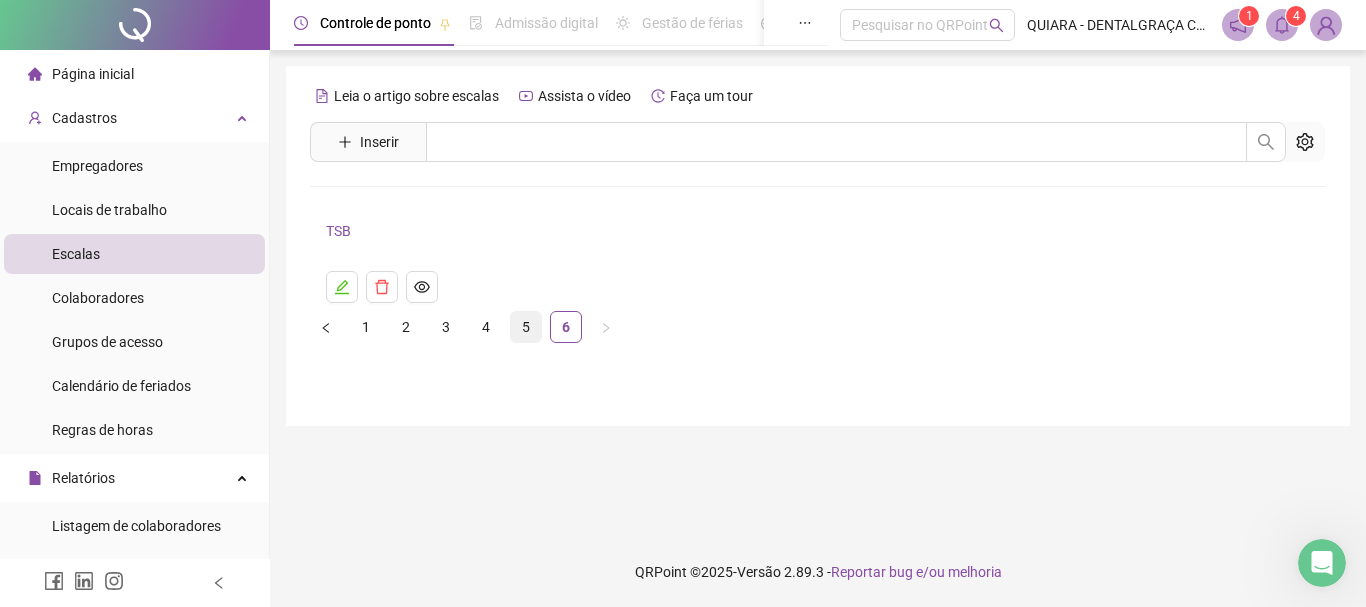 click on "5" at bounding box center [526, 327] 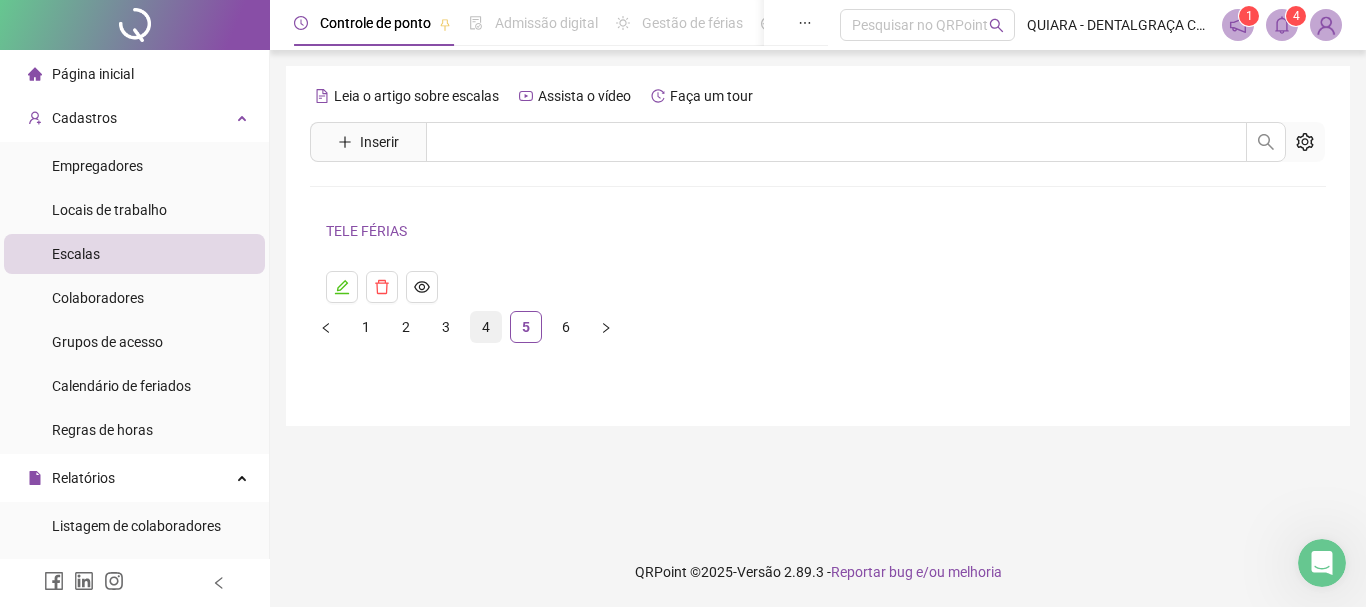 click on "4" at bounding box center (486, 327) 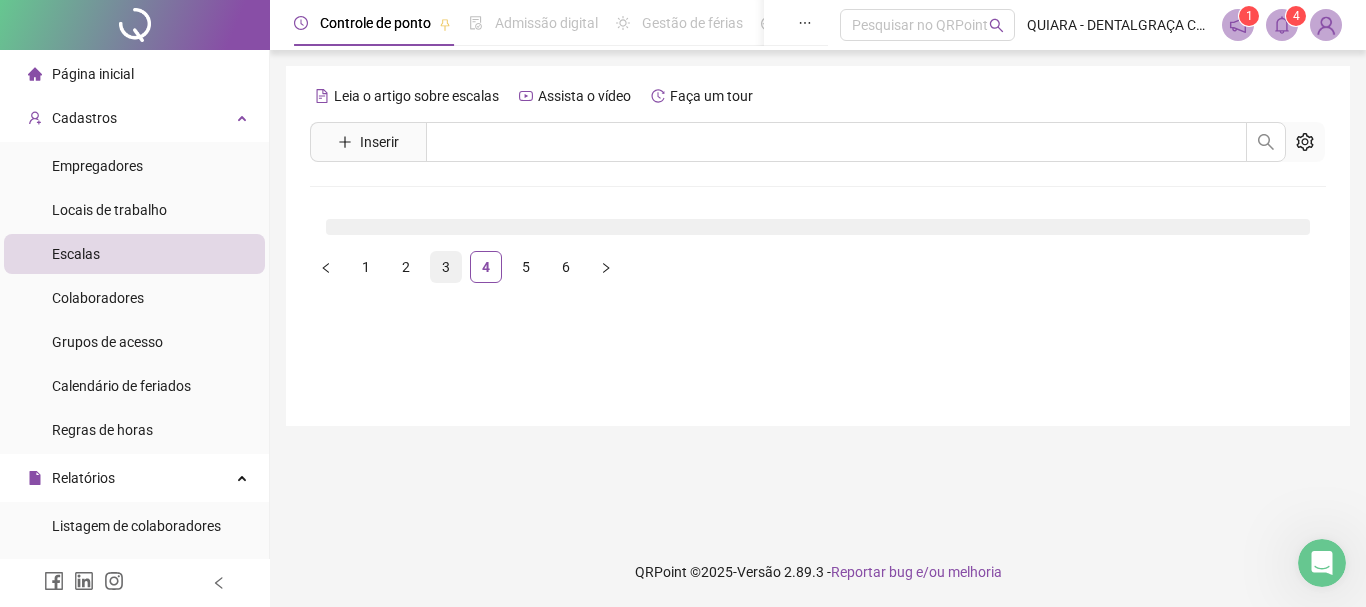 click on "3" at bounding box center [446, 267] 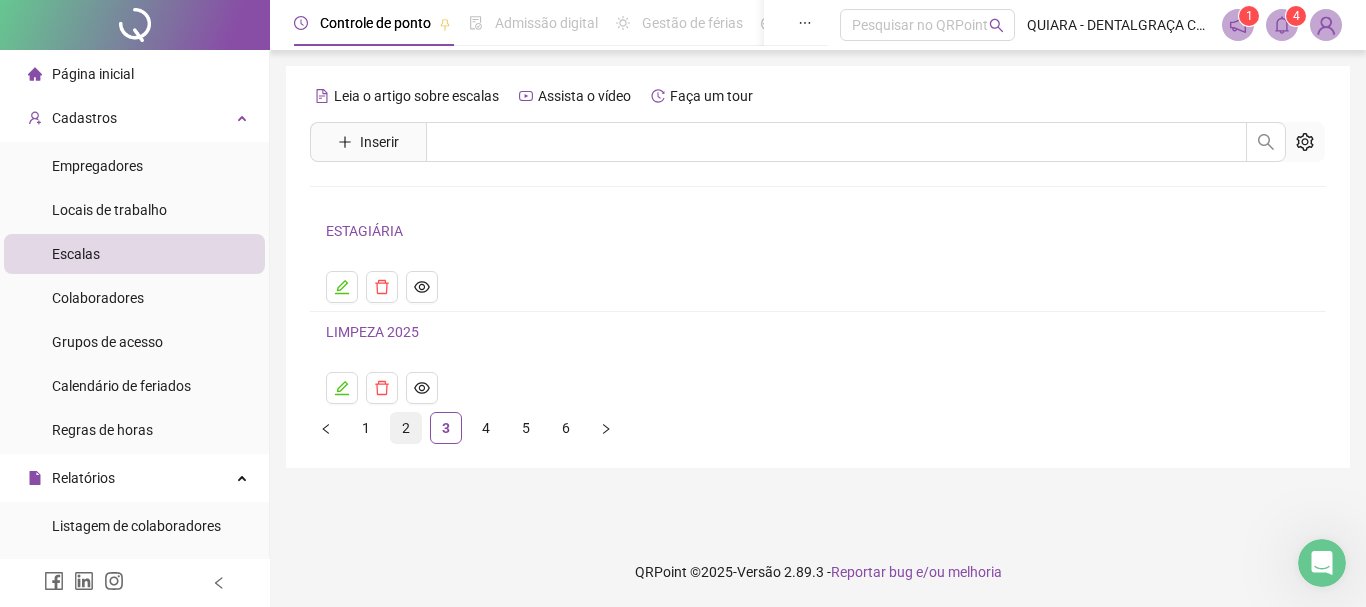 click on "2" at bounding box center [406, 428] 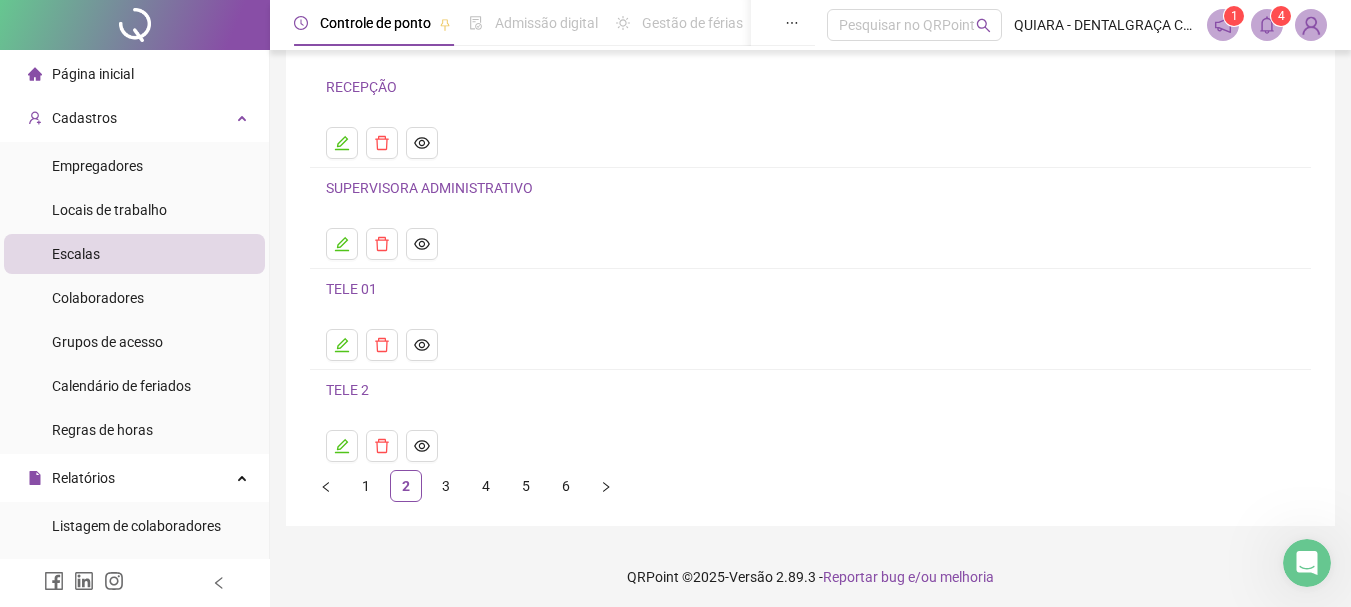scroll, scrollTop: 149, scrollLeft: 0, axis: vertical 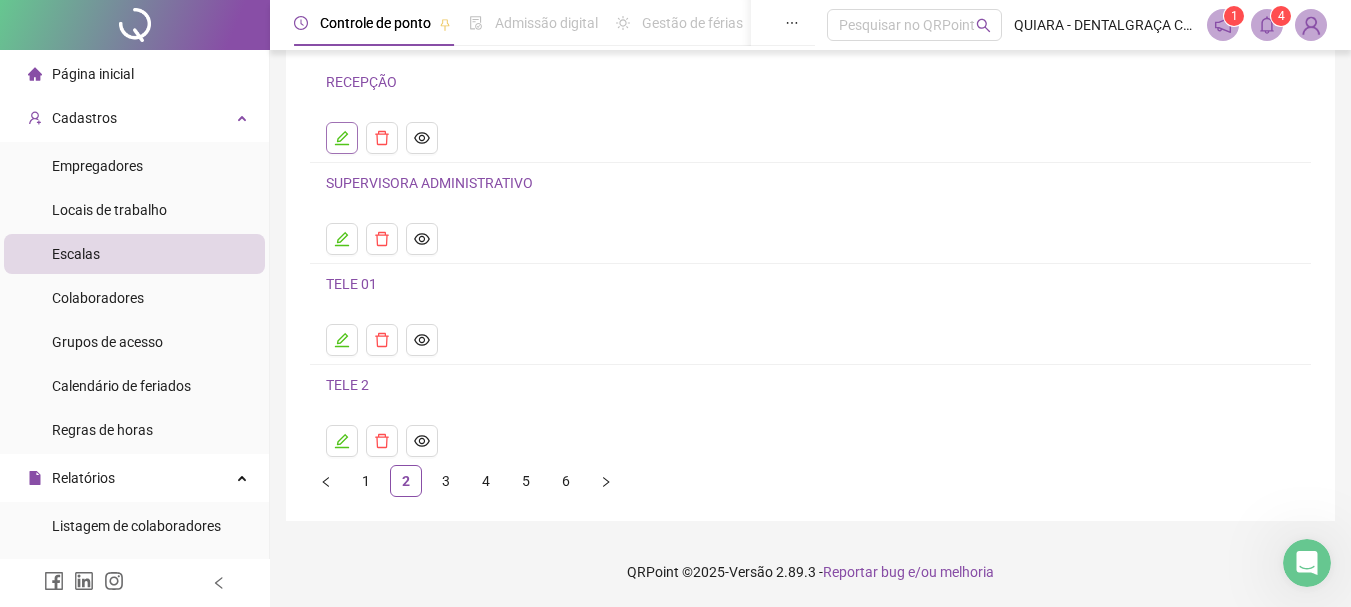 click 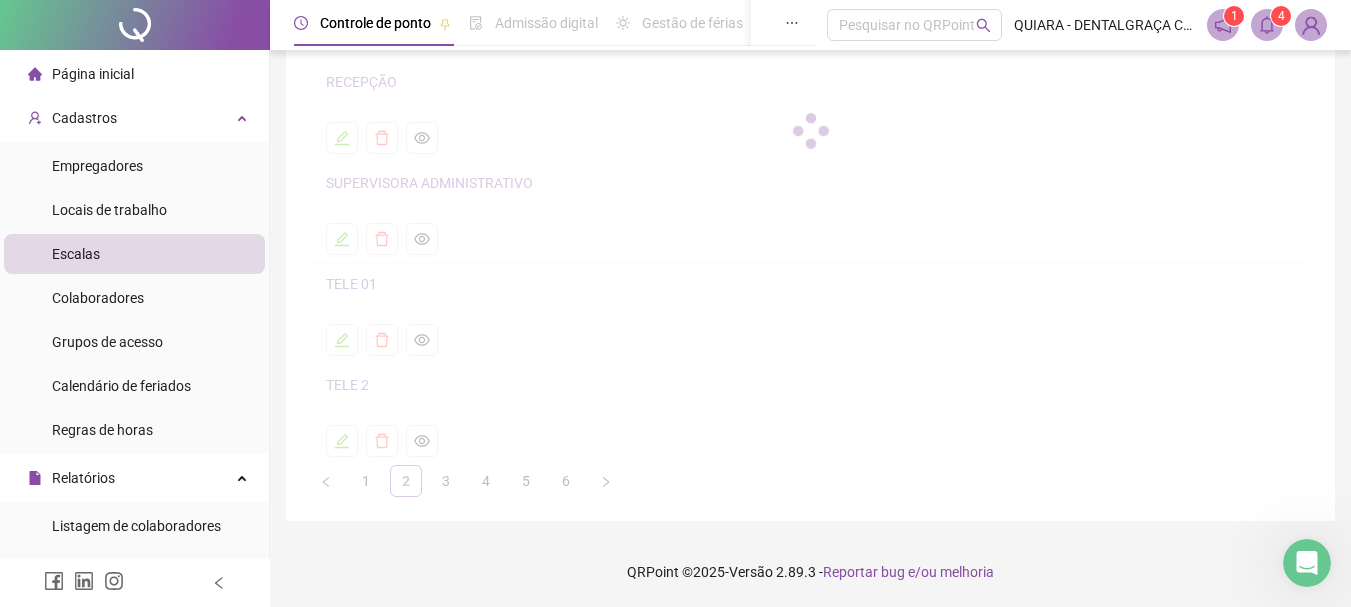 scroll, scrollTop: 69, scrollLeft: 0, axis: vertical 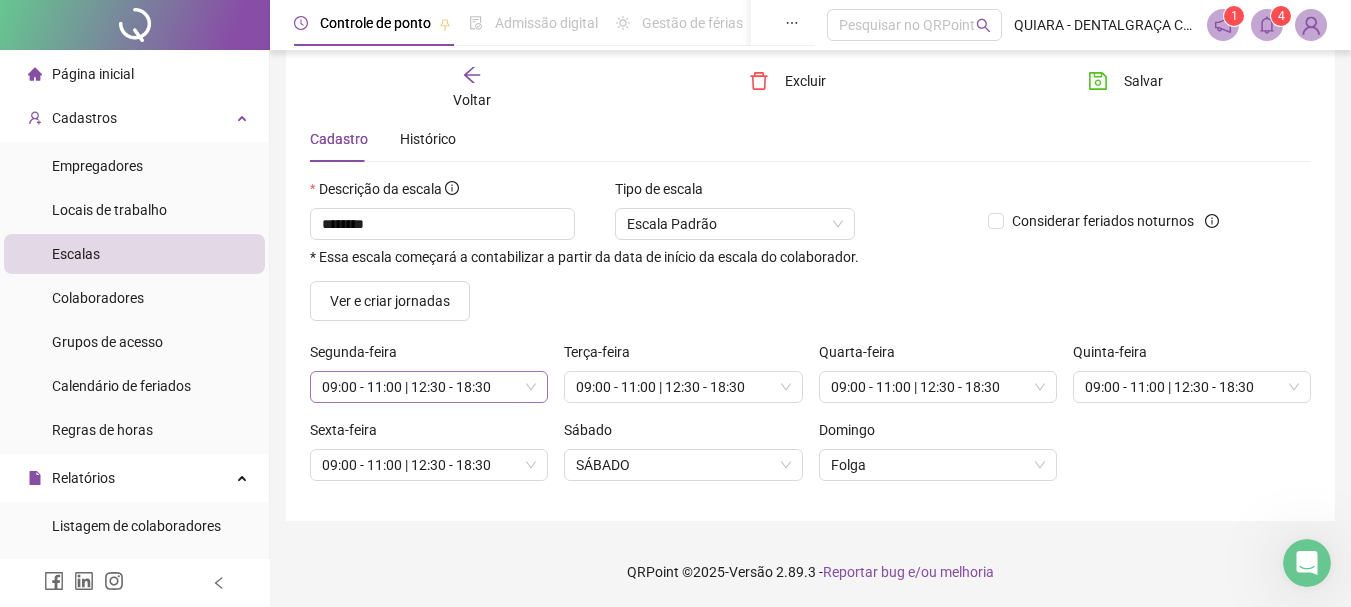 click on "09:00 - 11:00 | 12:30 - 18:30" at bounding box center (429, 387) 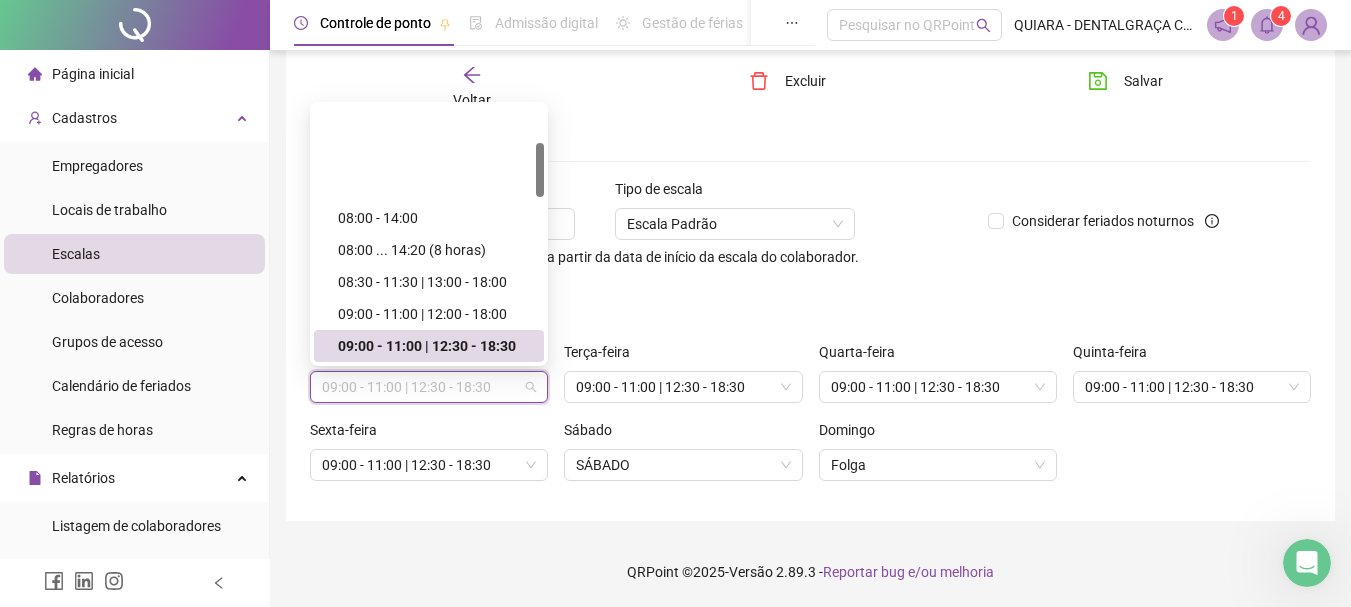 scroll, scrollTop: 174, scrollLeft: 0, axis: vertical 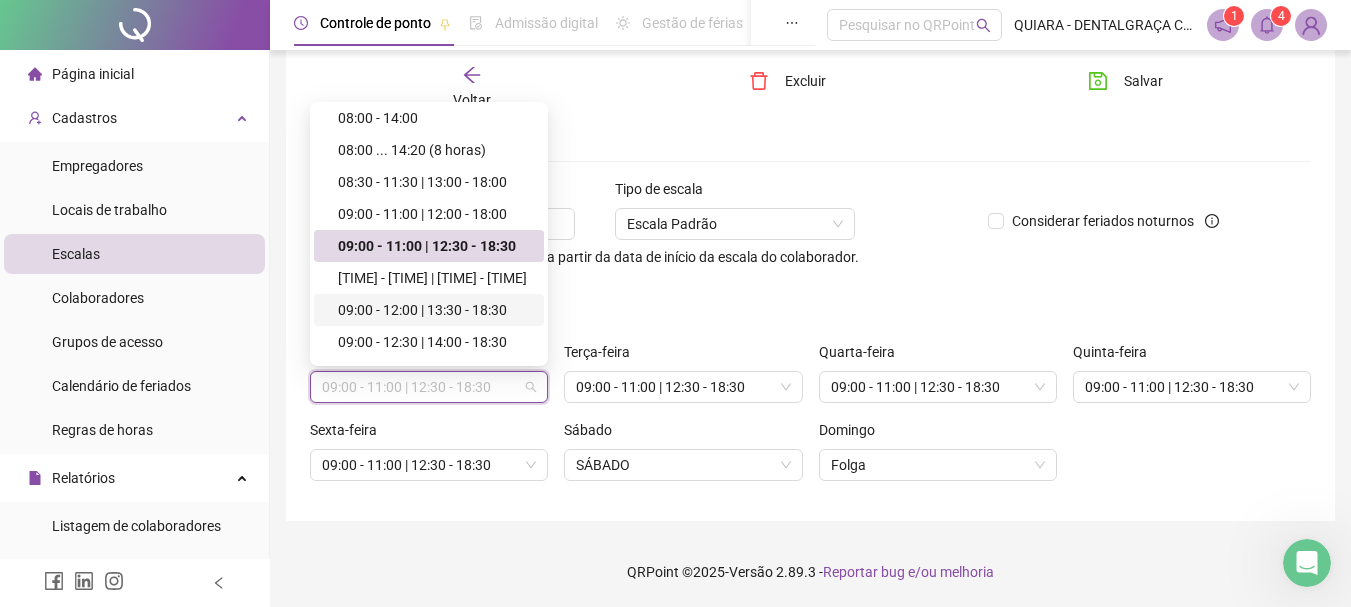 click on "09:00 - 12:00 | 13:30 - 18:30" at bounding box center [435, 310] 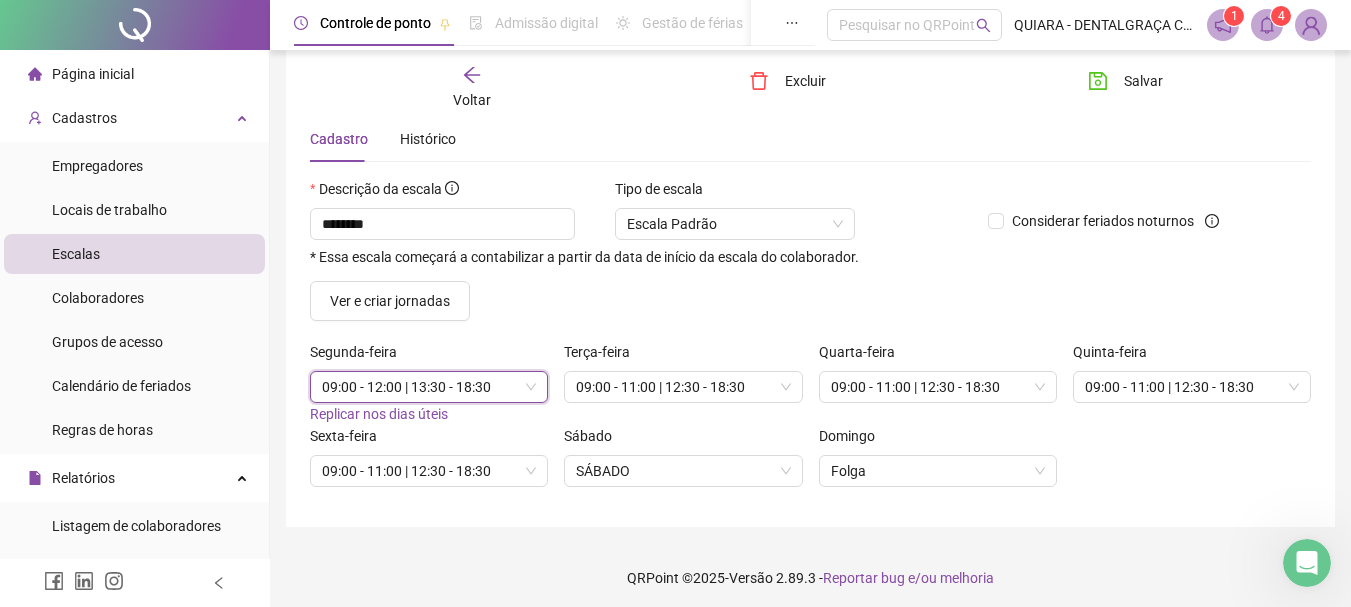 click on "Replicar nos dias úteis" at bounding box center [379, 414] 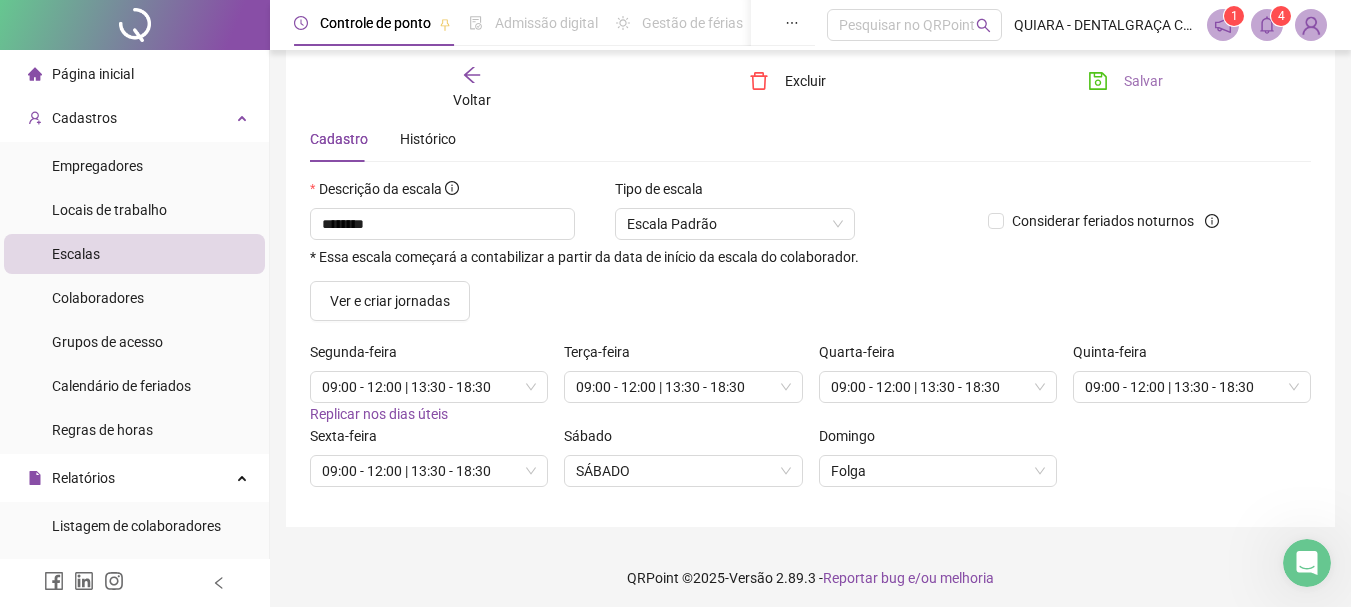 click on "Salvar" at bounding box center (1125, 81) 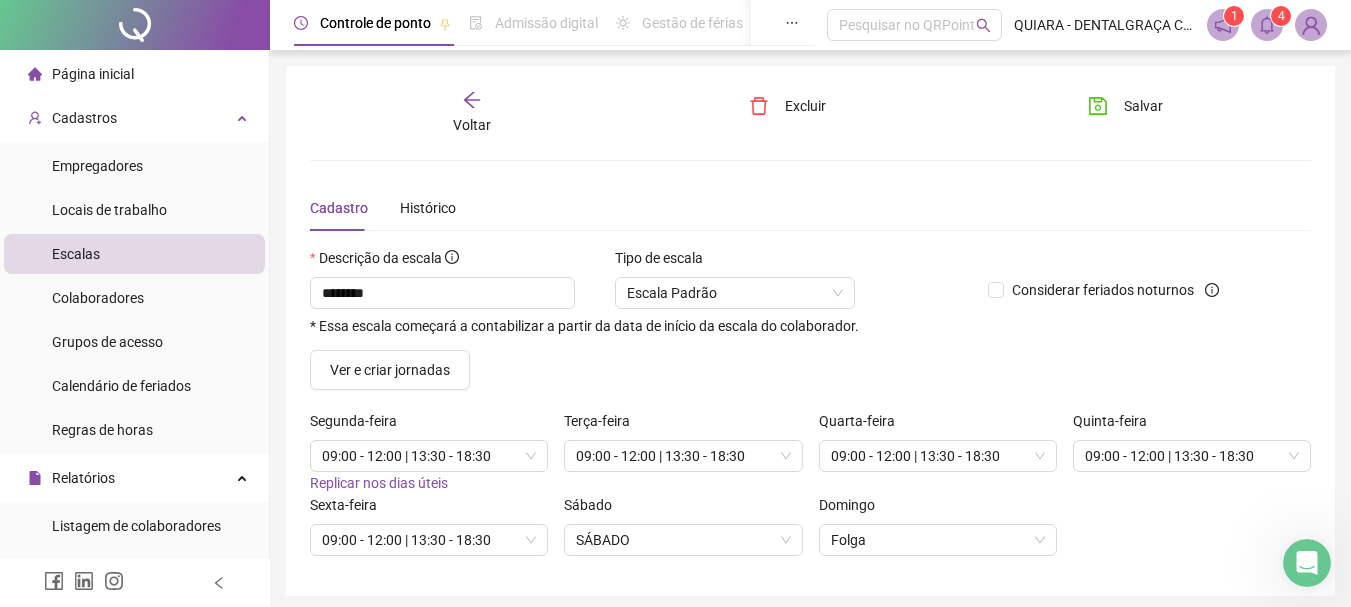 scroll, scrollTop: 75, scrollLeft: 0, axis: vertical 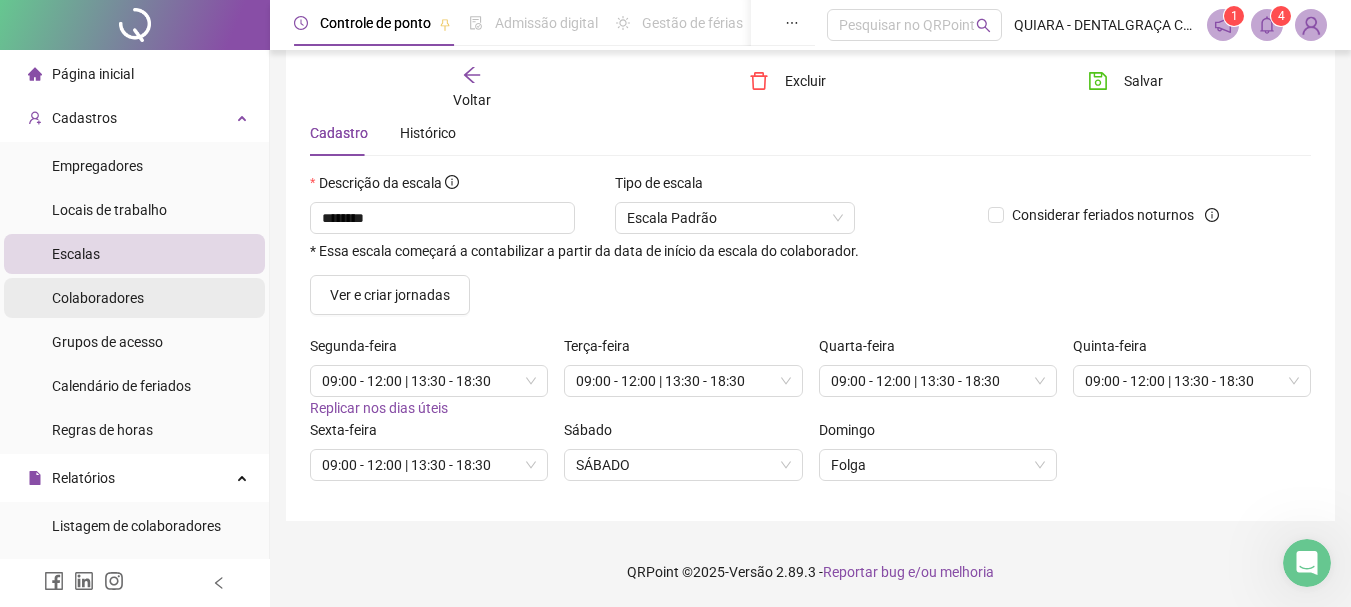 click on "Colaboradores" at bounding box center (98, 298) 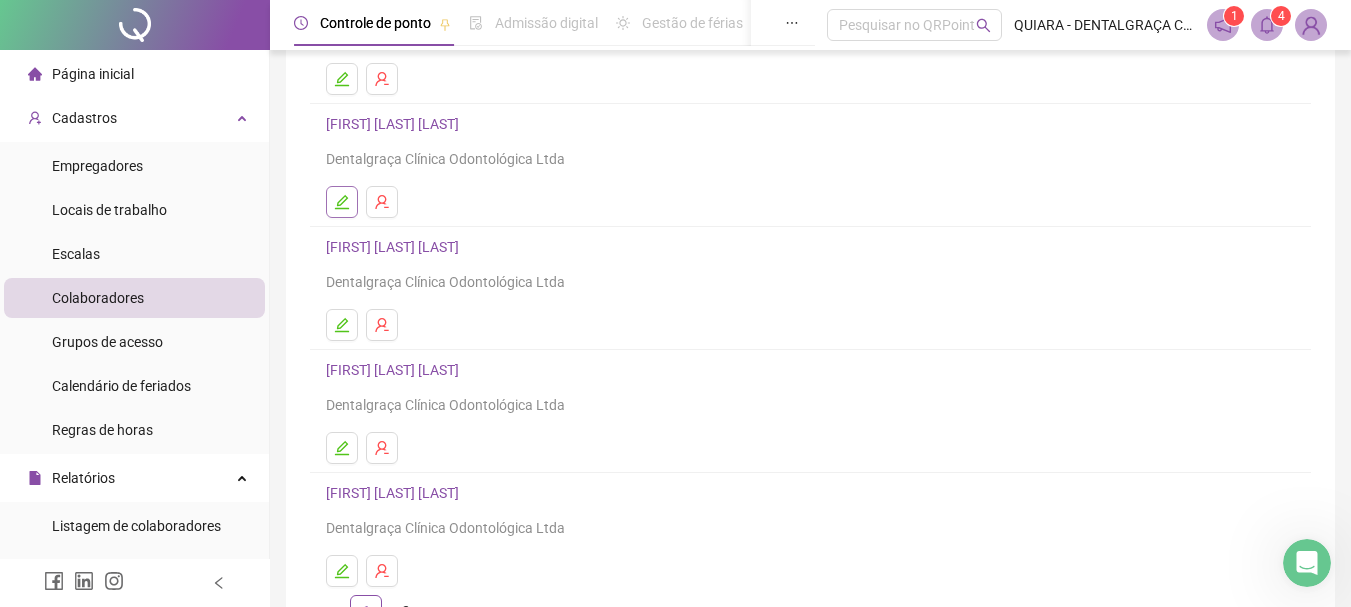 scroll, scrollTop: 360, scrollLeft: 0, axis: vertical 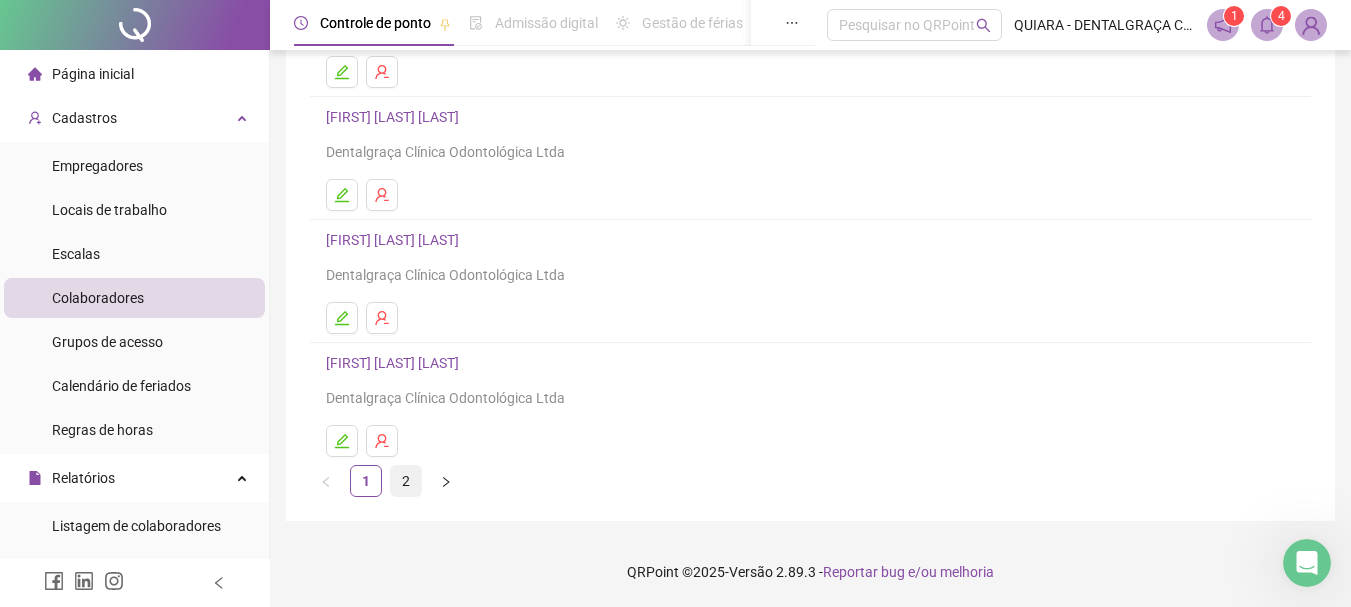 click on "2" at bounding box center (406, 481) 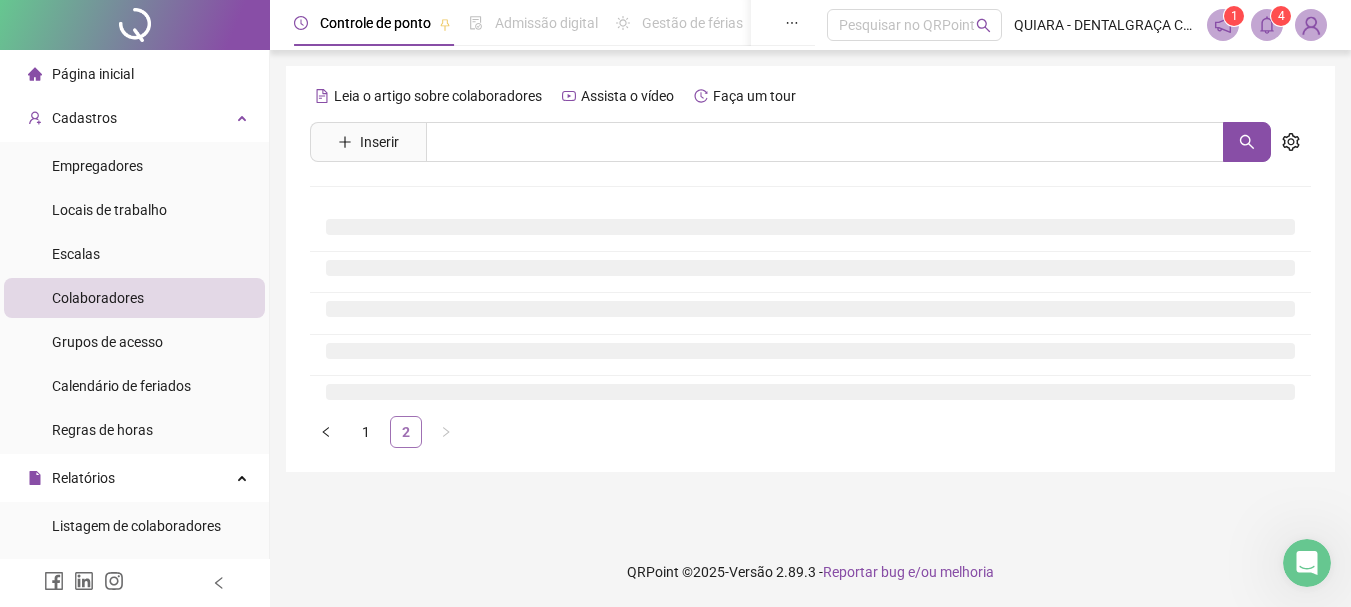 scroll, scrollTop: 0, scrollLeft: 0, axis: both 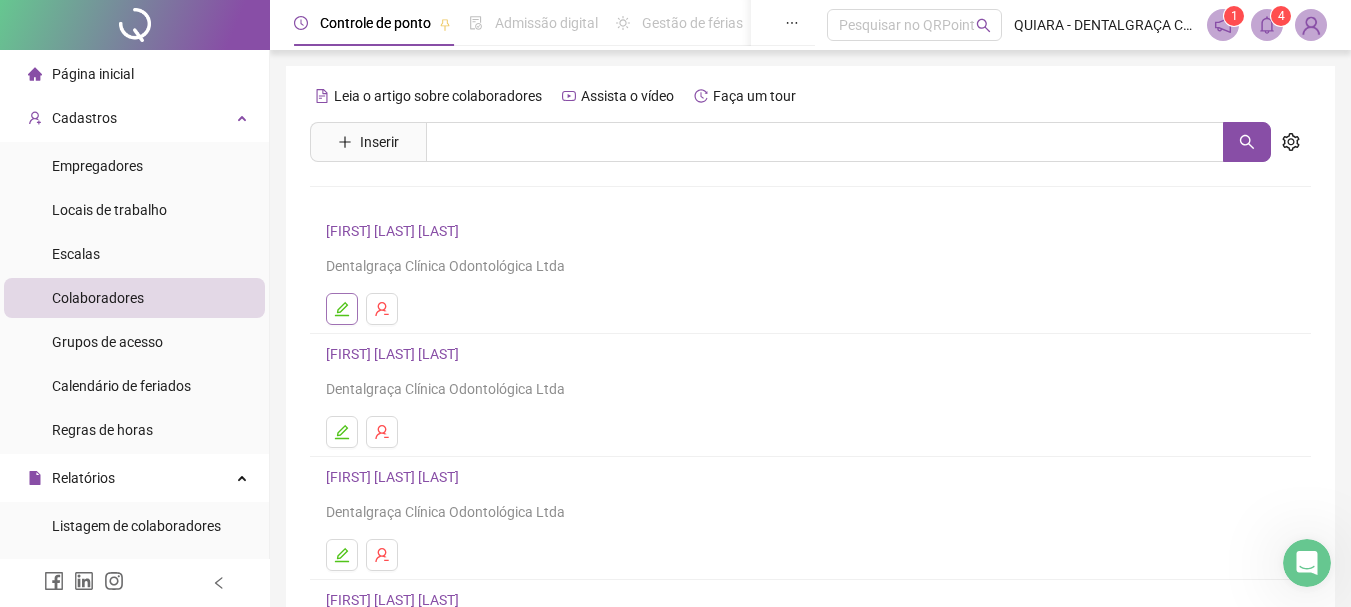 click 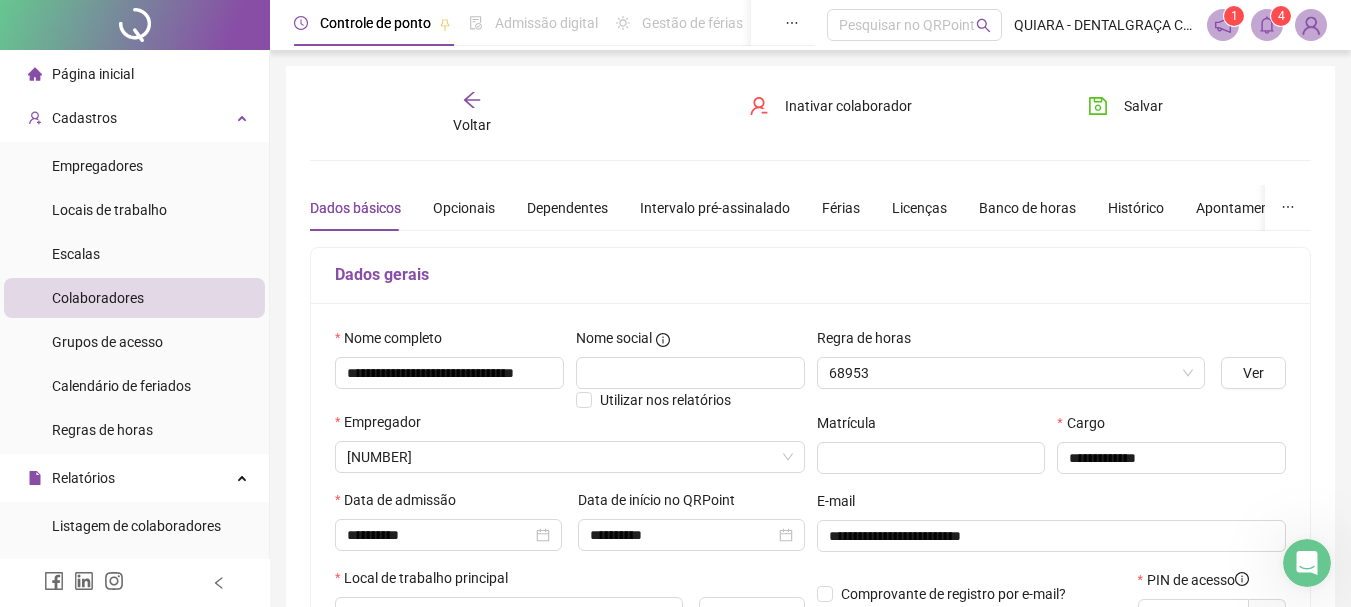 type on "********" 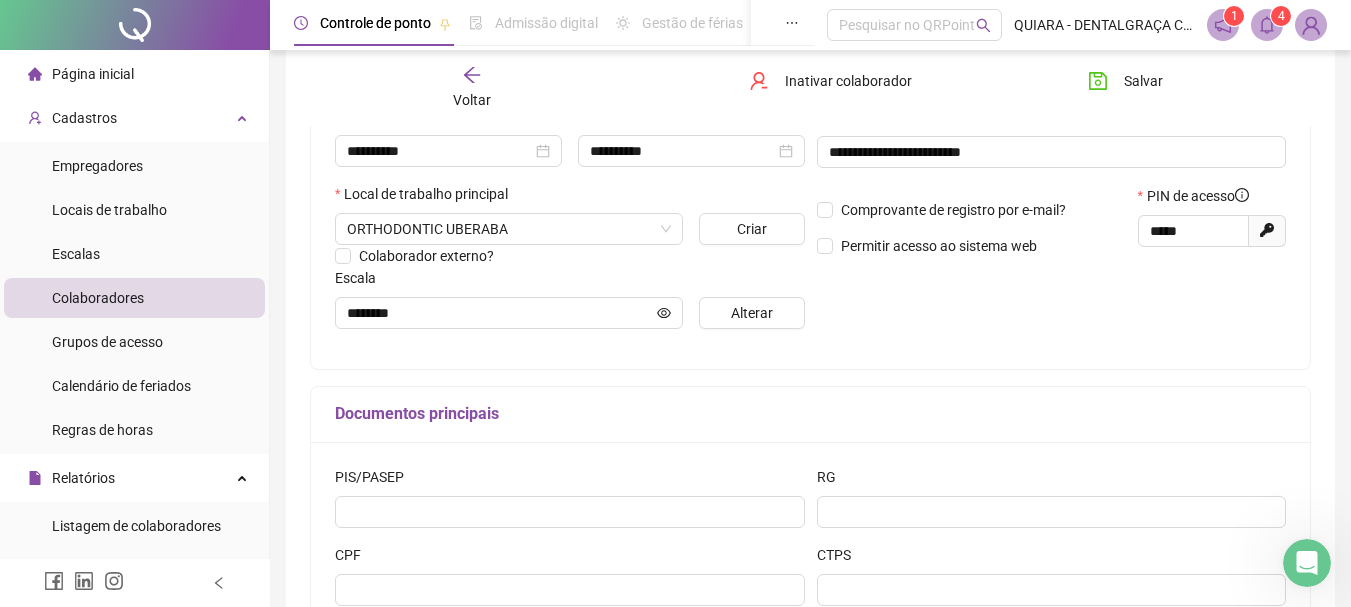 scroll, scrollTop: 400, scrollLeft: 0, axis: vertical 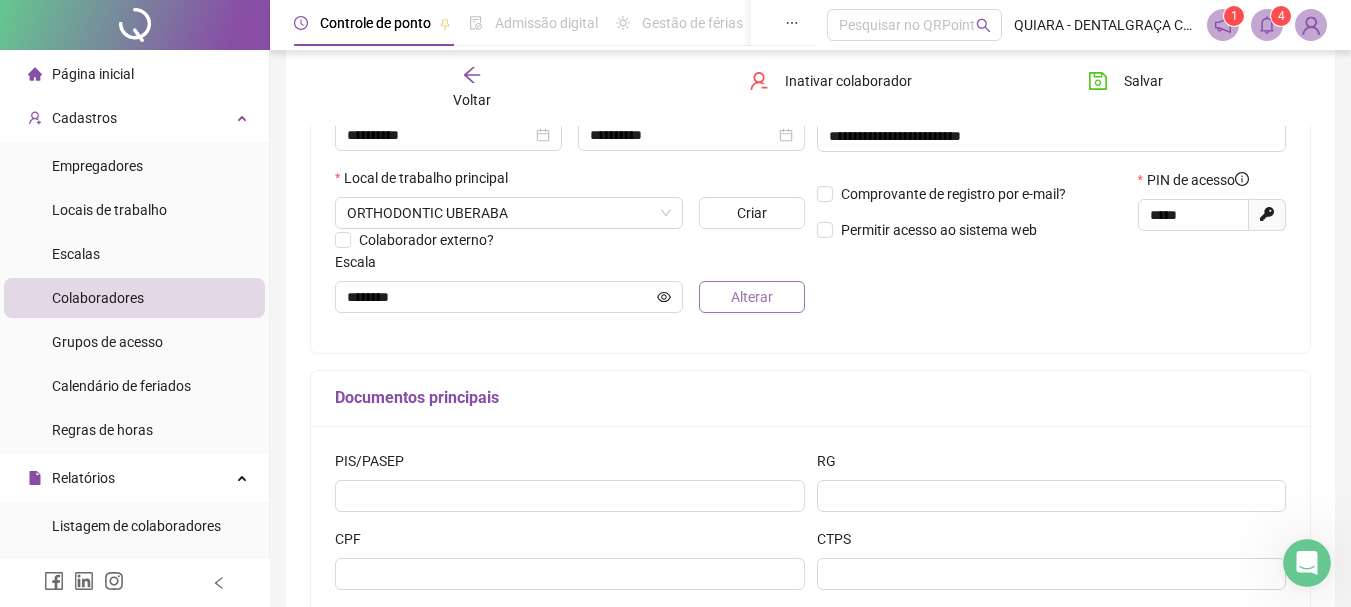 click on "Alterar" at bounding box center [752, 297] 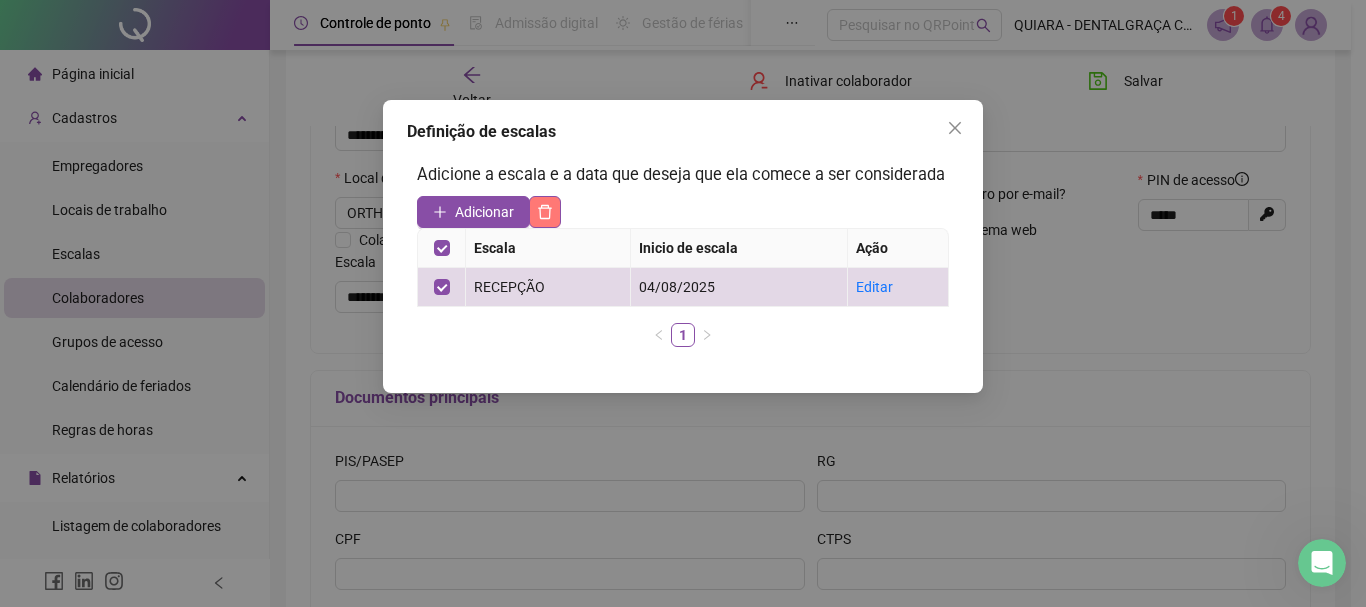 click 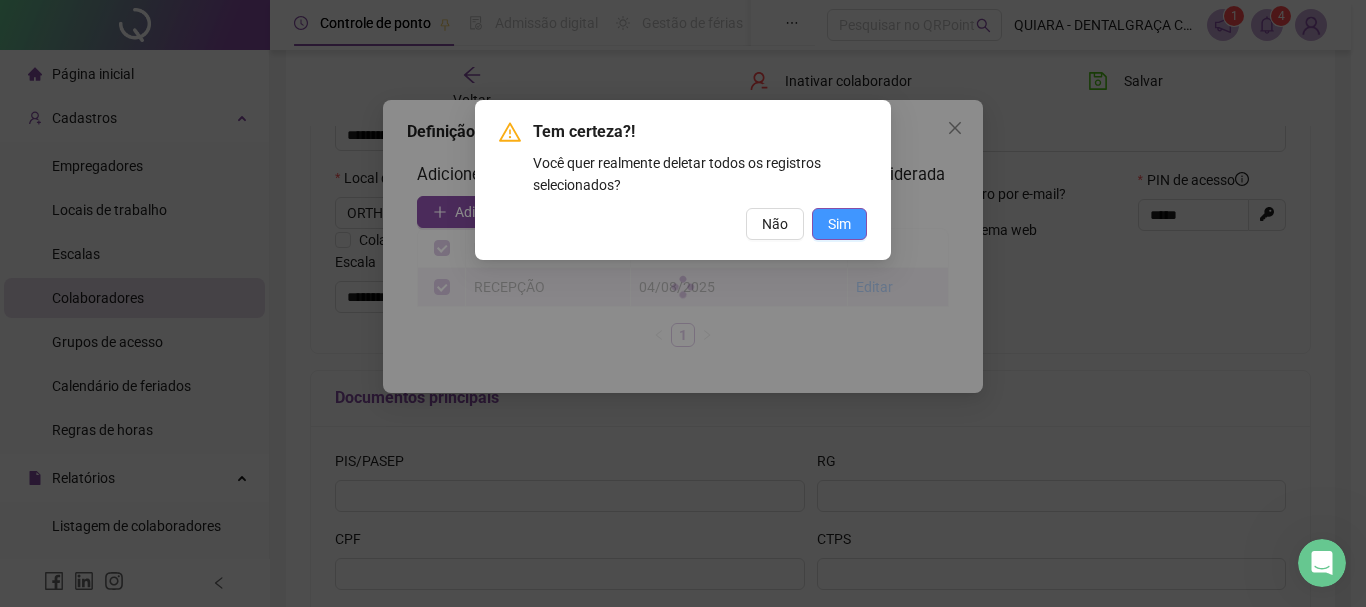 click on "Sim" at bounding box center (839, 224) 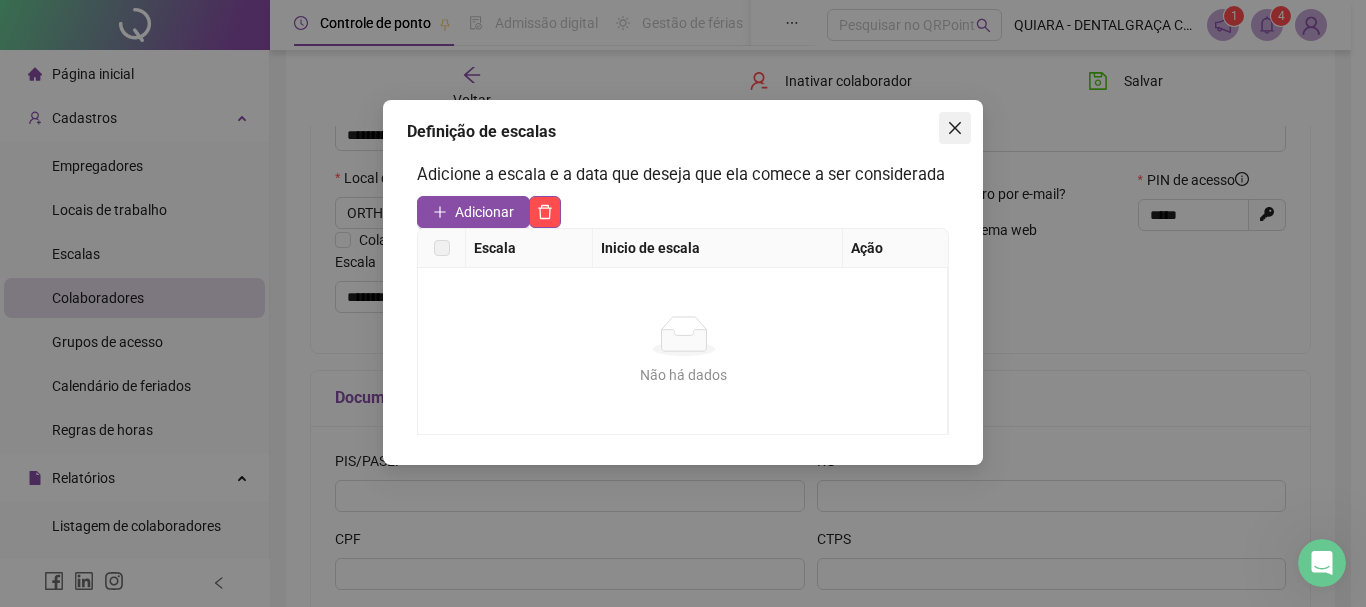click 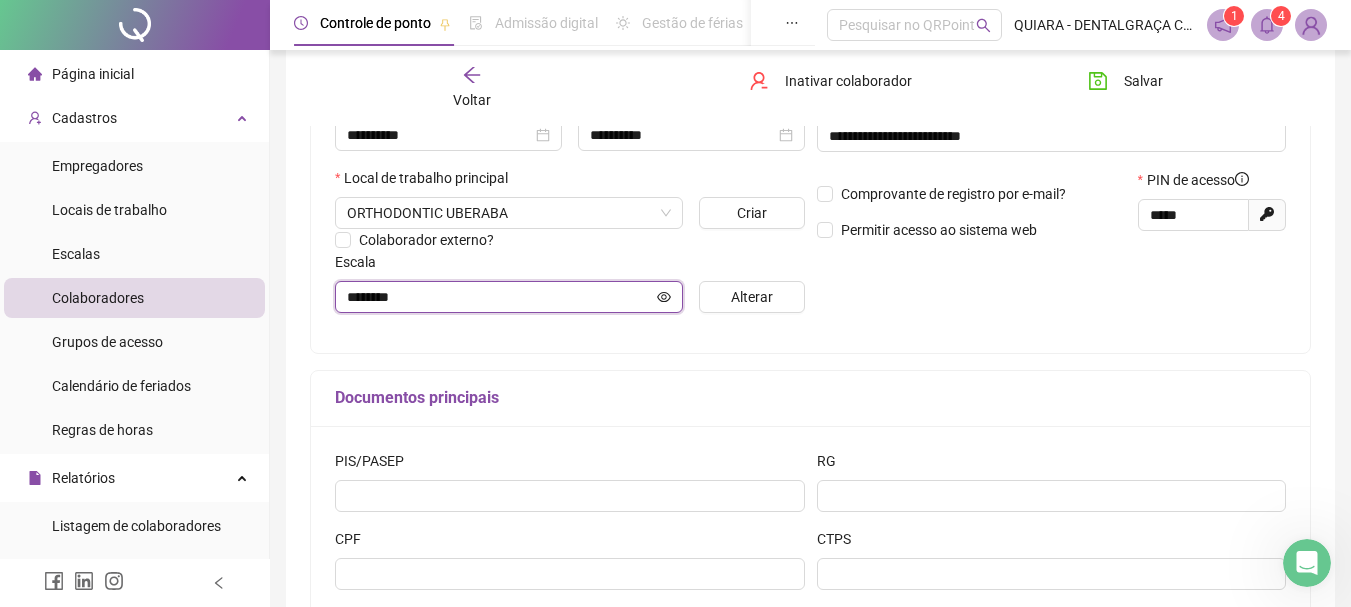 click 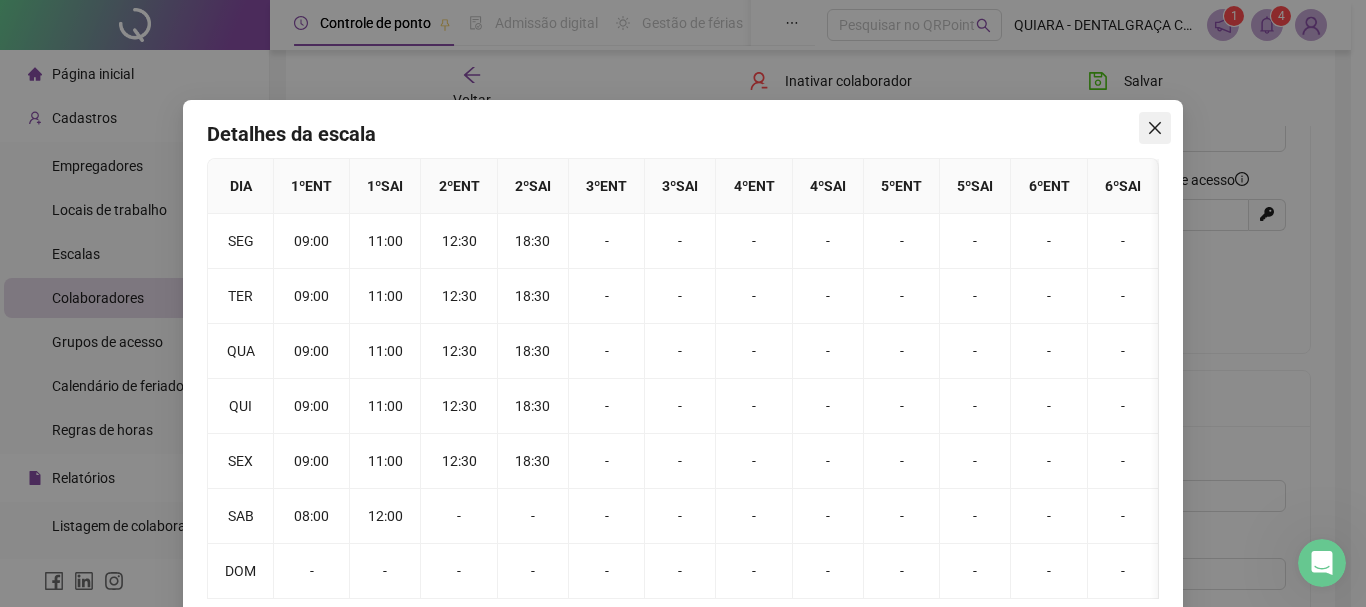 click 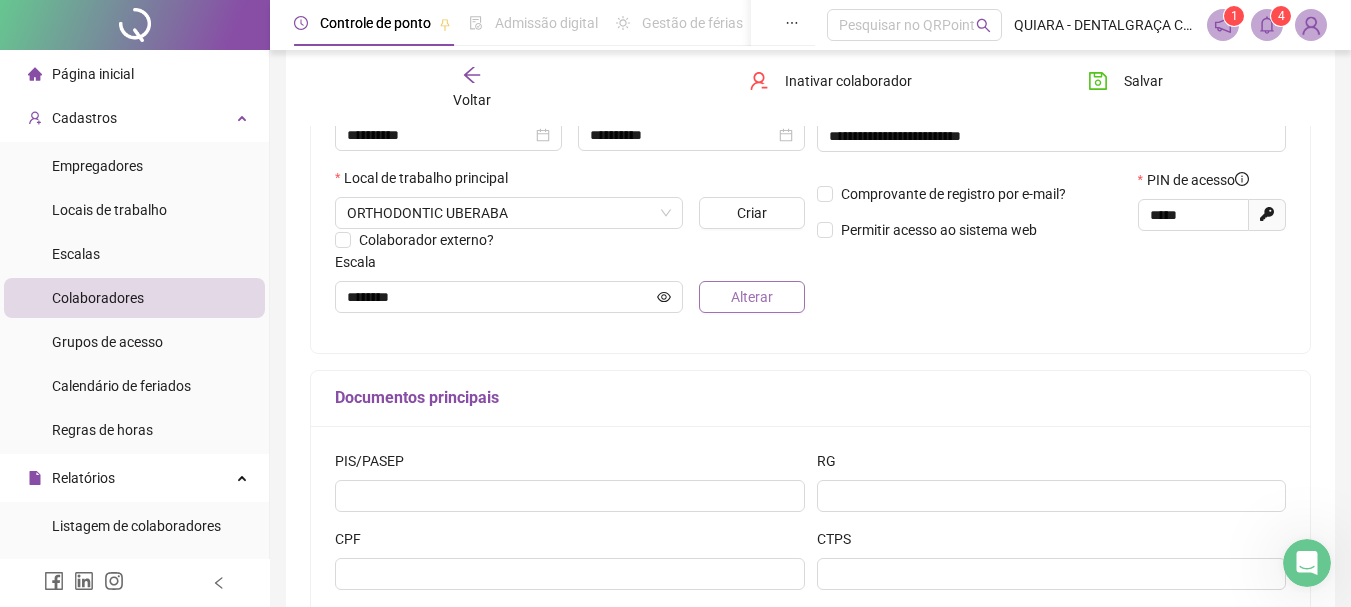 click on "Alterar" at bounding box center [752, 297] 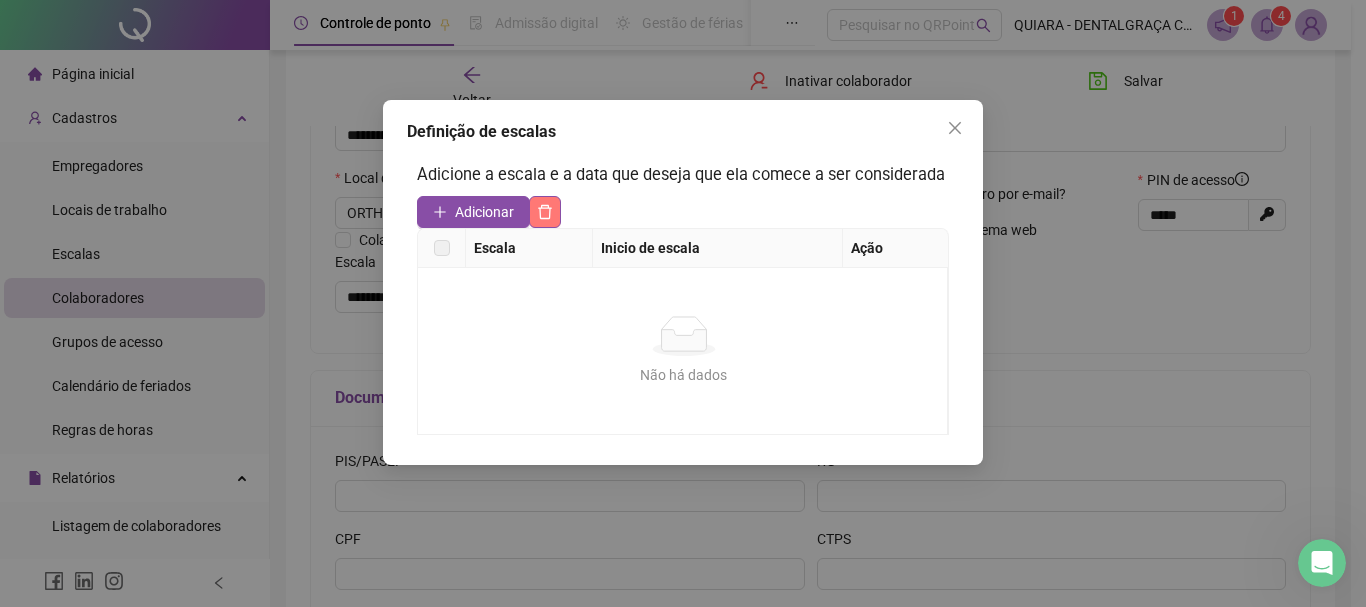 click 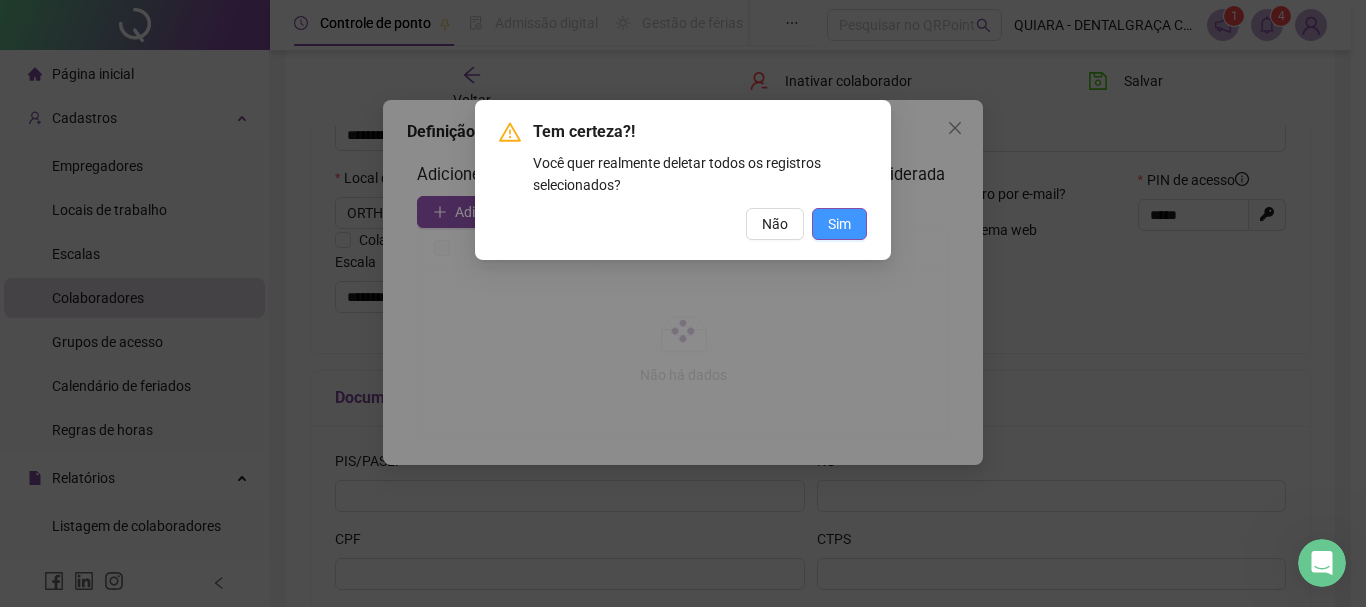 click on "Sim" at bounding box center [839, 224] 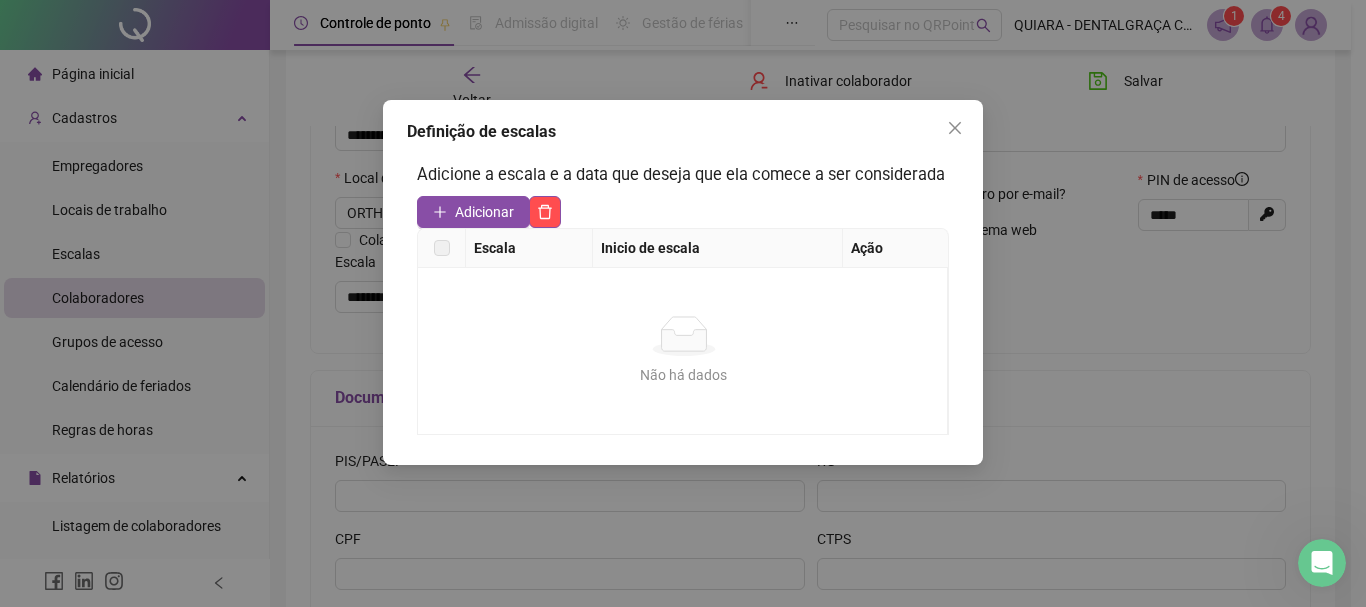 click at bounding box center (955, 128) 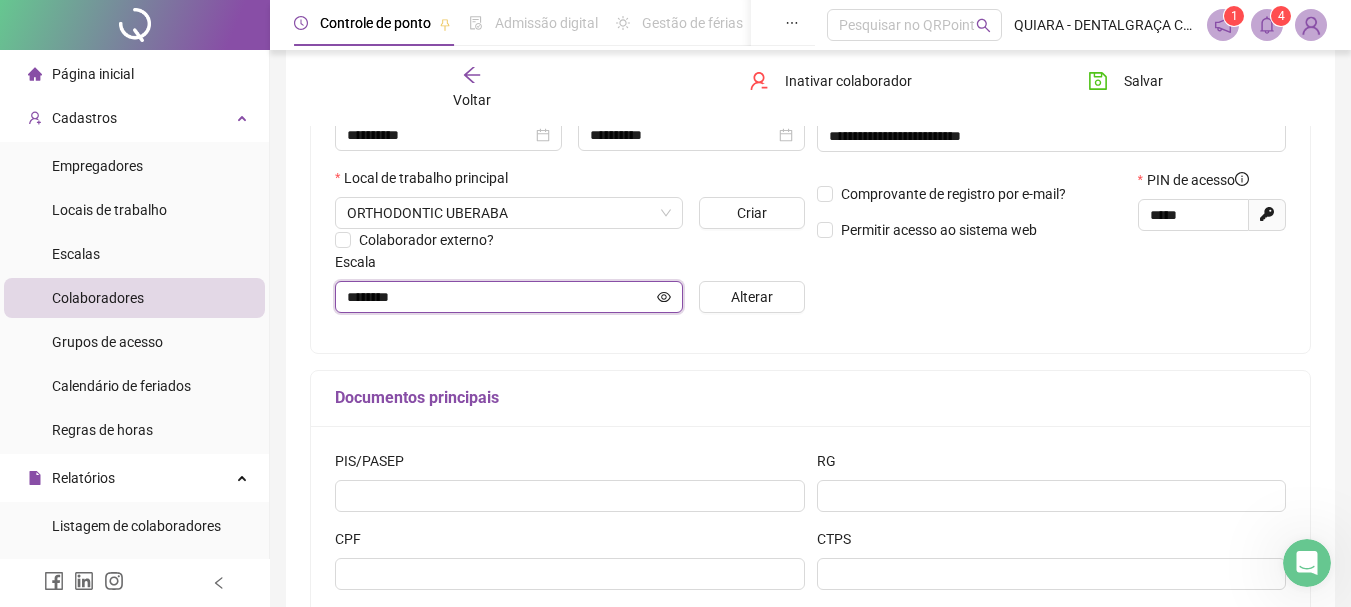 click on "********" at bounding box center (500, 297) 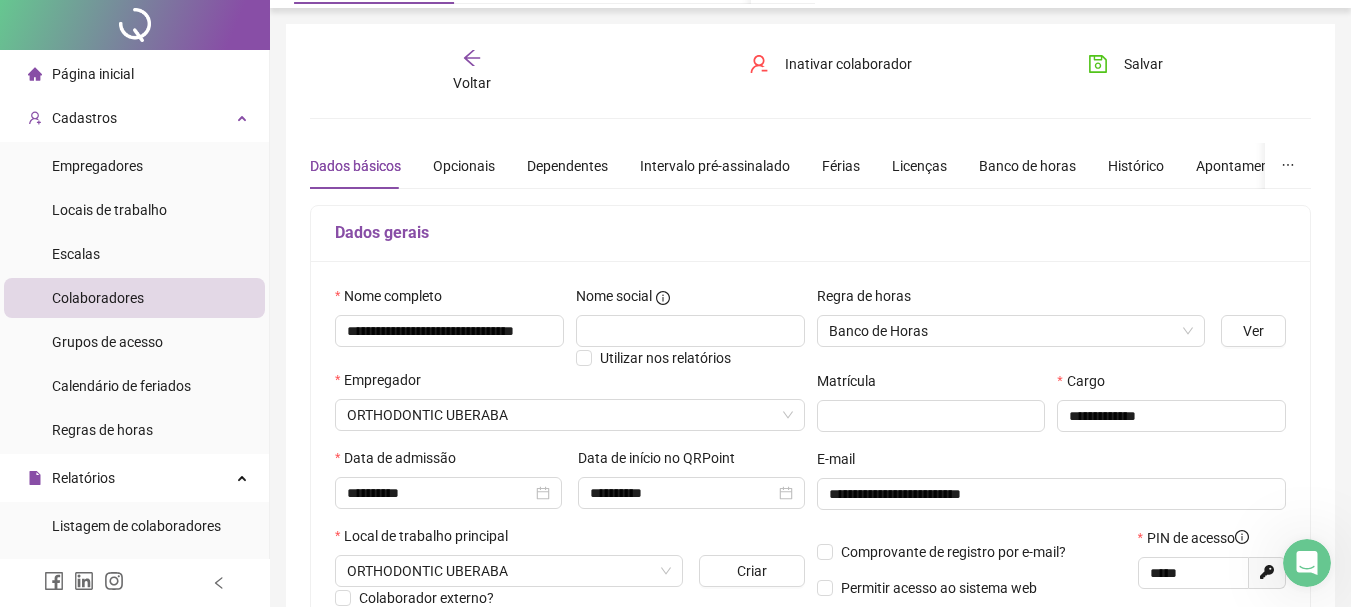 scroll, scrollTop: 0, scrollLeft: 0, axis: both 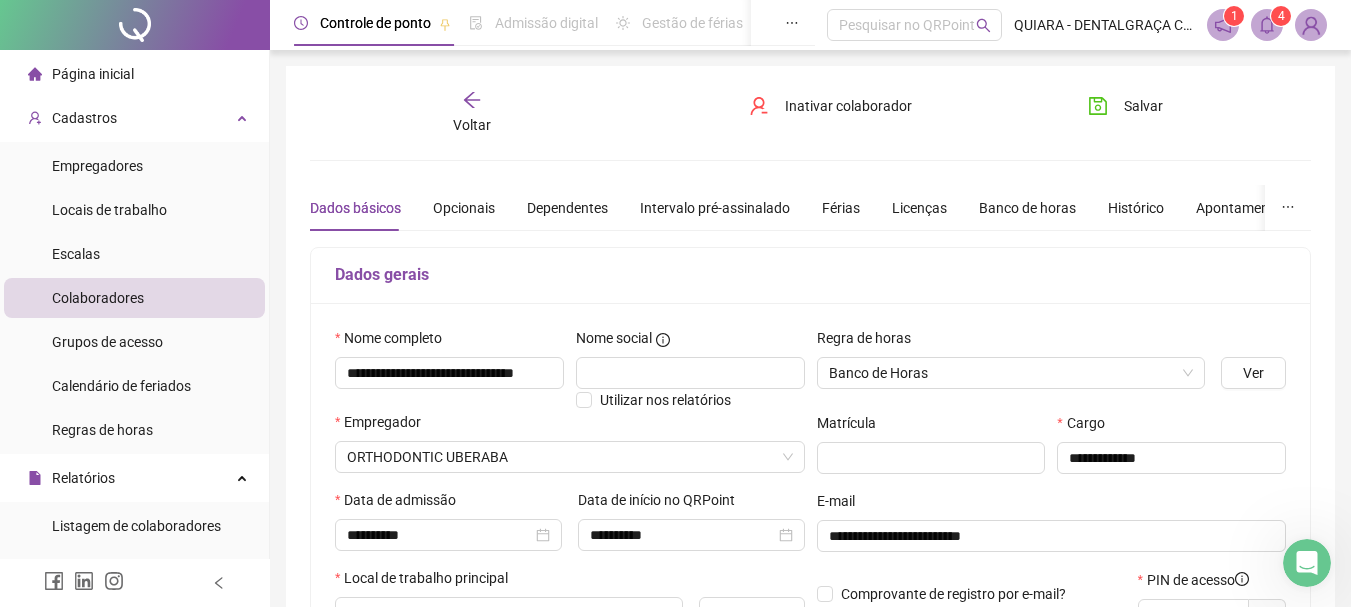 drag, startPoint x: 1113, startPoint y: 114, endPoint x: 1104, endPoint y: 133, distance: 21.023796 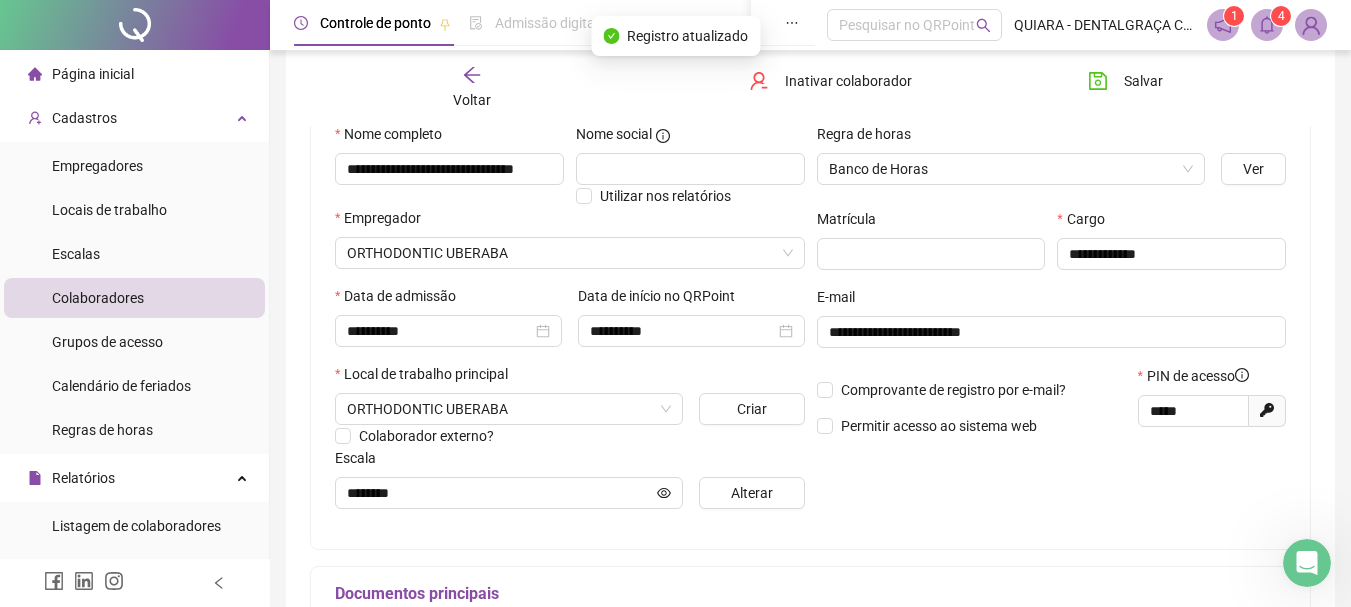 scroll, scrollTop: 200, scrollLeft: 0, axis: vertical 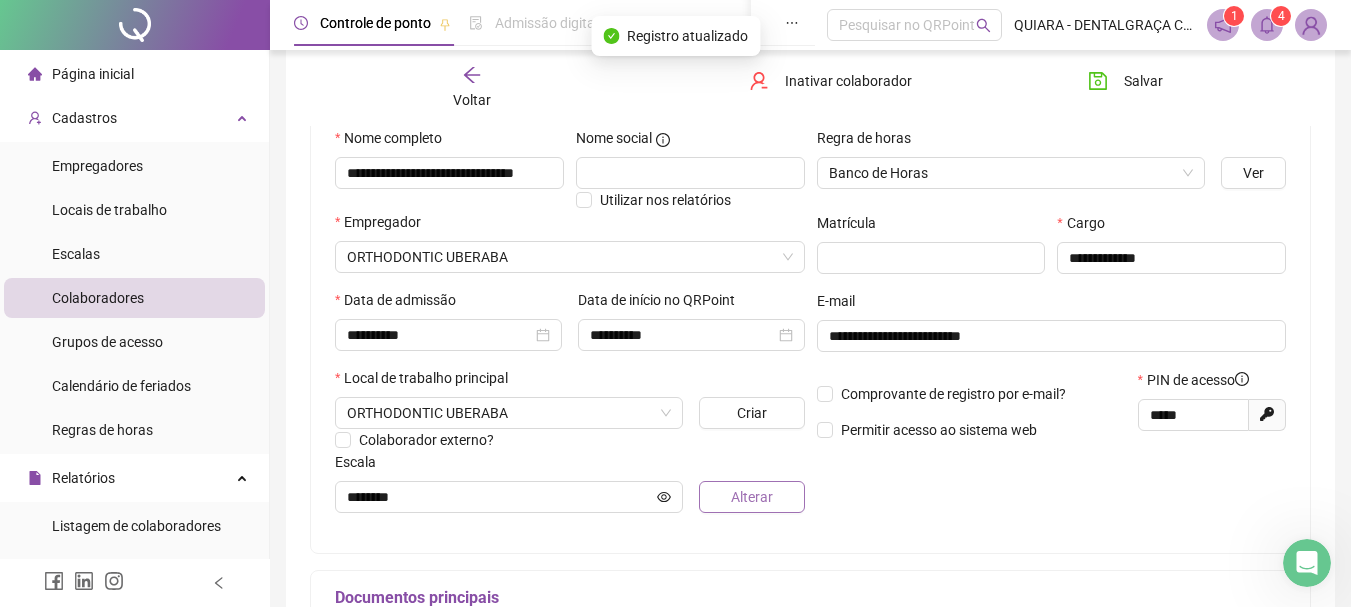 click on "Alterar" at bounding box center (752, 497) 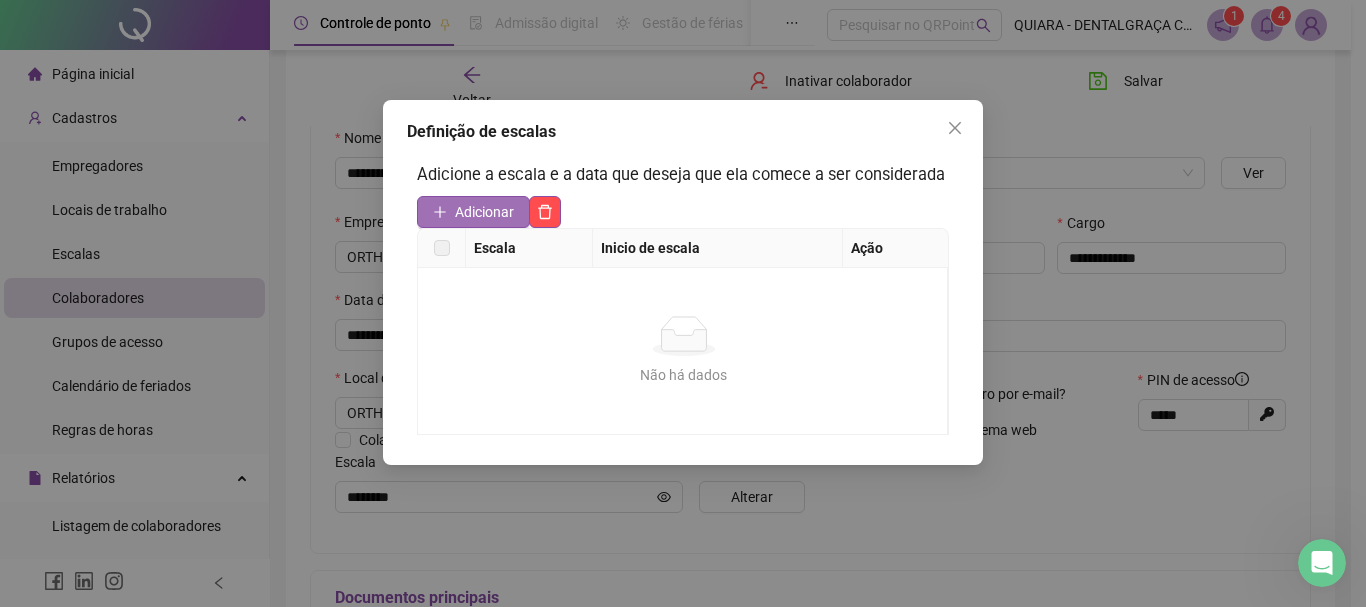 click on "Adicionar" at bounding box center (484, 212) 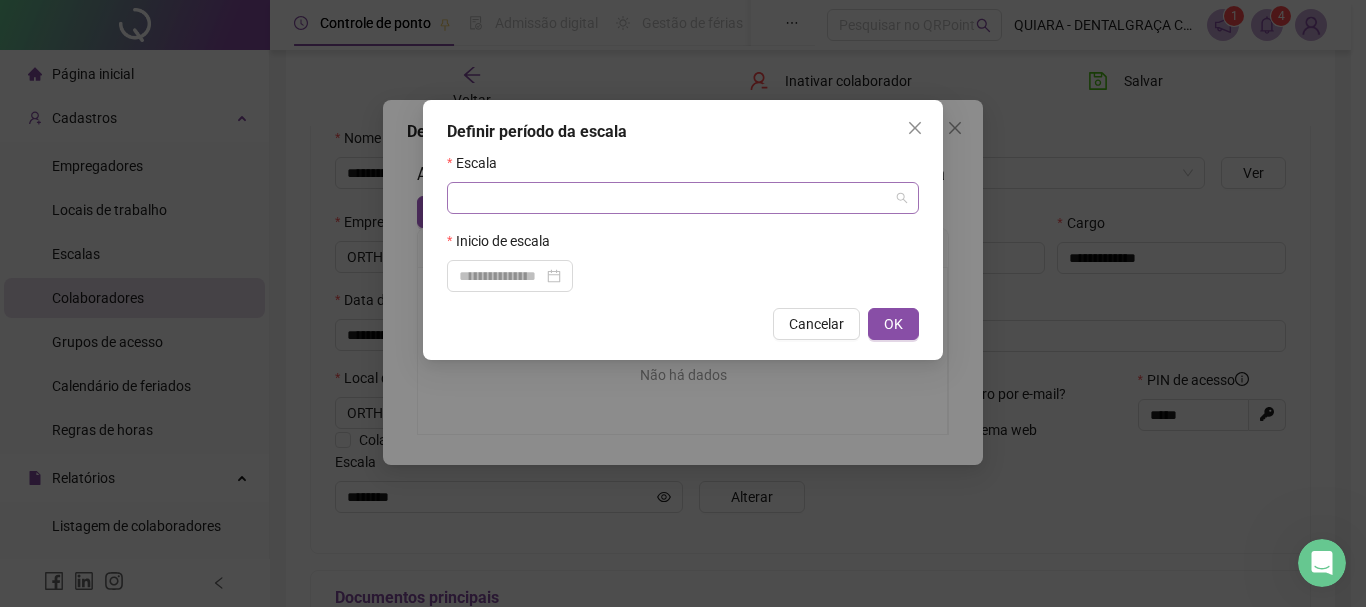 click at bounding box center [674, 198] 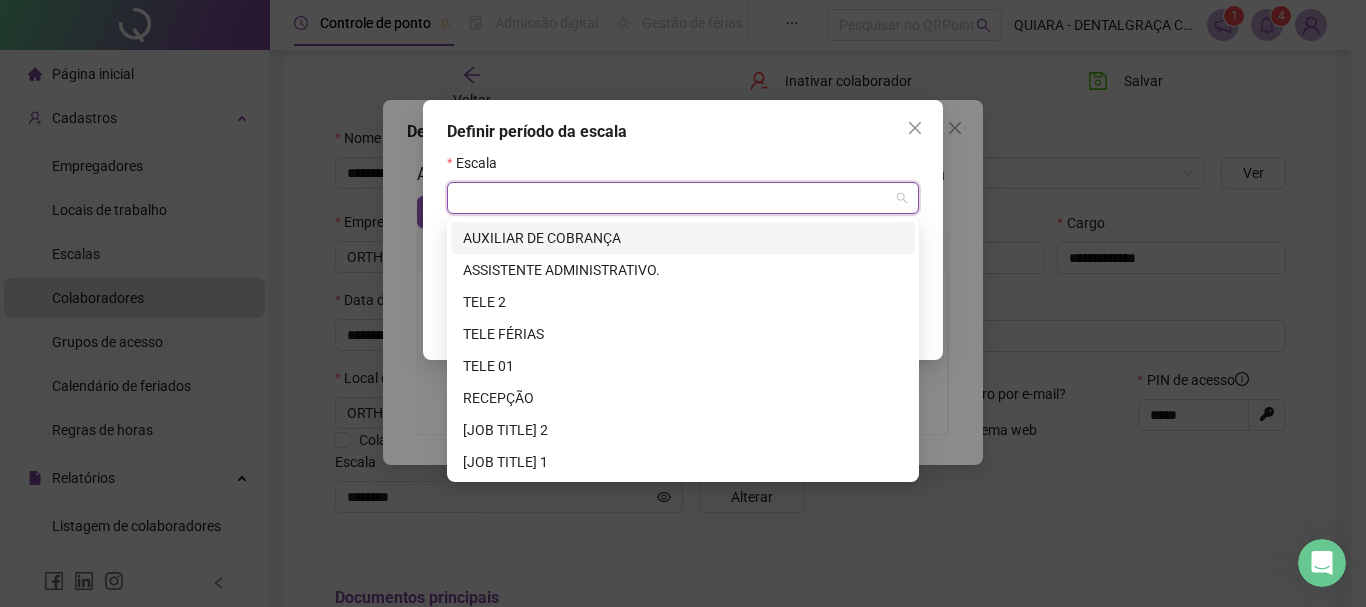 click on "AUXILIAR DE COBRANÇA" at bounding box center (683, 238) 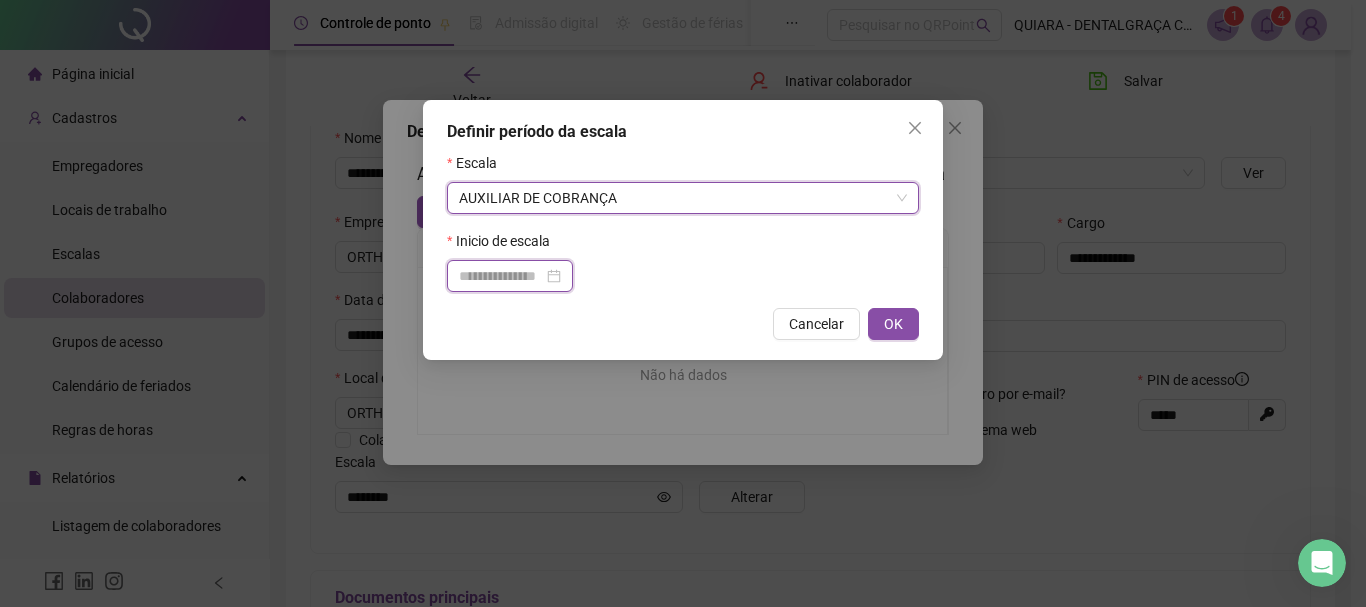 click at bounding box center [501, 276] 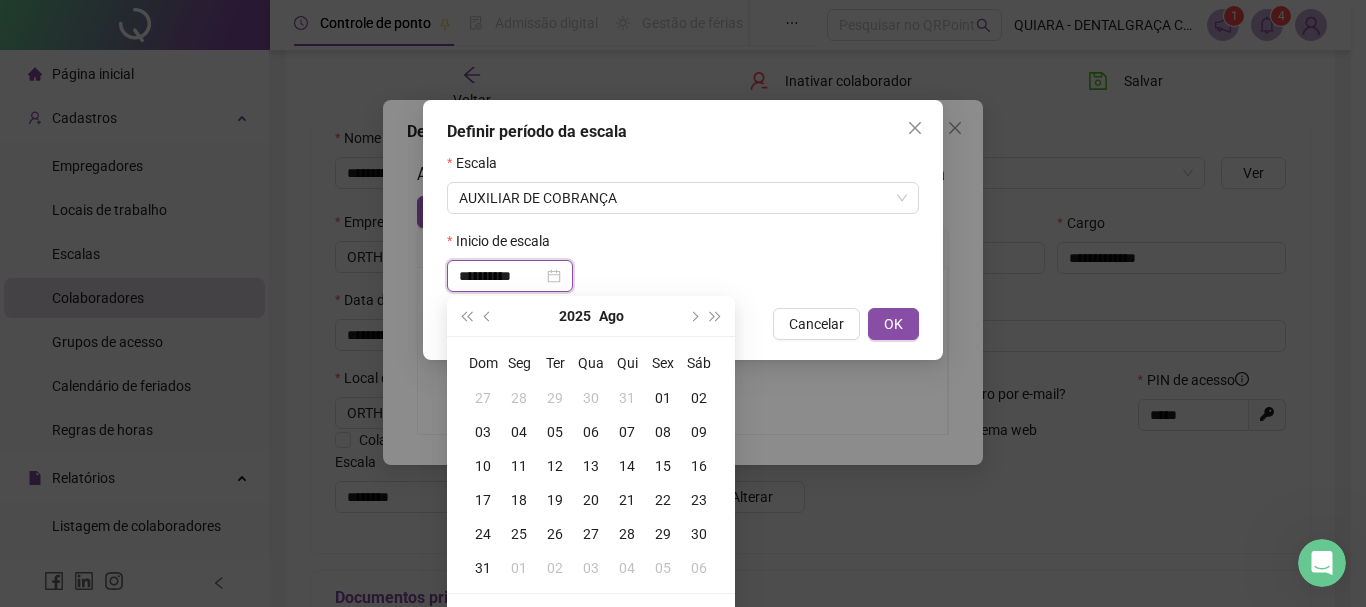 type on "**********" 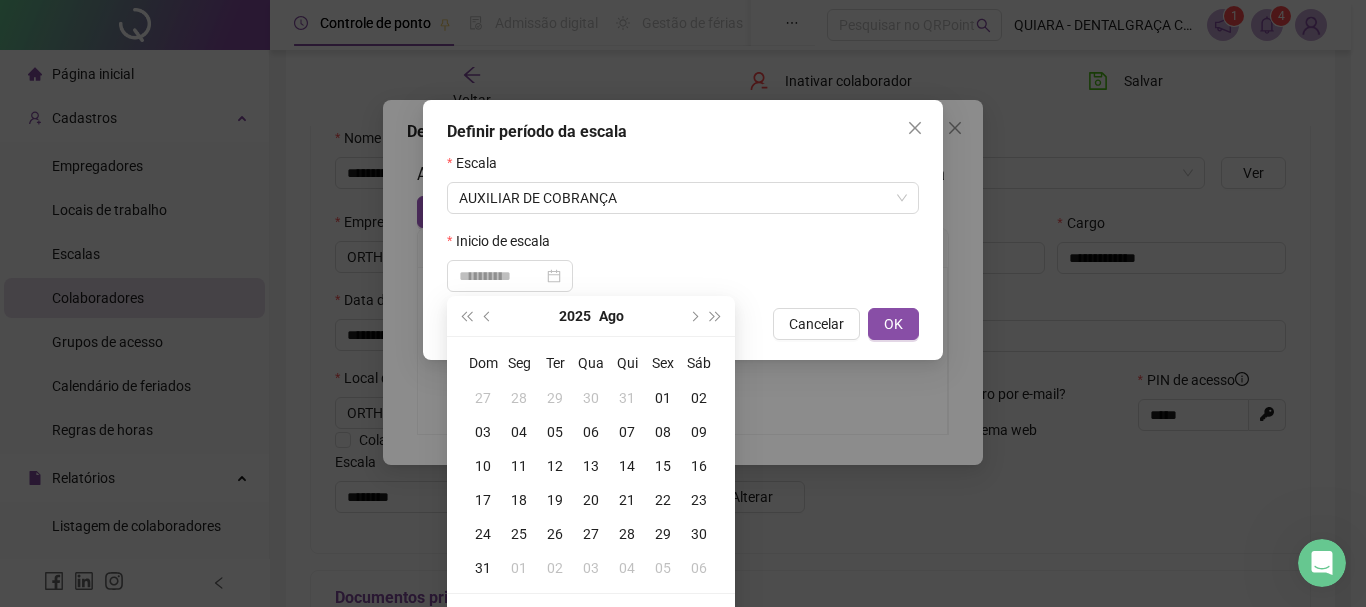 click on "04" at bounding box center [519, 432] 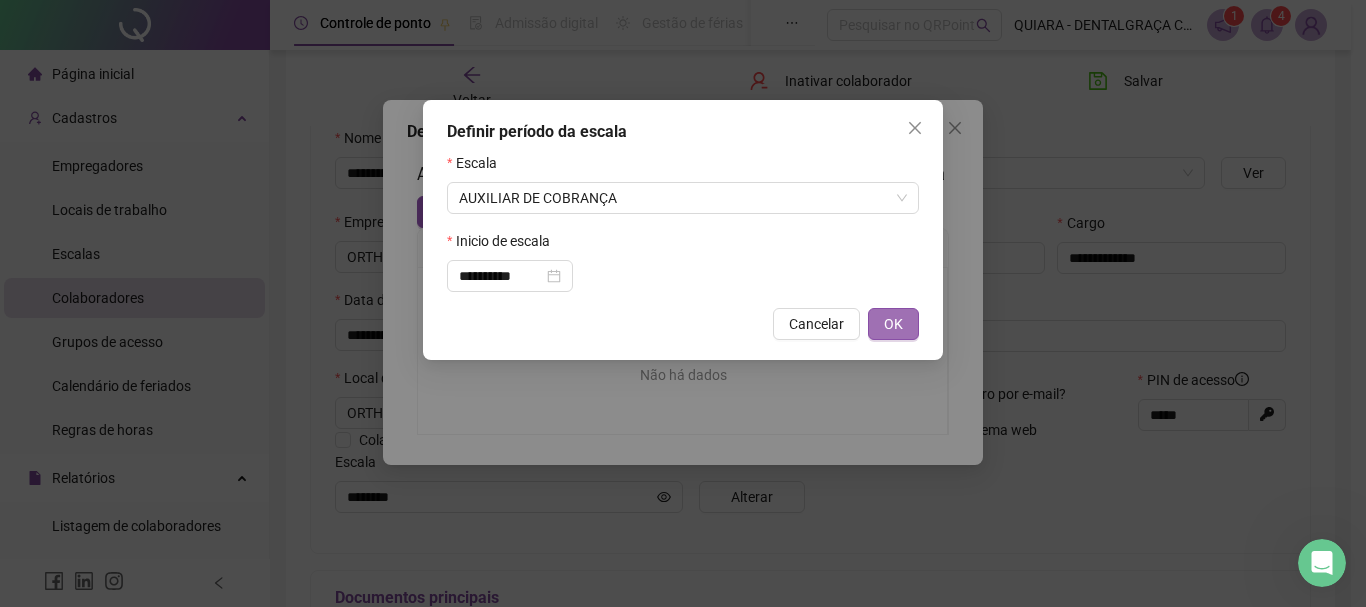 click on "OK" at bounding box center [893, 324] 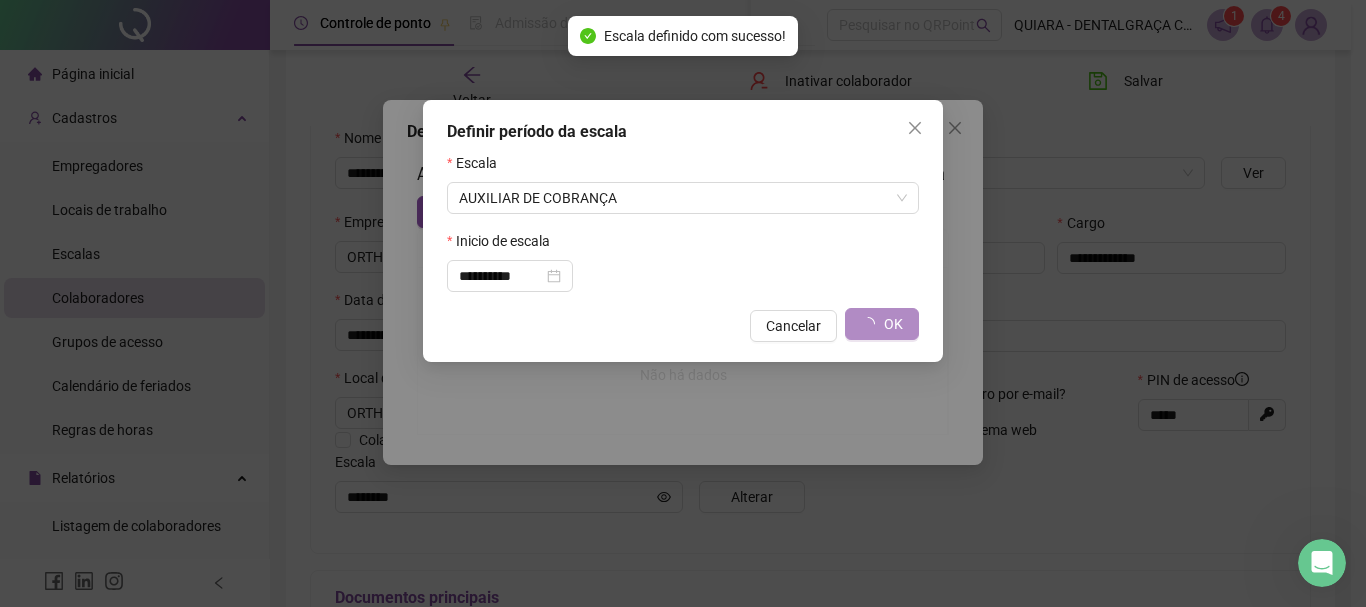 type on "**********" 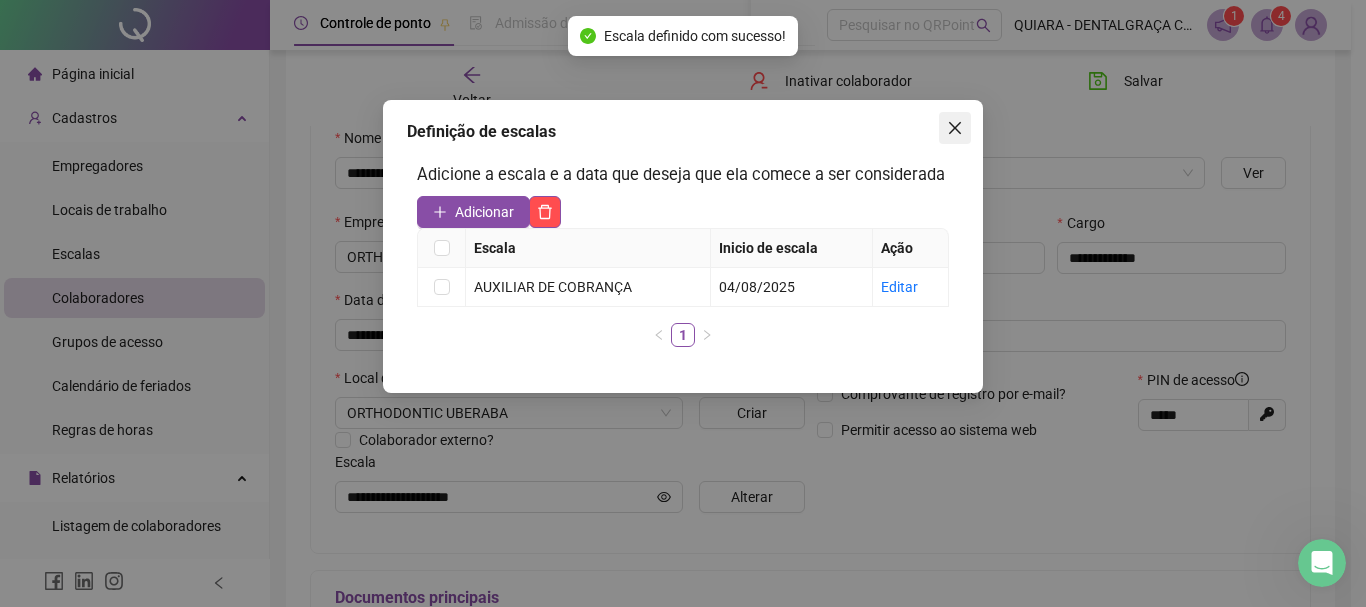 click 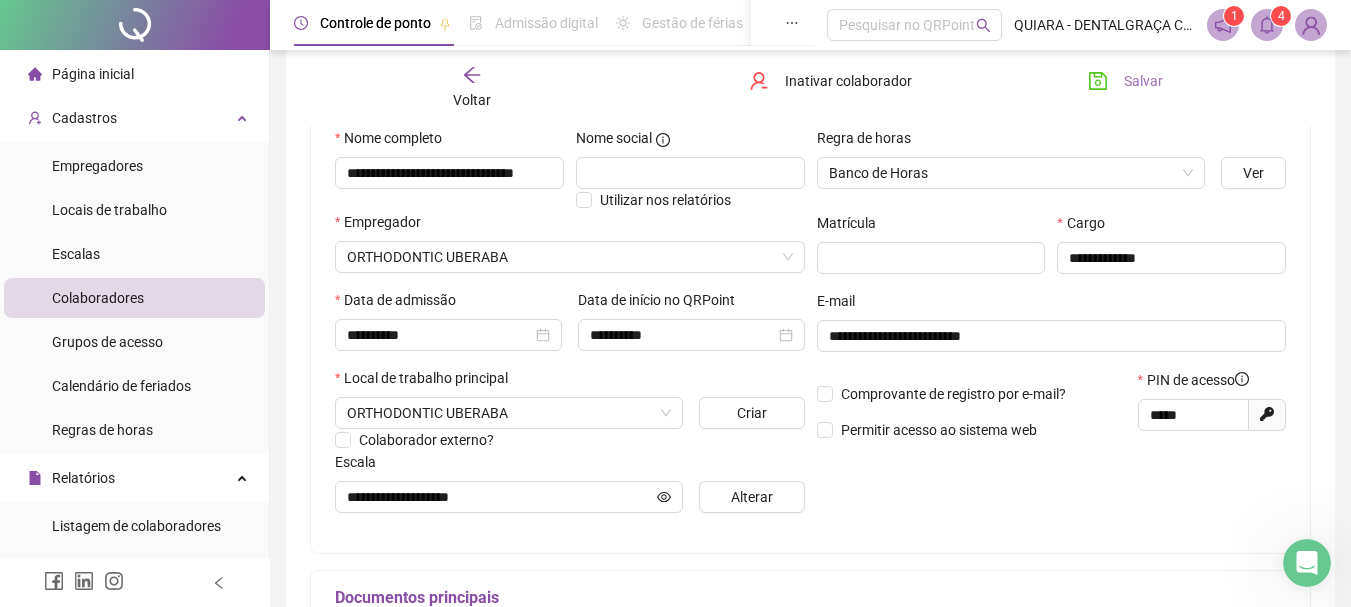 click 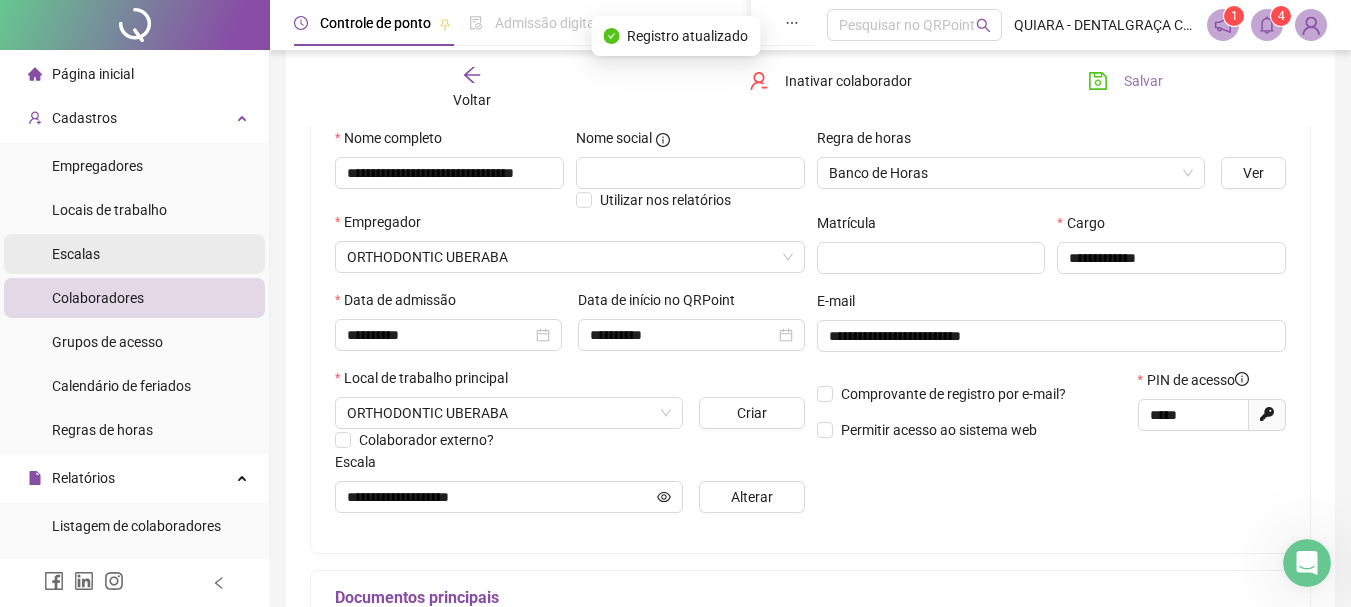 click on "Escalas" at bounding box center [134, 254] 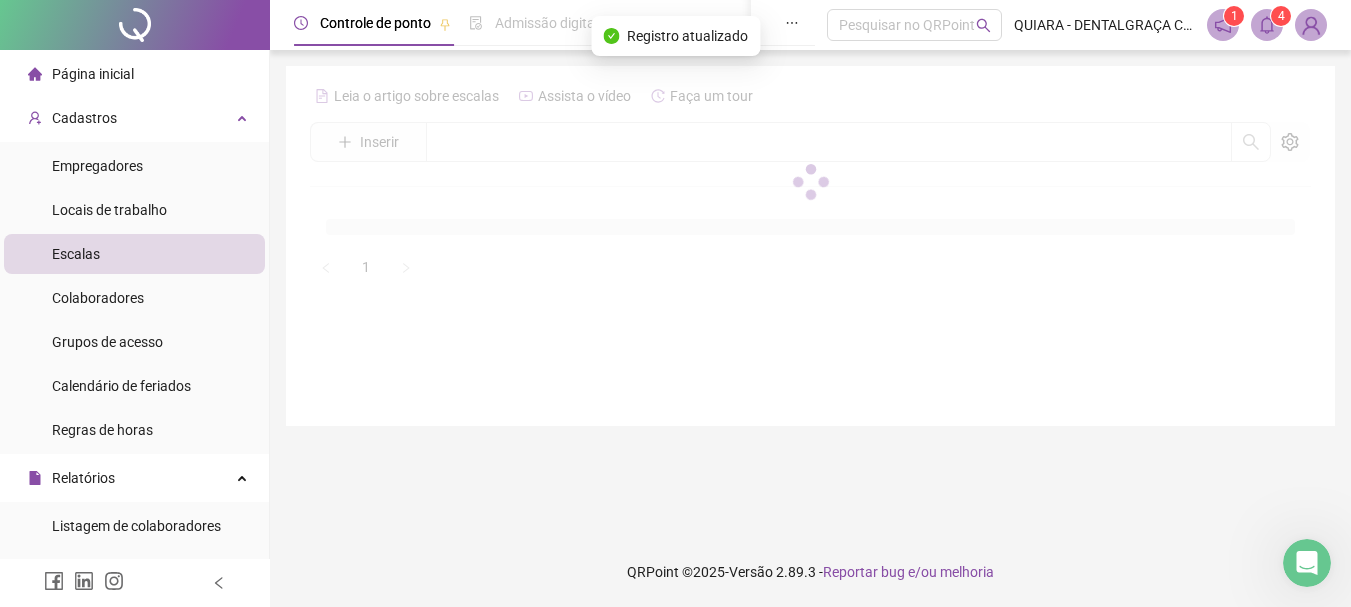 scroll, scrollTop: 0, scrollLeft: 0, axis: both 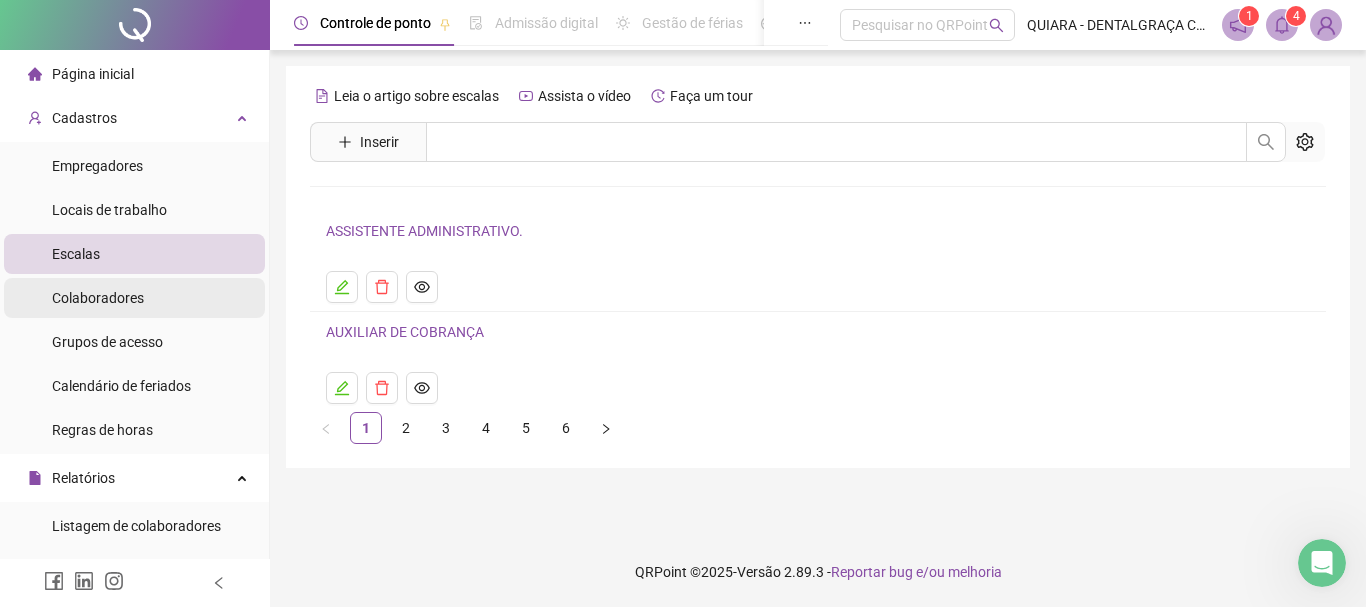 drag, startPoint x: 126, startPoint y: 297, endPoint x: 198, endPoint y: 307, distance: 72.691124 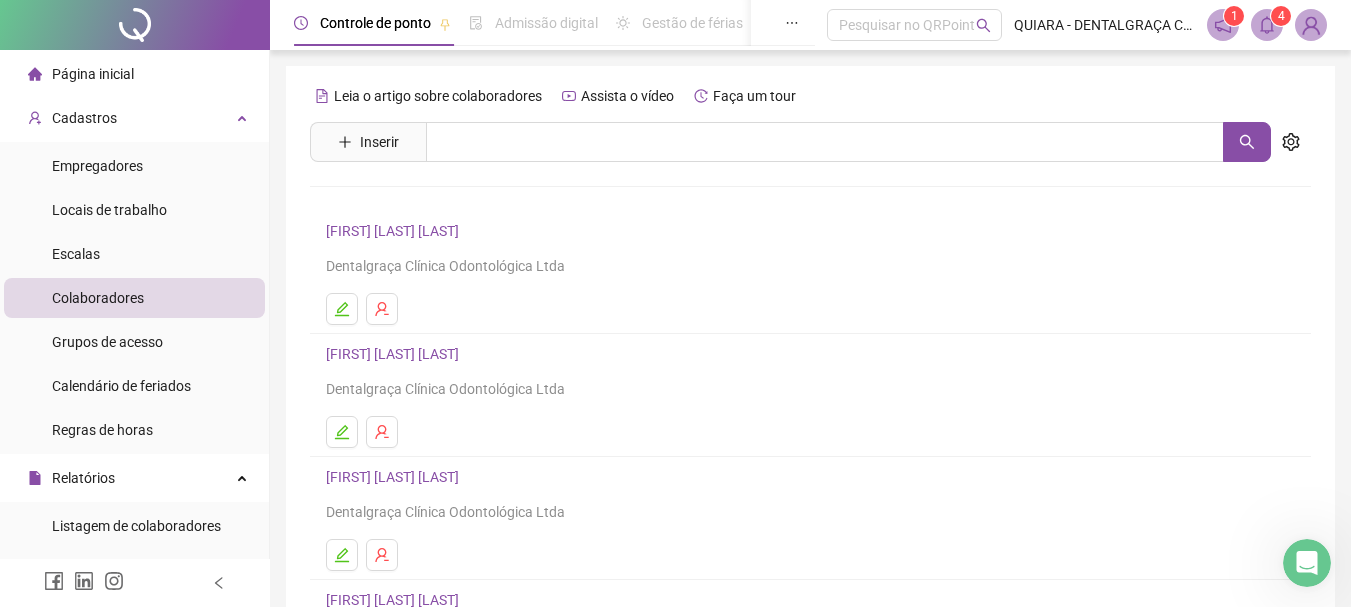 click on "Escalas" at bounding box center (76, 254) 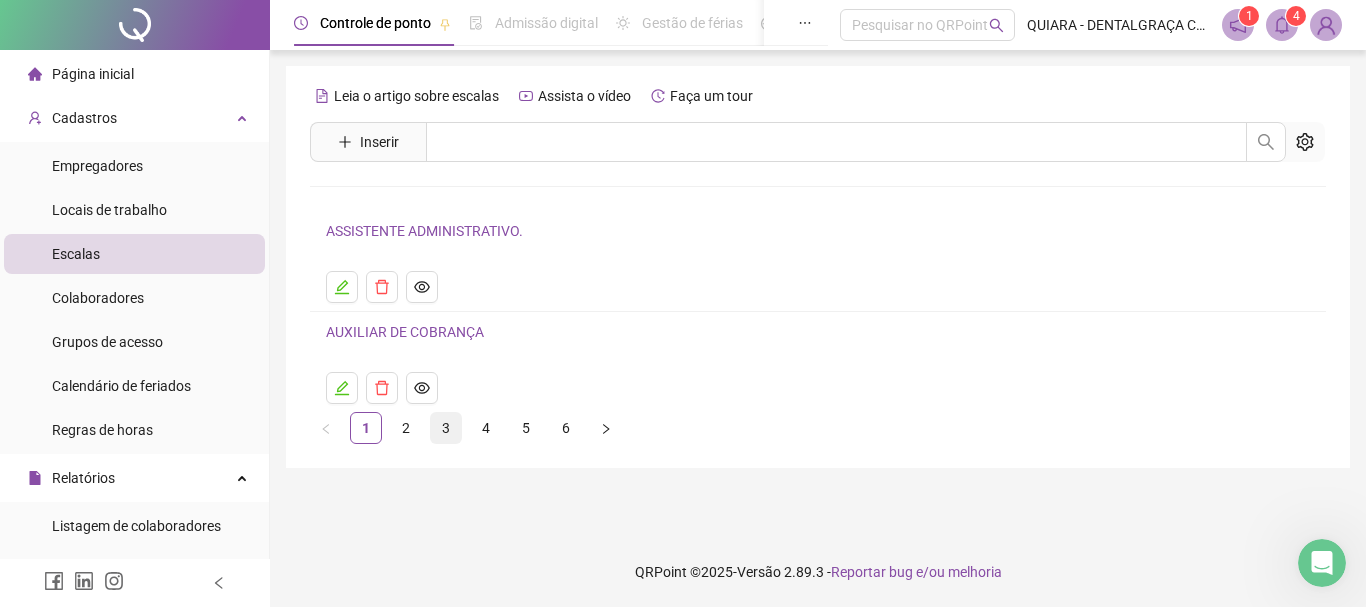 click on "3" at bounding box center [446, 428] 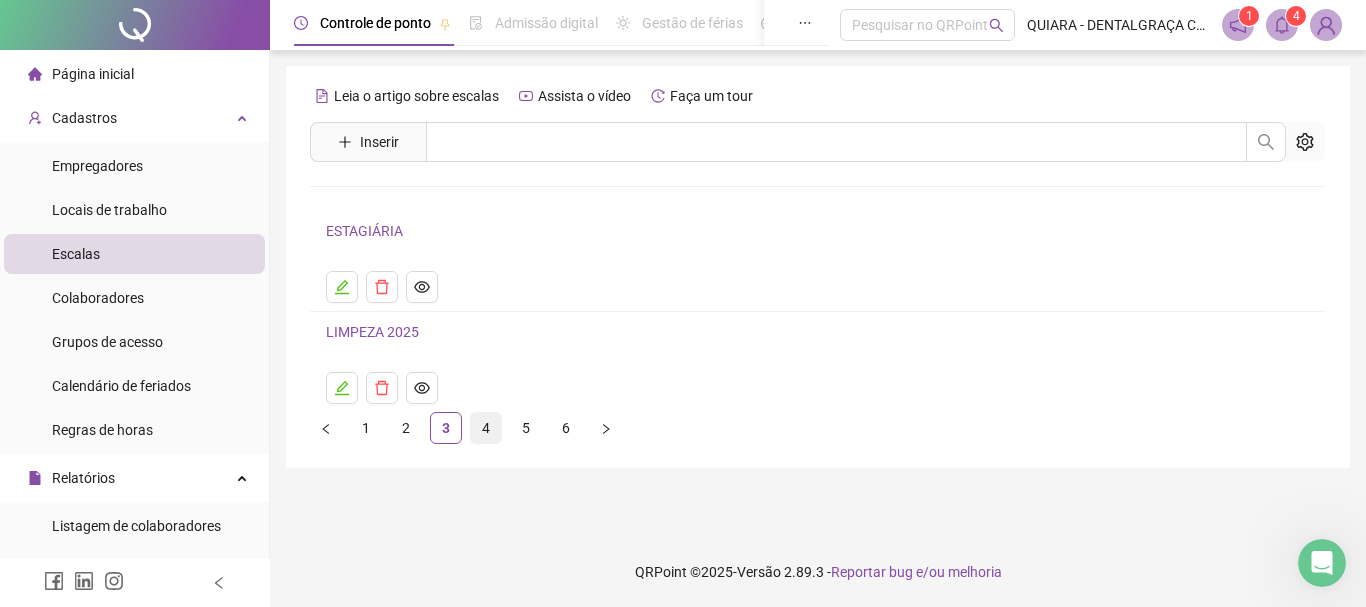 click on "4" at bounding box center (486, 428) 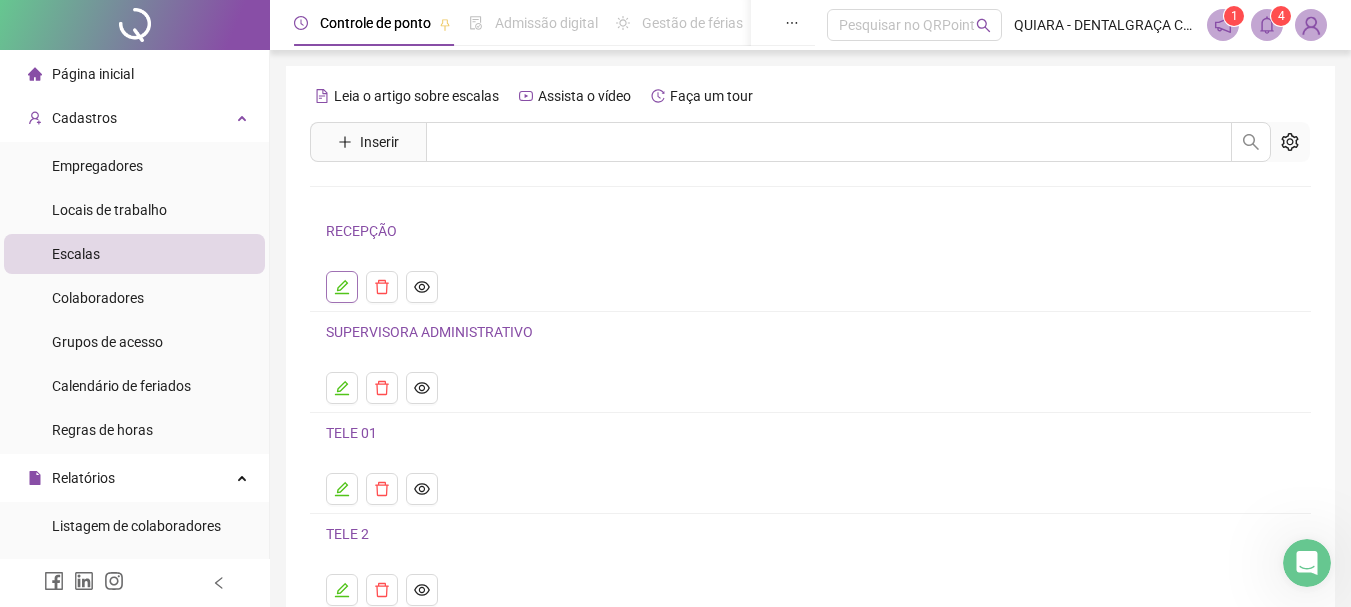 click 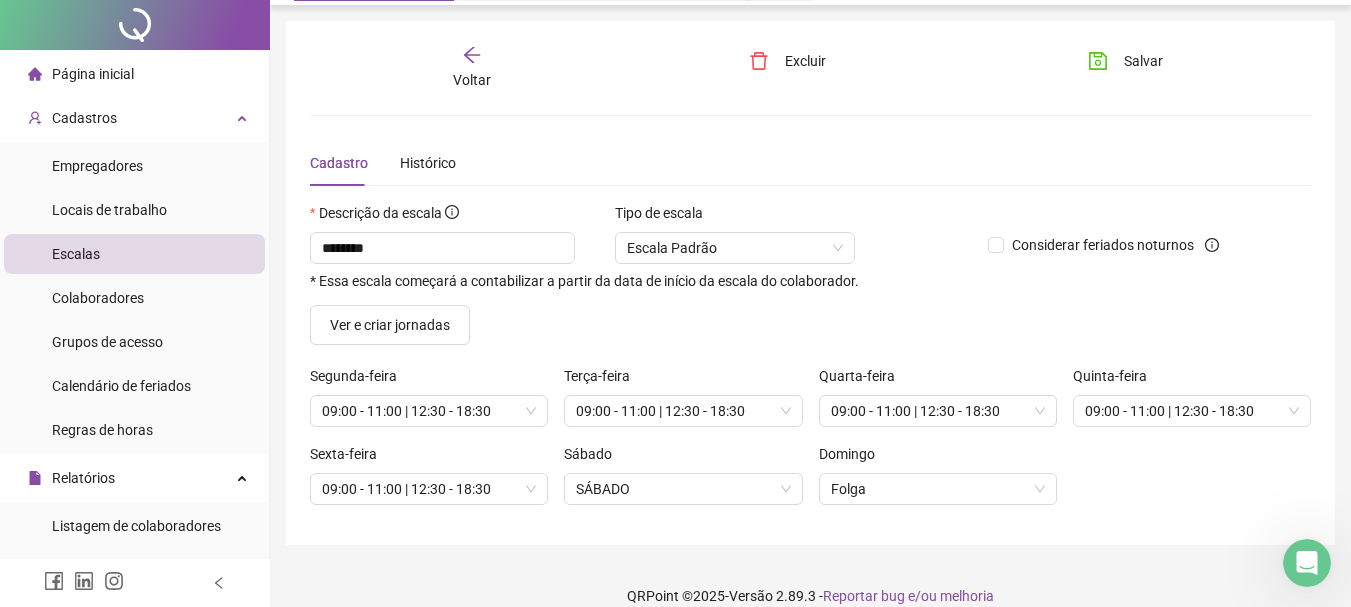 scroll, scrollTop: 69, scrollLeft: 0, axis: vertical 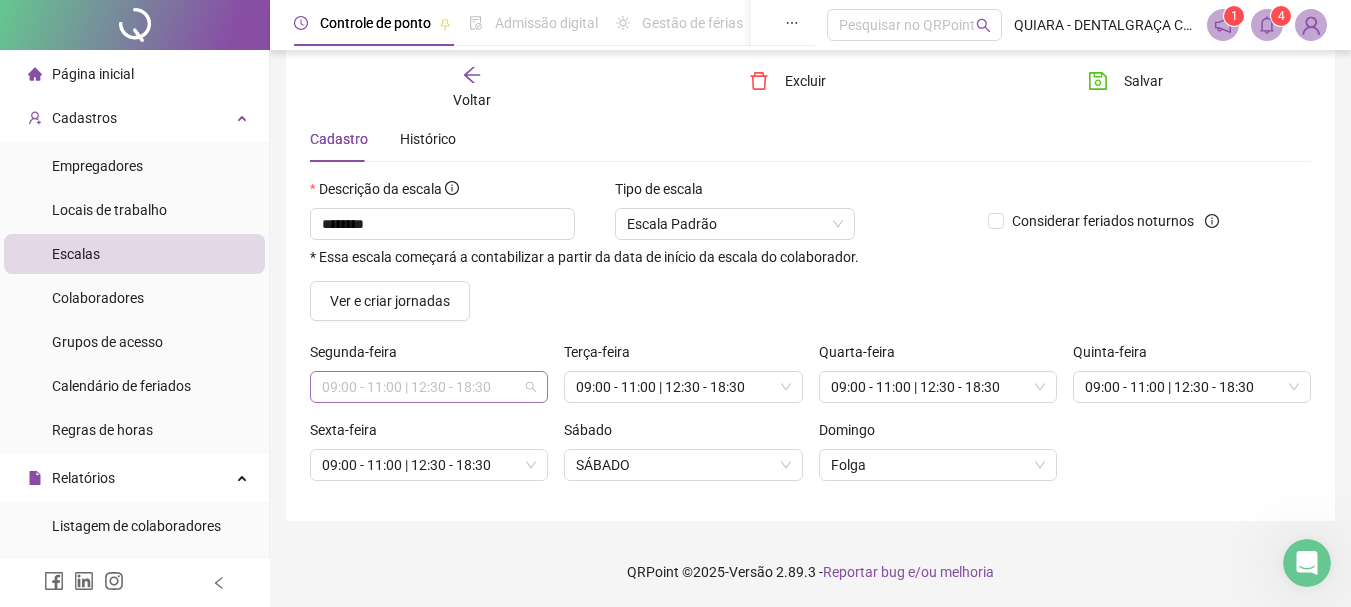 click on "09:00 - 11:00 | 12:30 - 18:30" at bounding box center [429, 387] 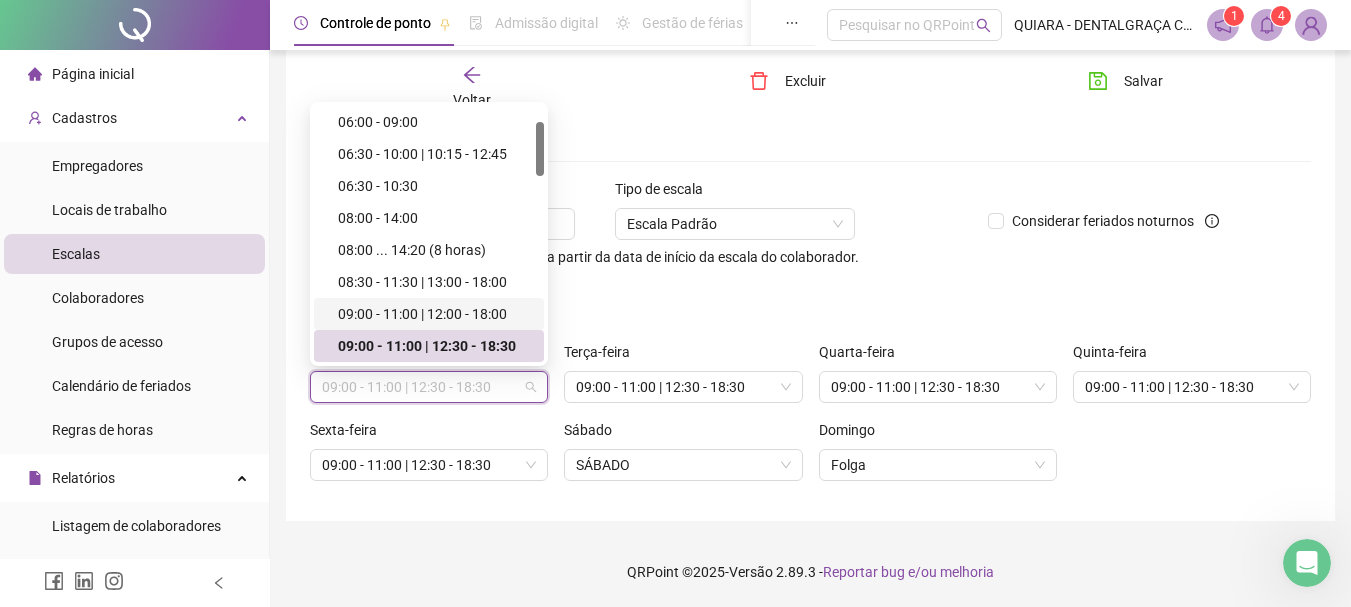 scroll, scrollTop: 174, scrollLeft: 0, axis: vertical 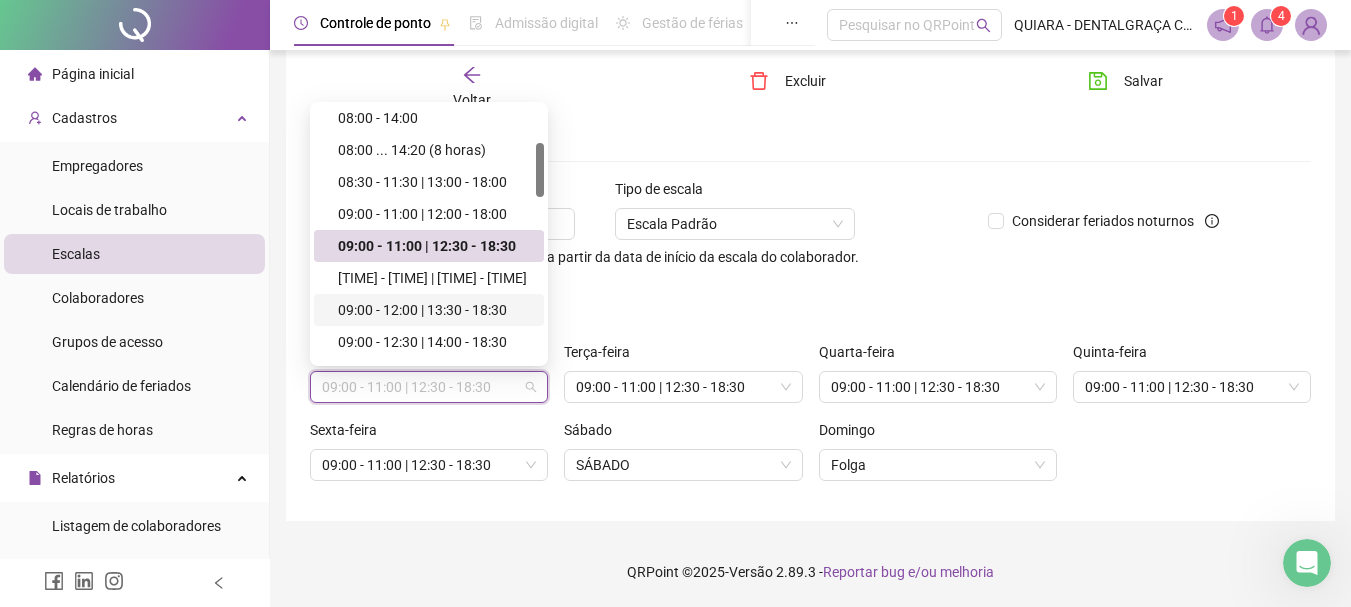 click on "09:00 - 12:00 | 13:30 - 18:30" at bounding box center (435, 310) 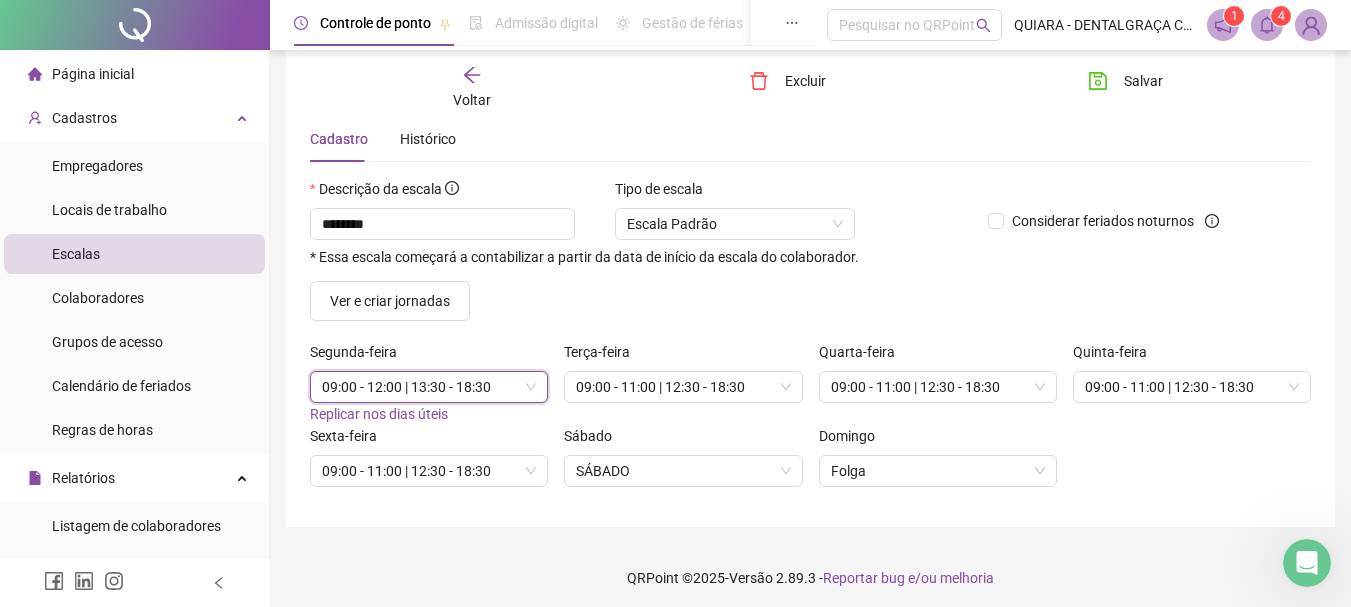 click on "Replicar nos dias úteis" at bounding box center (379, 414) 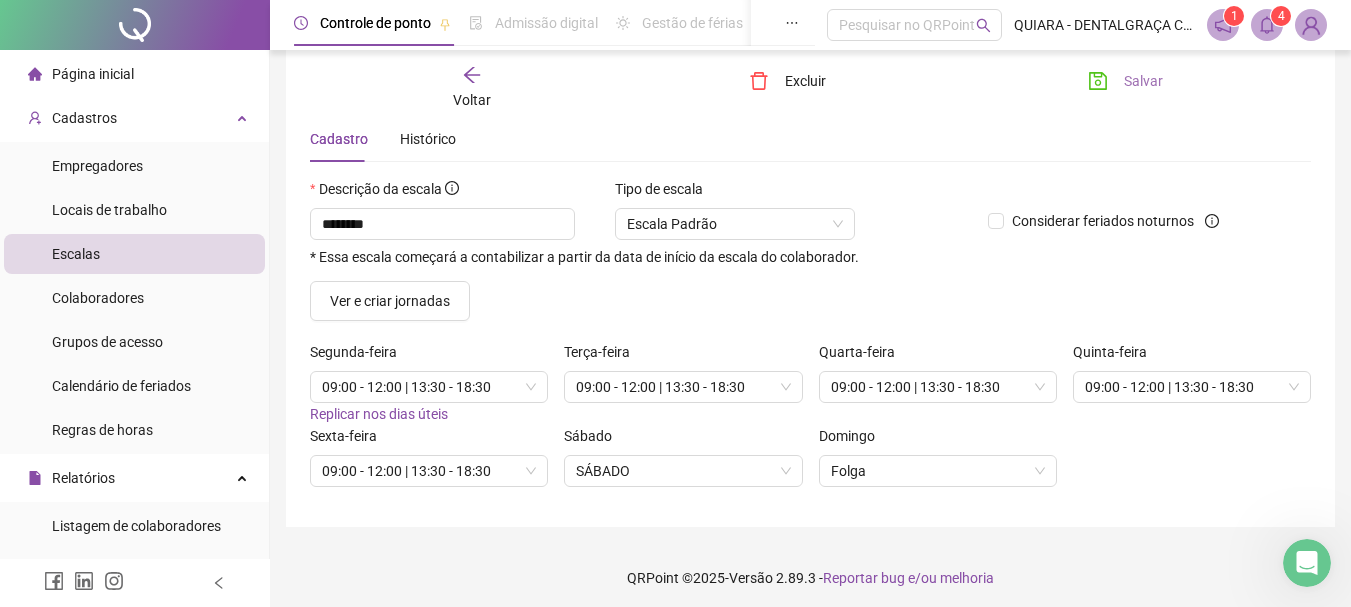 click 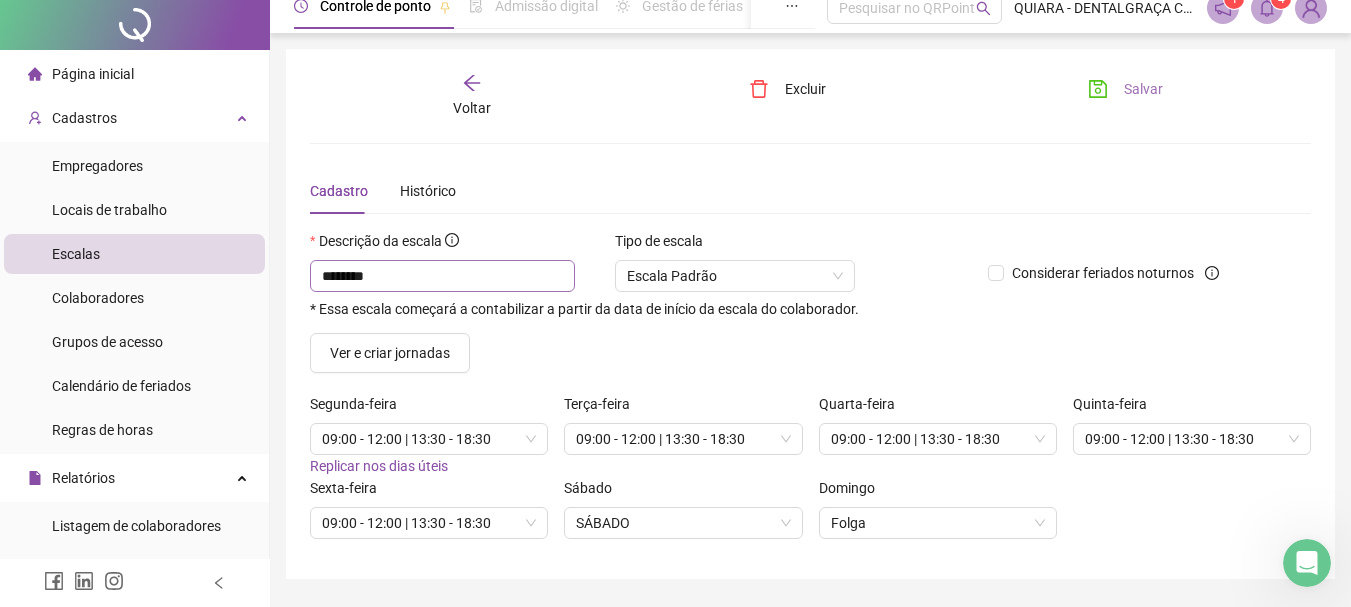 scroll, scrollTop: 0, scrollLeft: 0, axis: both 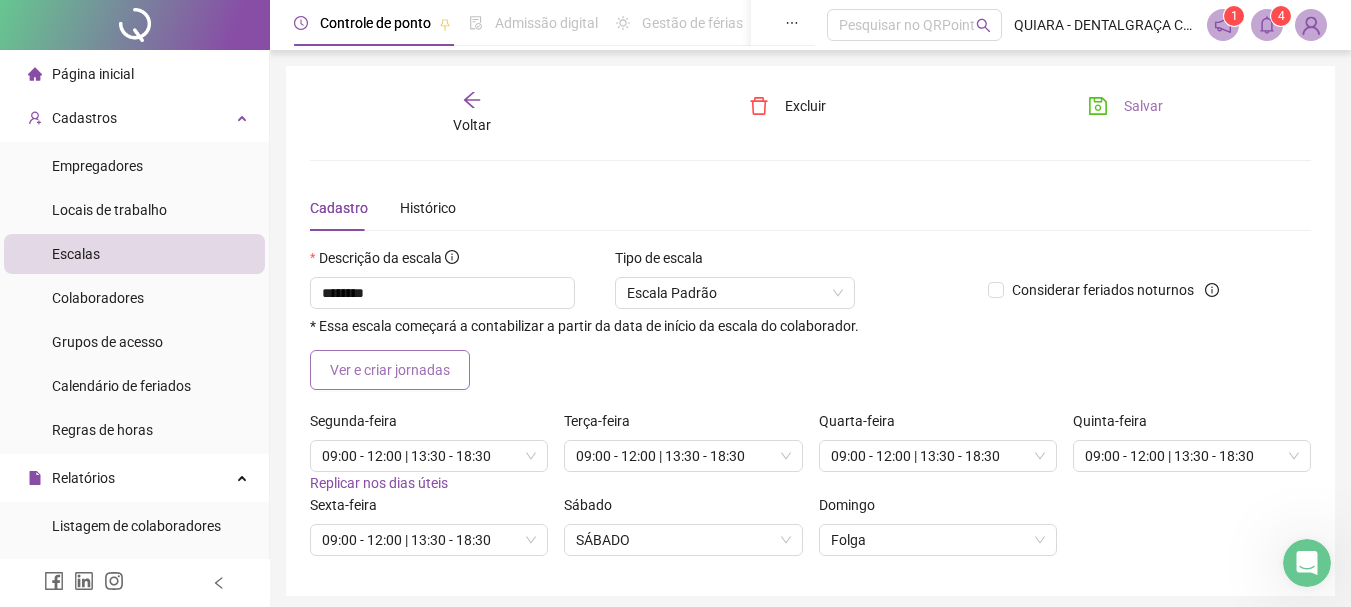 click on "Ver e criar jornadas" at bounding box center [390, 370] 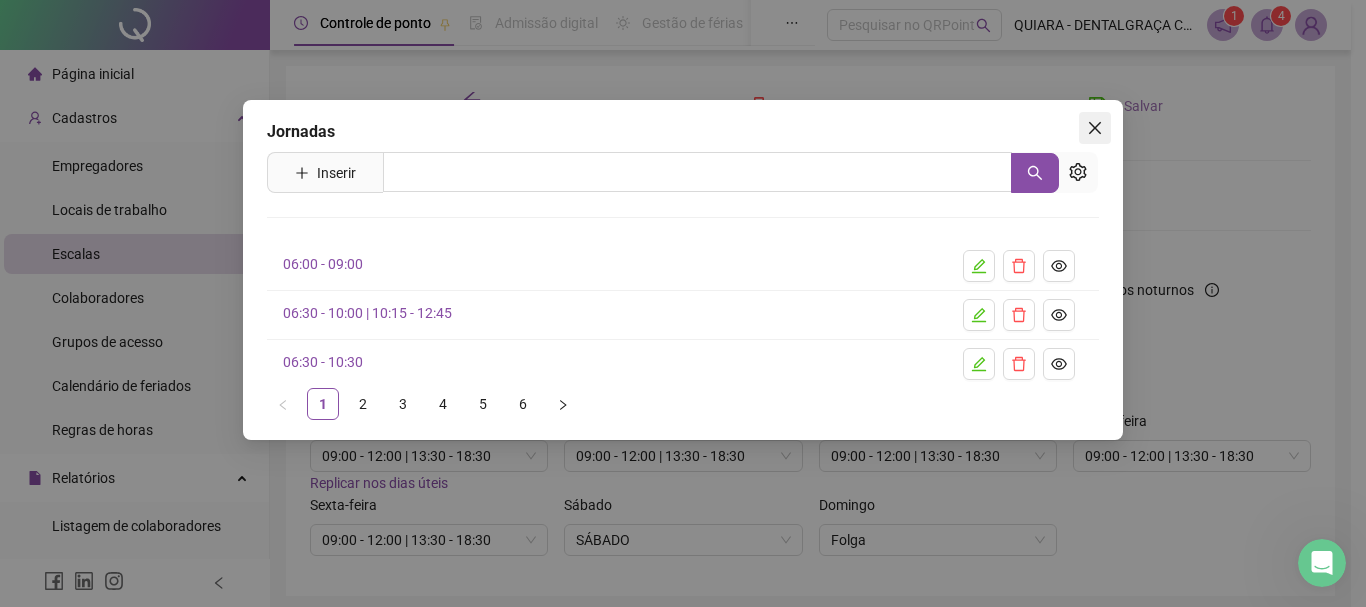 click 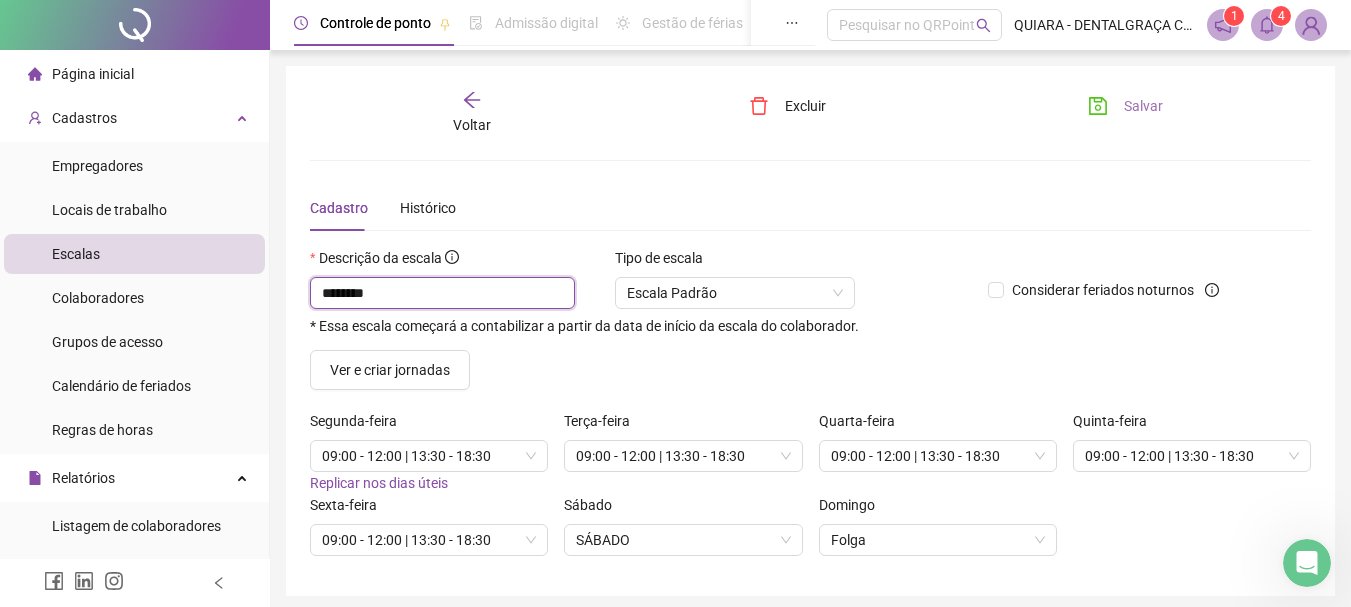 click on "********" at bounding box center [442, 293] 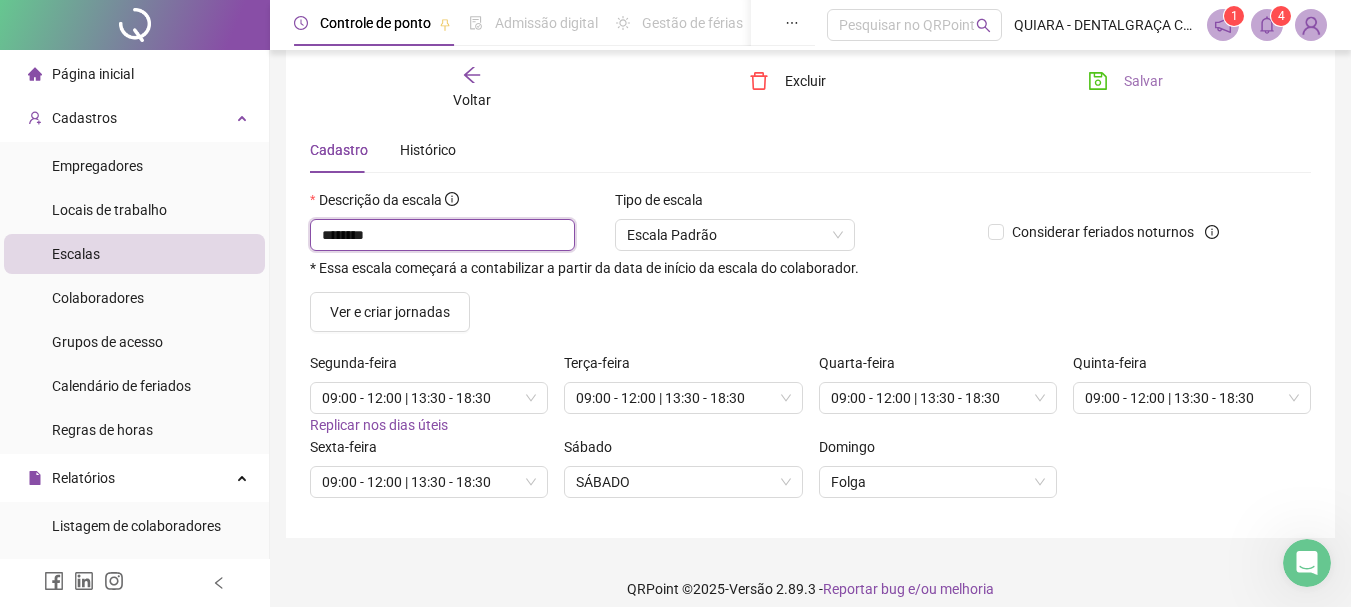 scroll, scrollTop: 75, scrollLeft: 0, axis: vertical 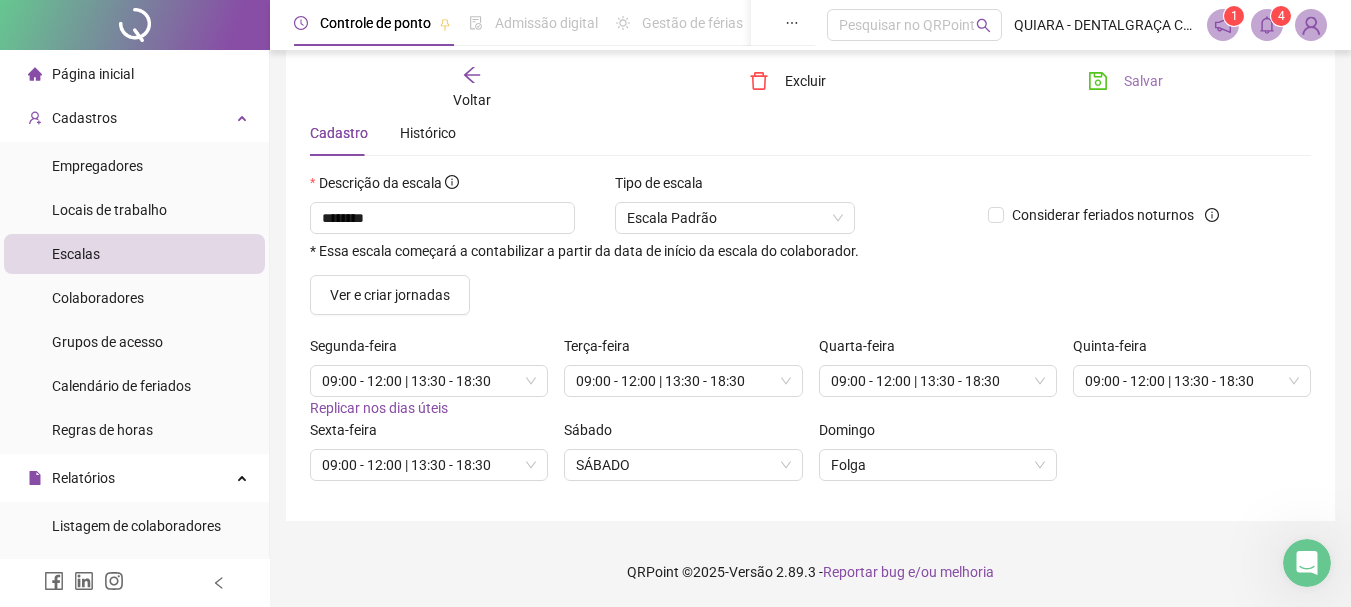 drag, startPoint x: 1115, startPoint y: 82, endPoint x: 1113, endPoint y: 96, distance: 14.142136 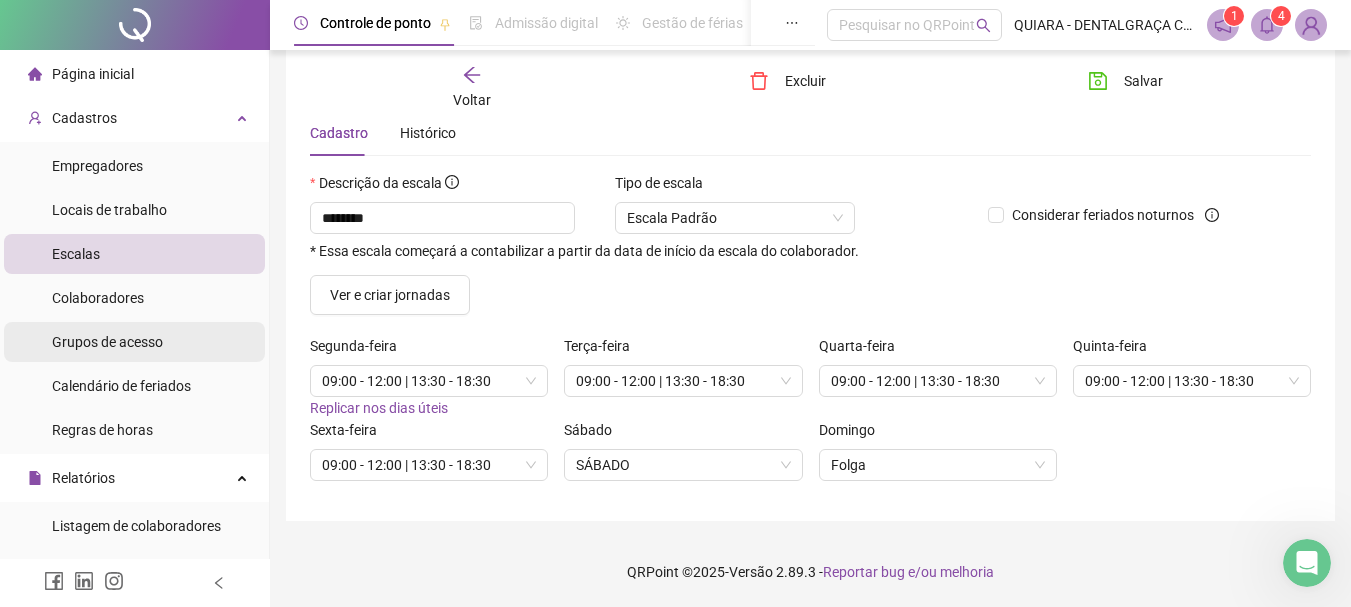 scroll, scrollTop: 0, scrollLeft: 0, axis: both 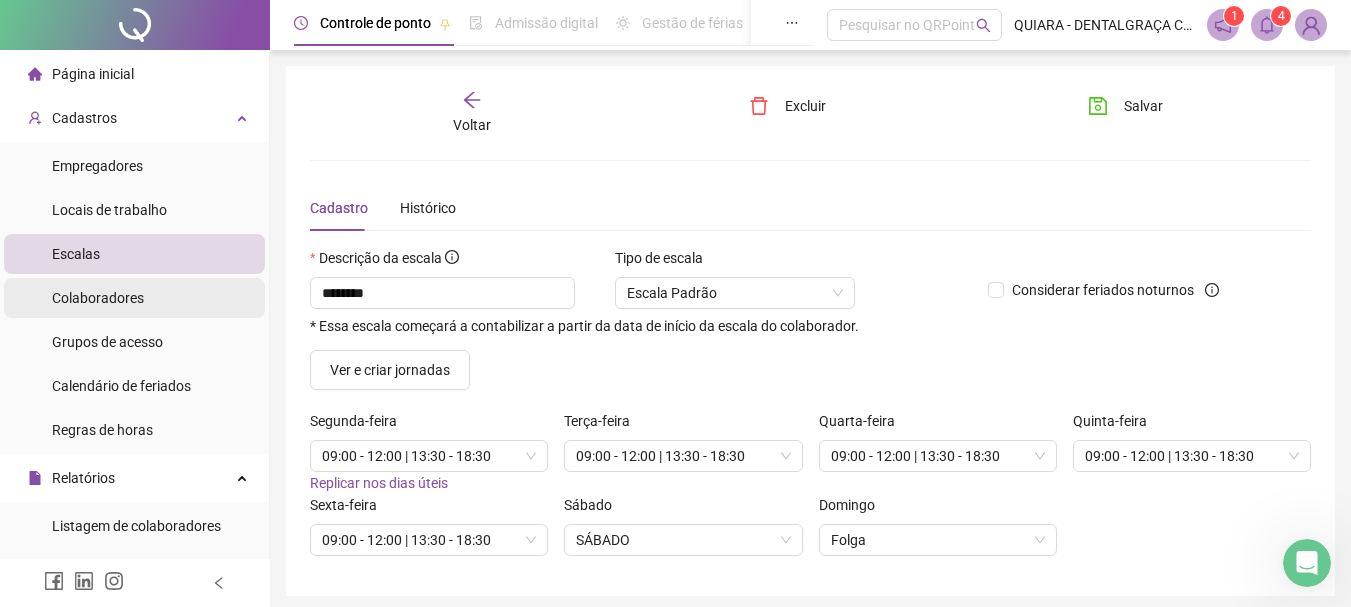 click on "Colaboradores" at bounding box center (98, 298) 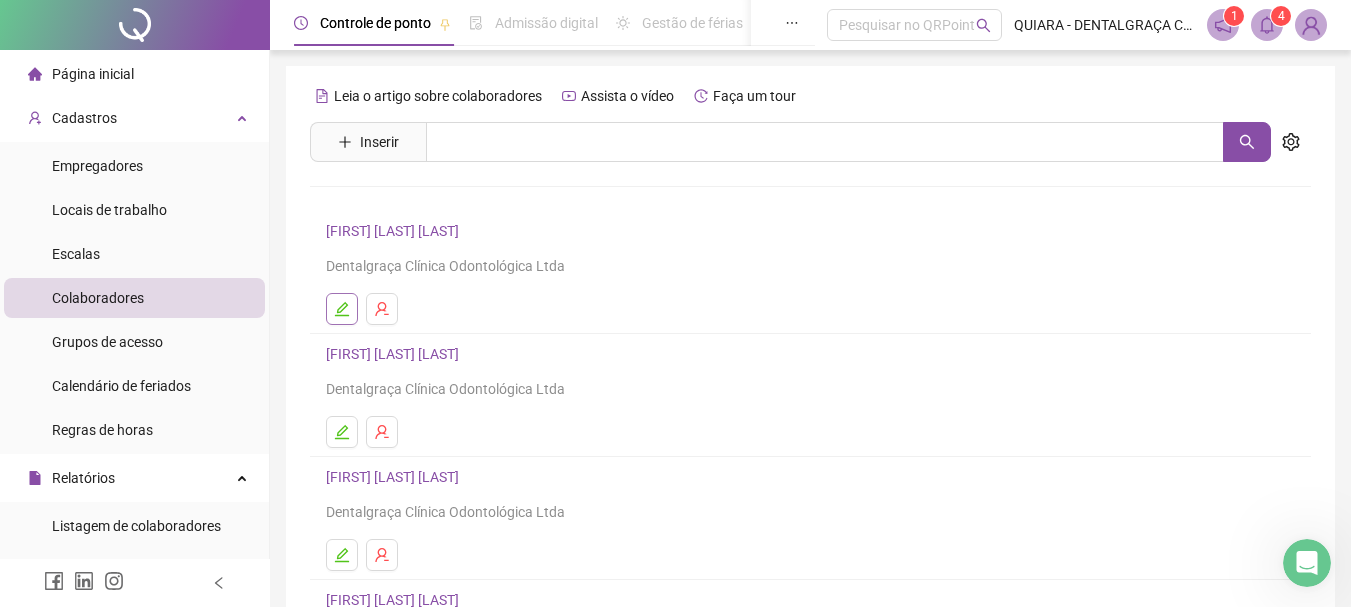 click at bounding box center (342, 309) 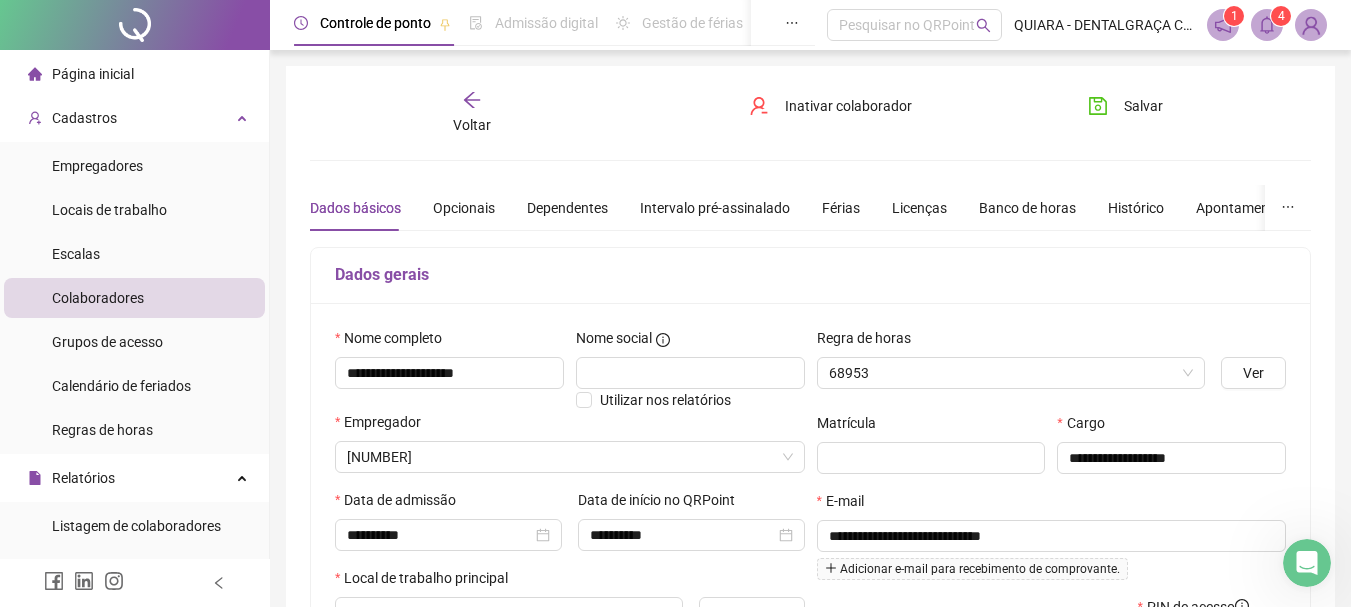 type on "**********" 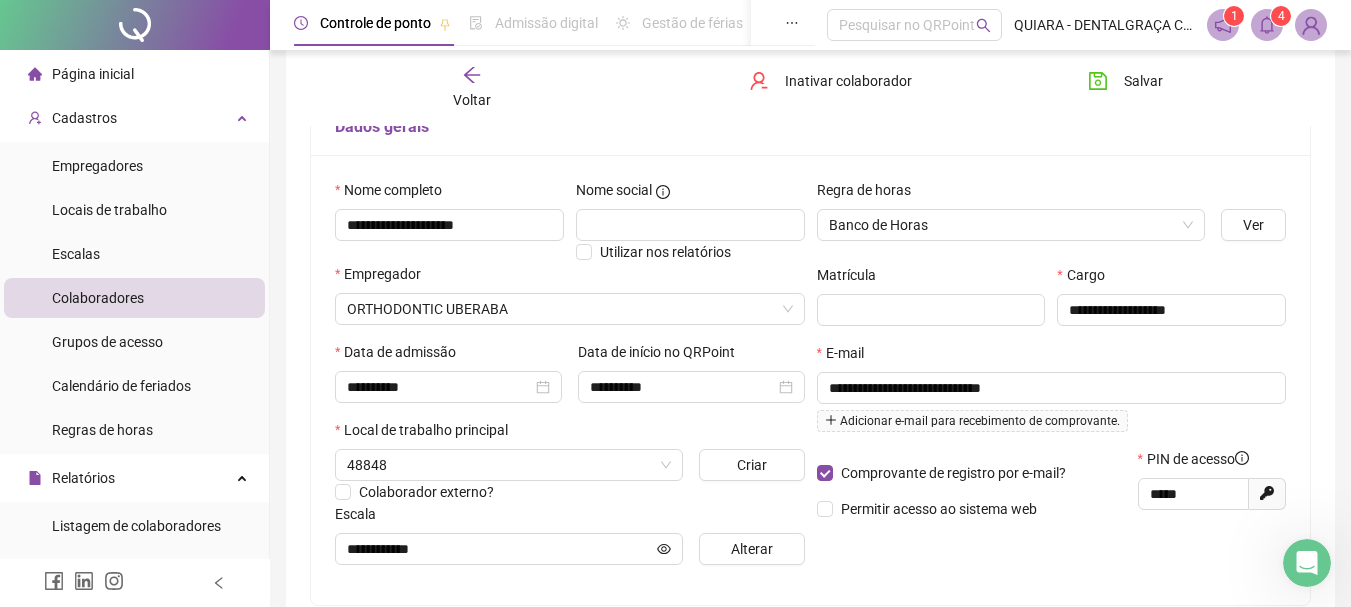 scroll, scrollTop: 200, scrollLeft: 0, axis: vertical 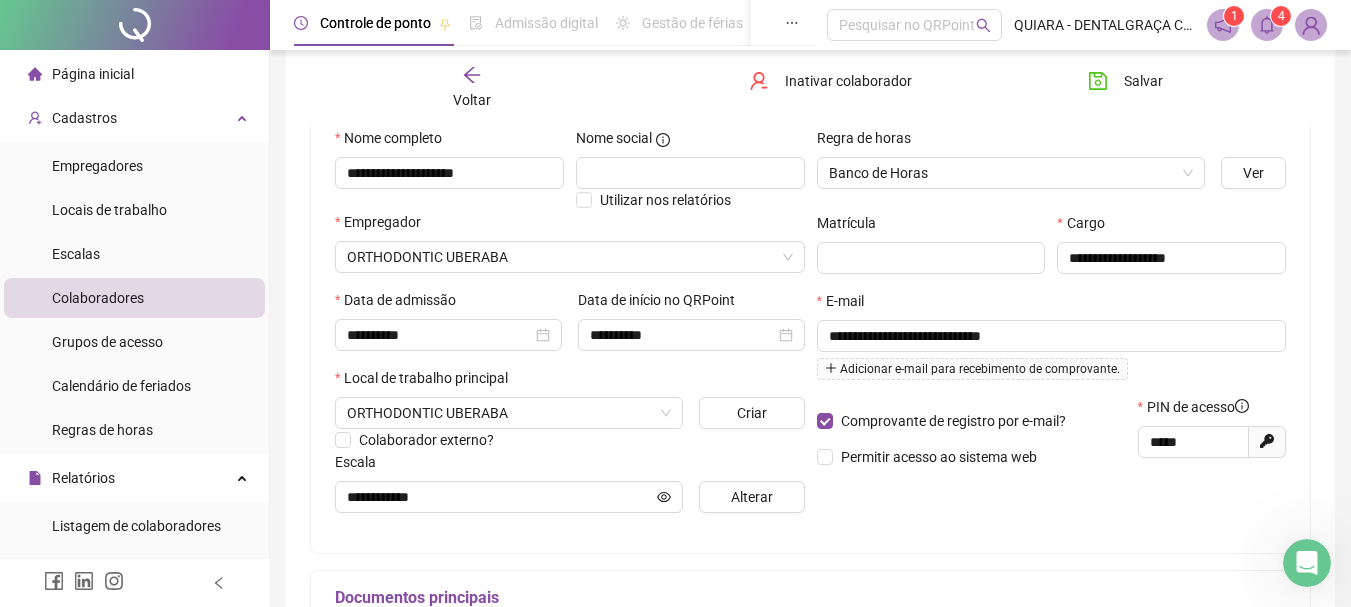 click on "Voltar" at bounding box center (472, 88) 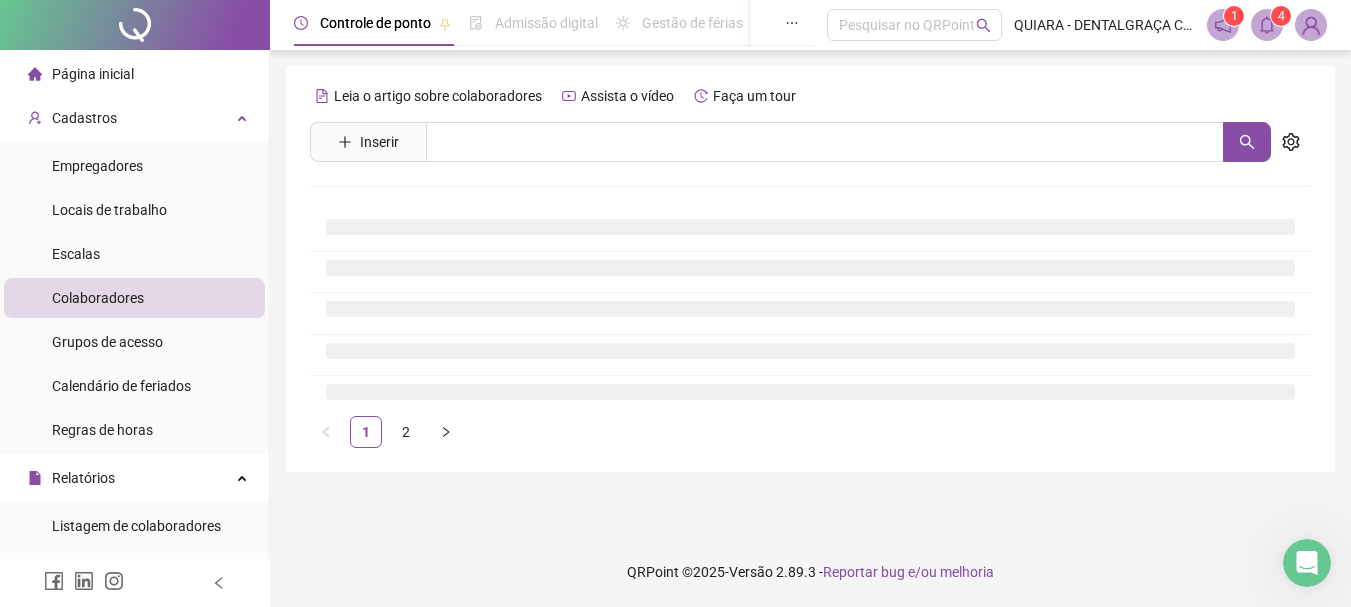 scroll, scrollTop: 0, scrollLeft: 0, axis: both 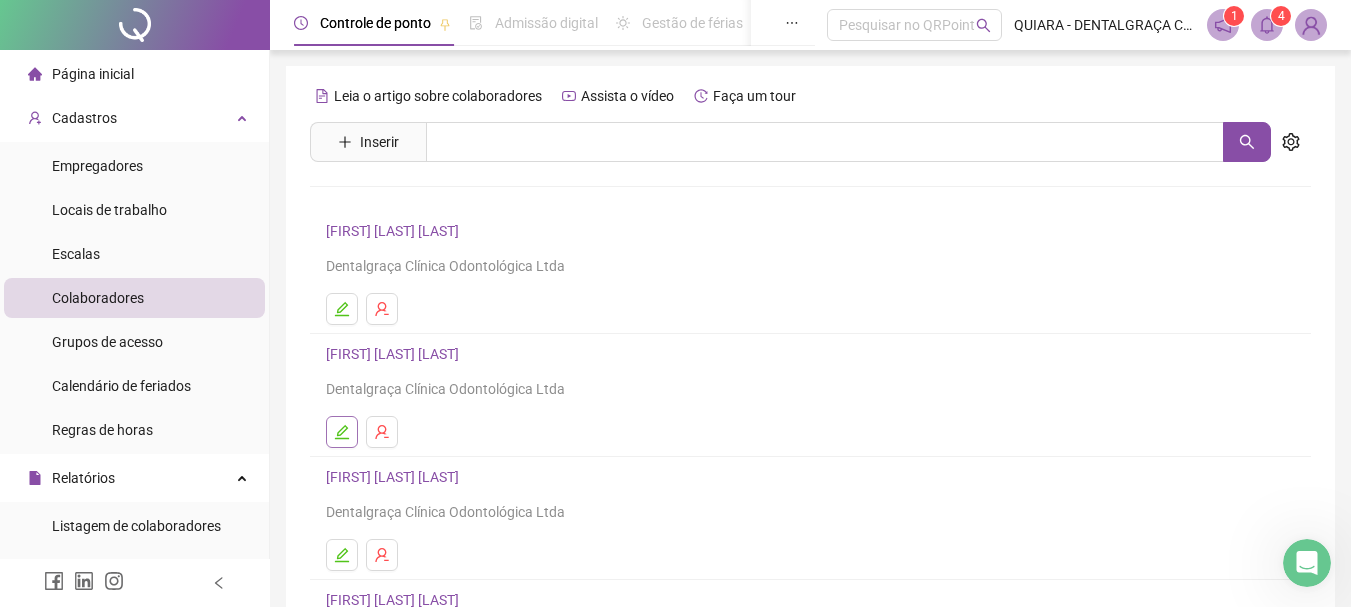 click 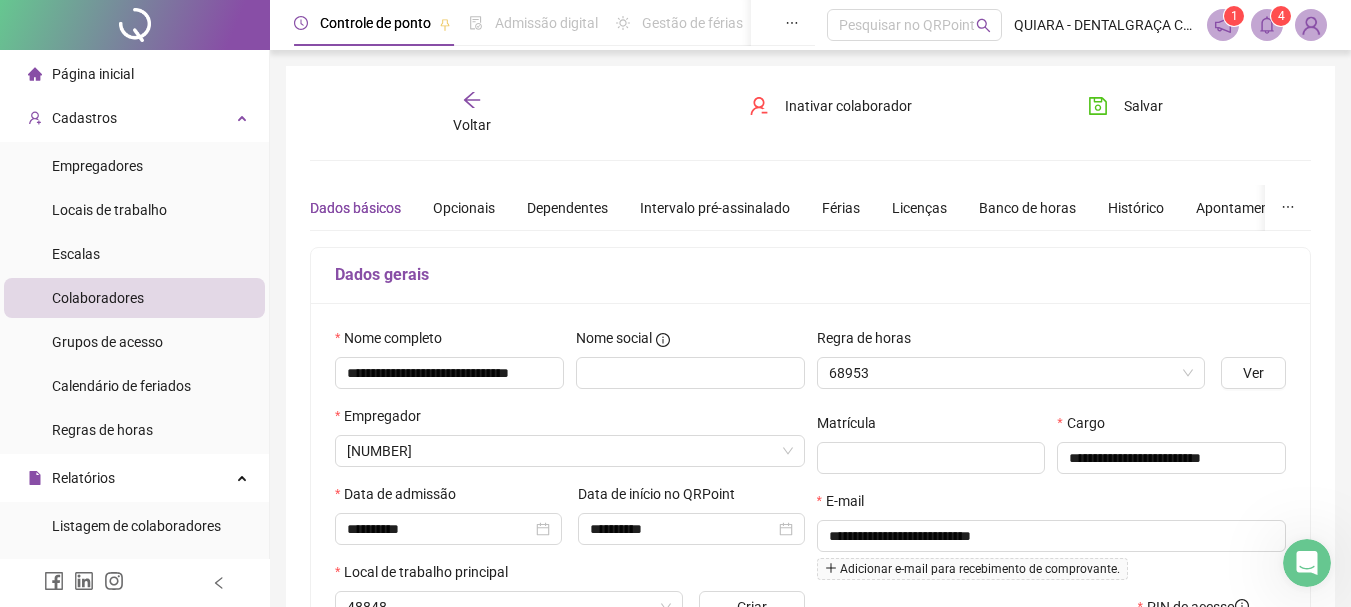 type on "*******" 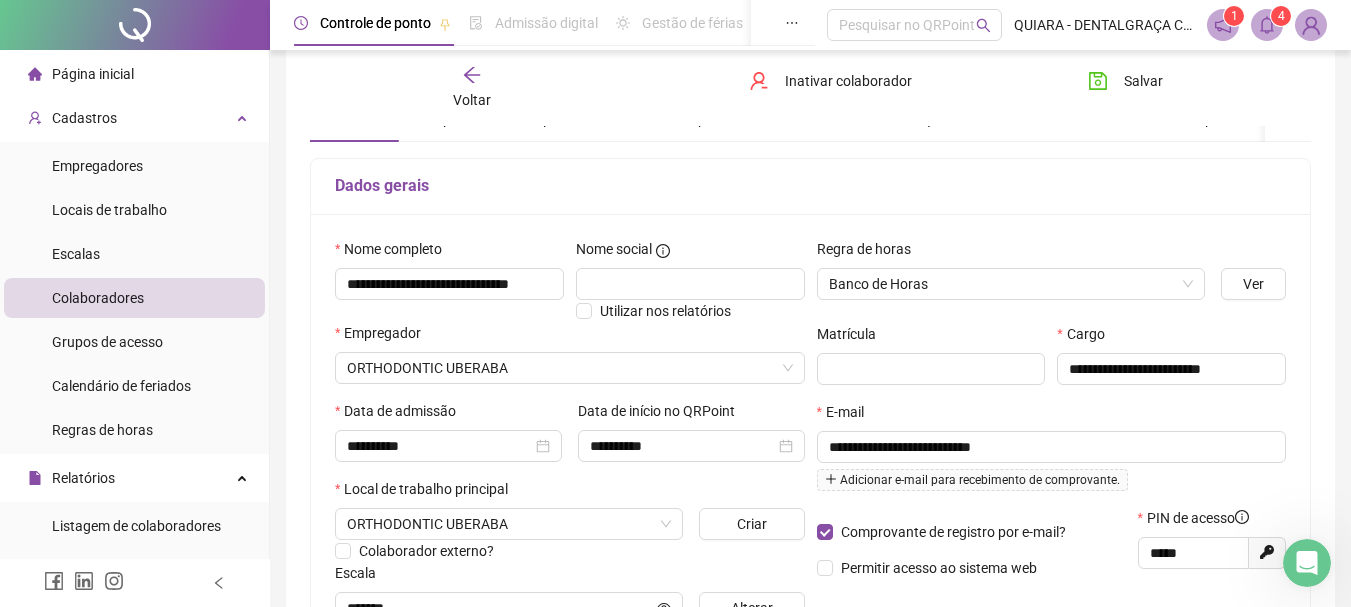 scroll, scrollTop: 0, scrollLeft: 0, axis: both 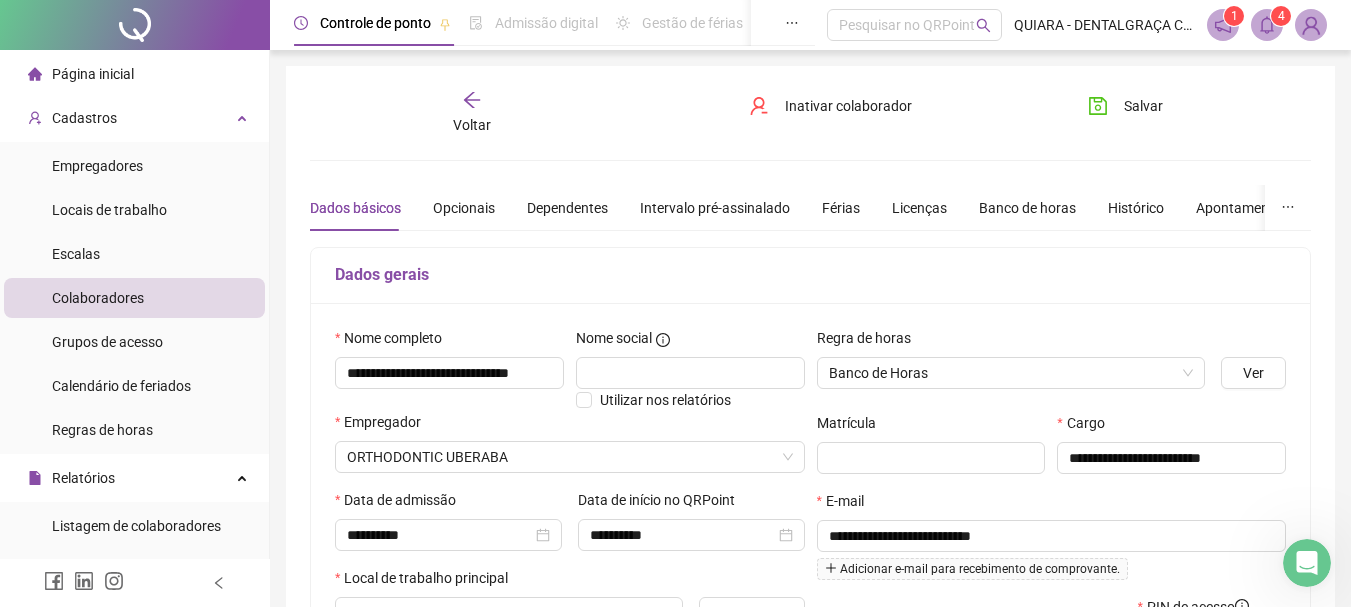 click on "Voltar" at bounding box center (472, 113) 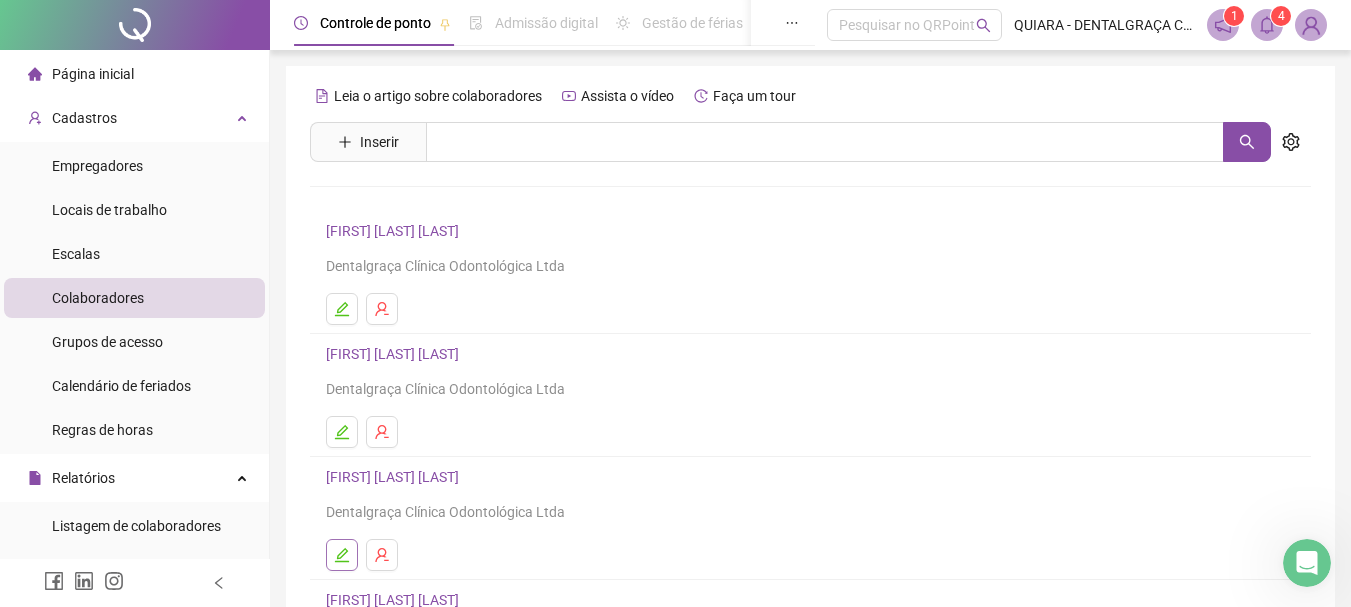 click 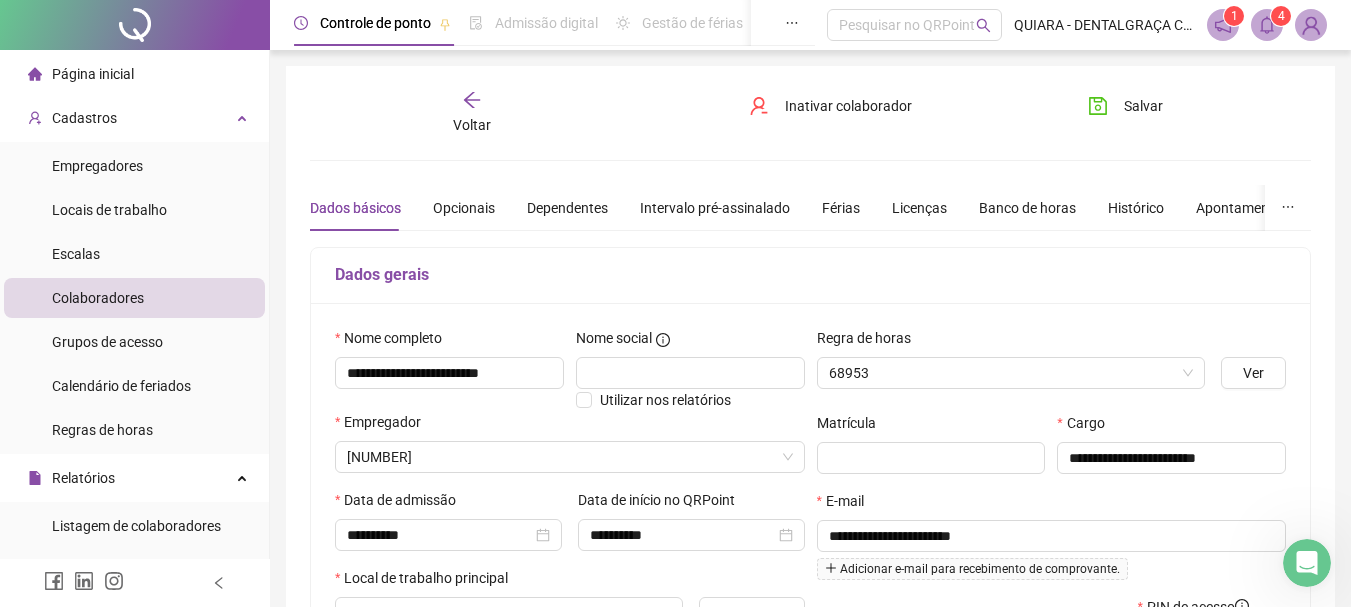 type on "**********" 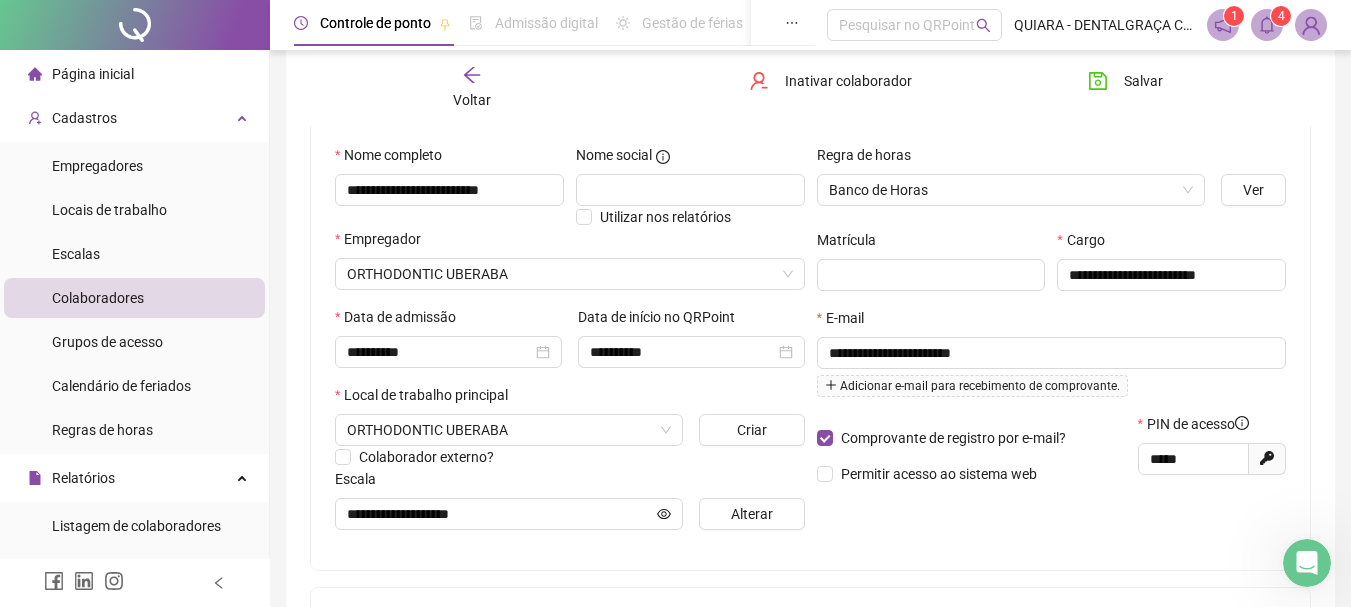 scroll, scrollTop: 0, scrollLeft: 0, axis: both 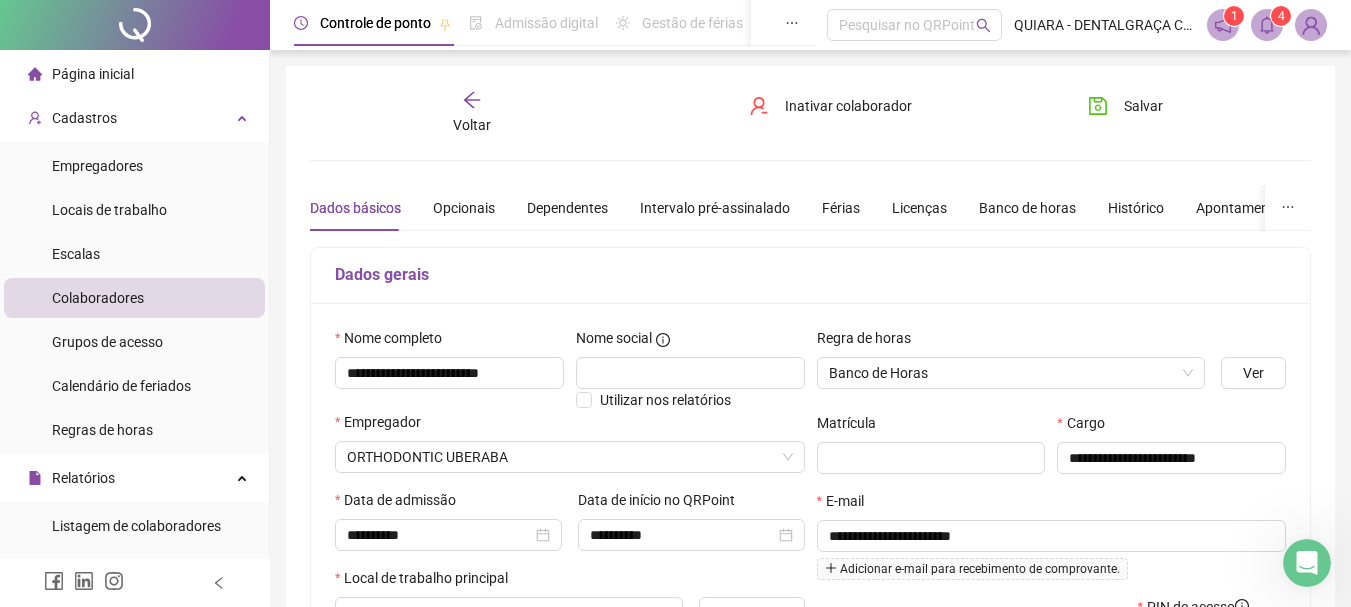 click 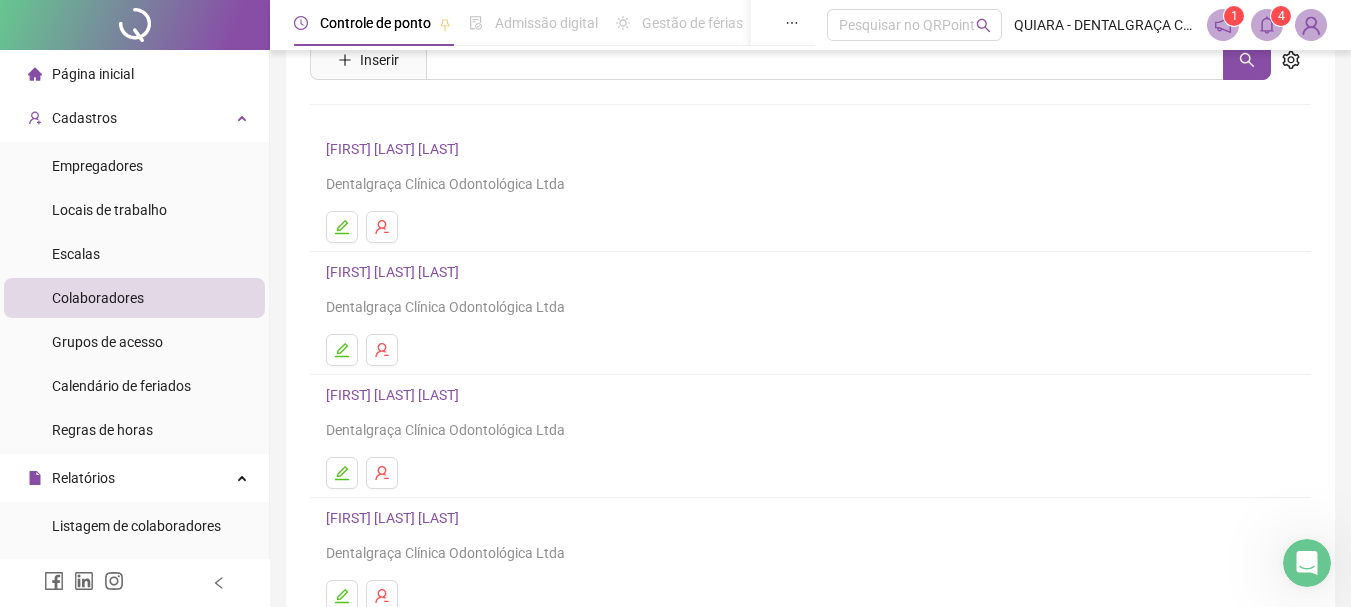 scroll, scrollTop: 360, scrollLeft: 0, axis: vertical 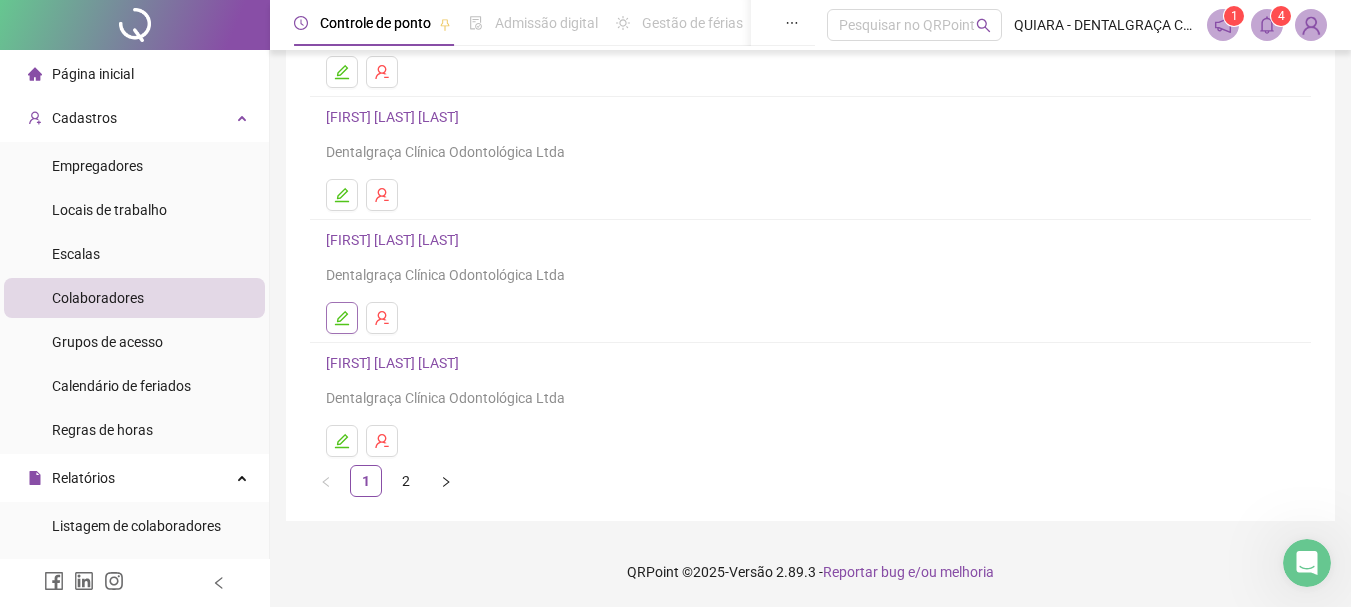 click 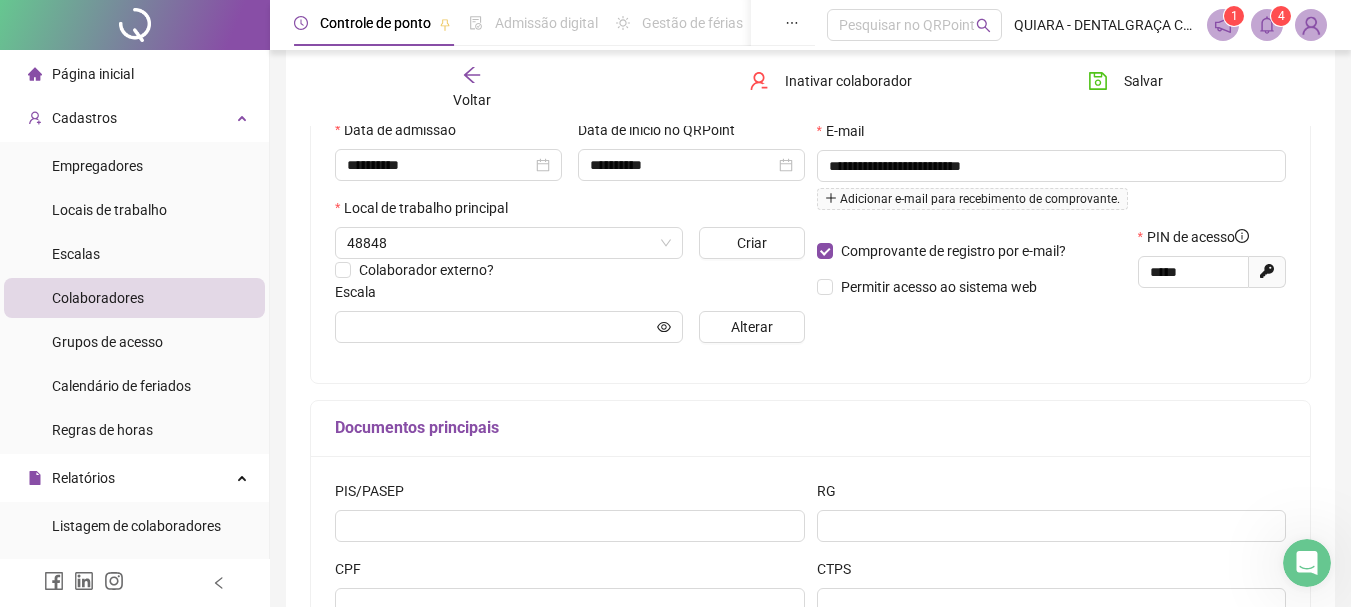 type on "********" 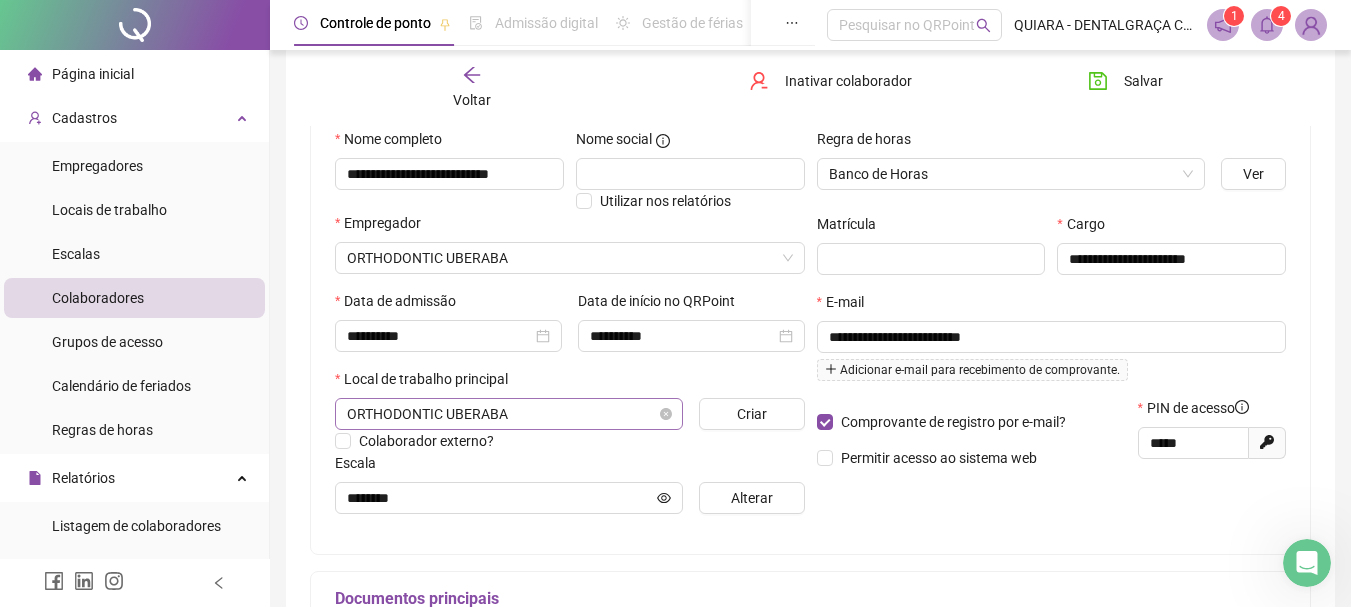 scroll, scrollTop: 234, scrollLeft: 0, axis: vertical 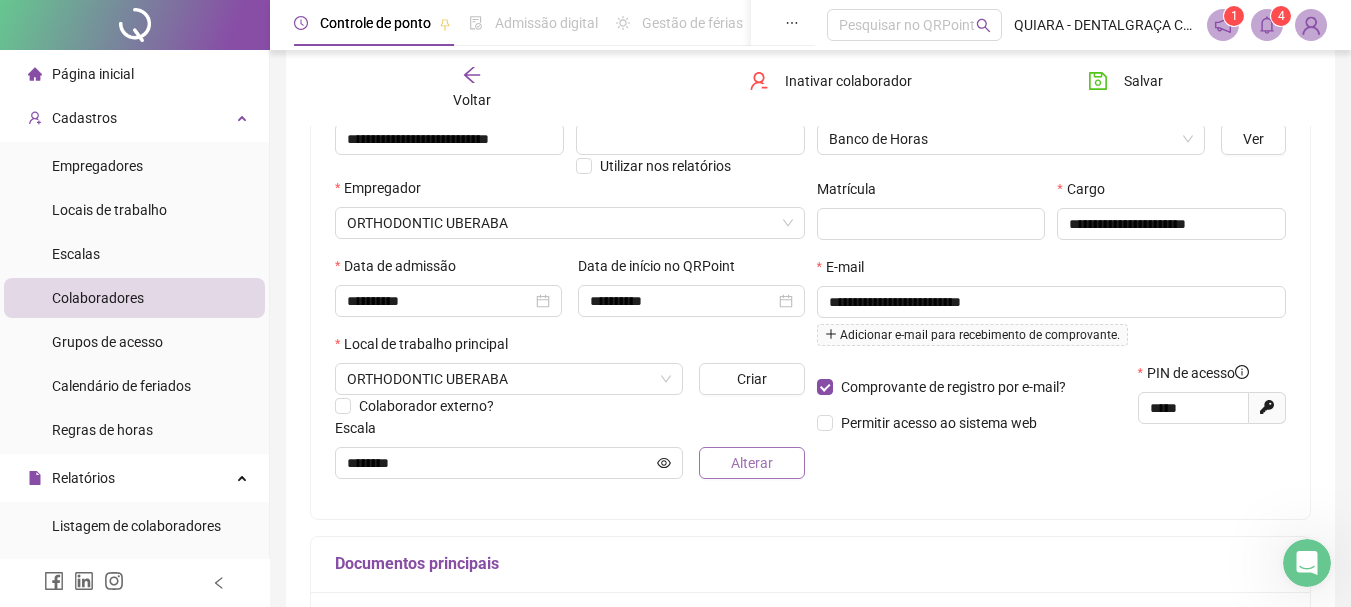 click on "Alterar" at bounding box center [752, 463] 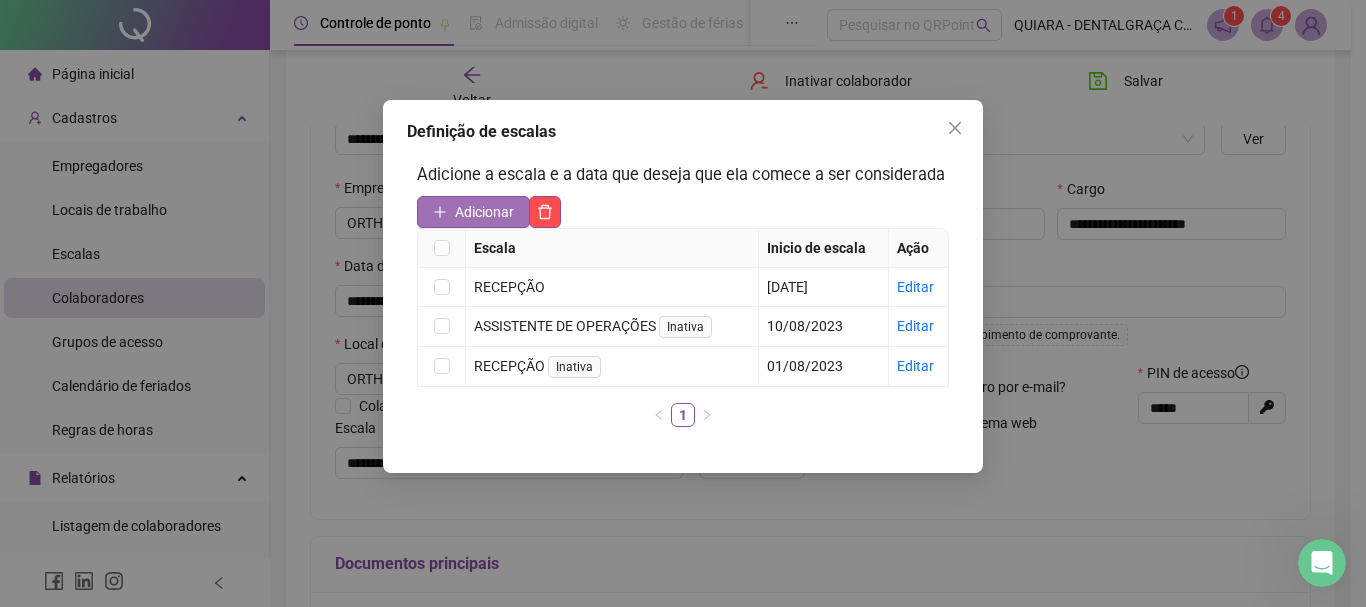 click on "Adicionar" at bounding box center (484, 212) 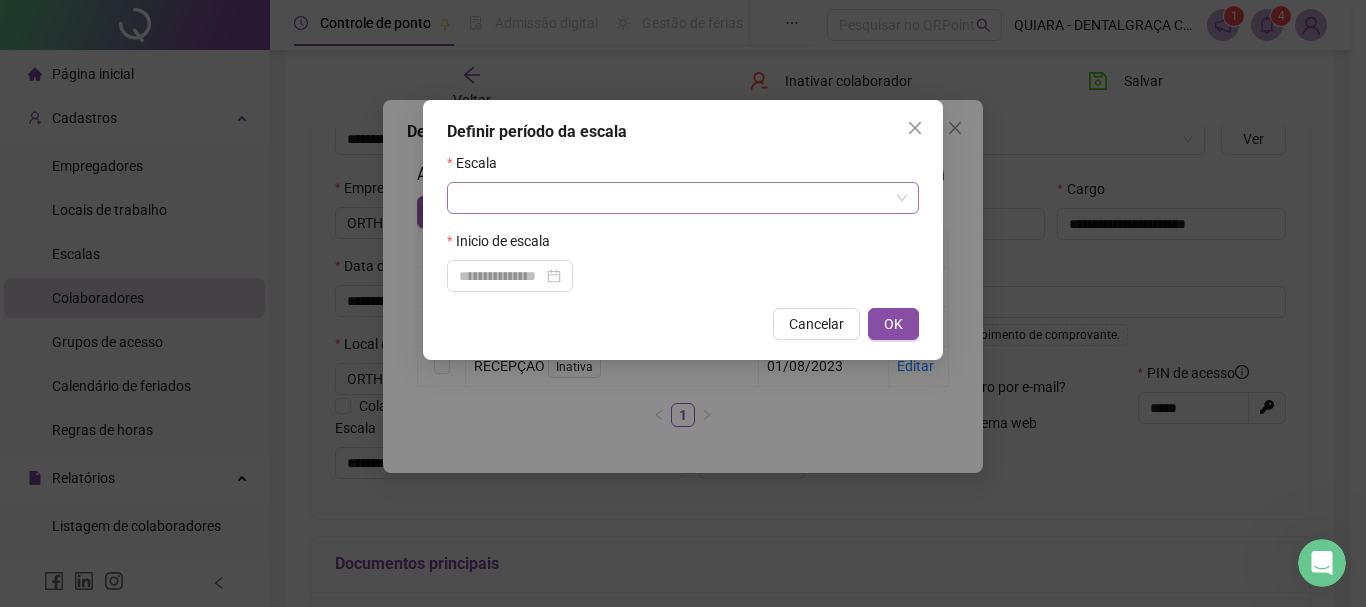 click at bounding box center (674, 198) 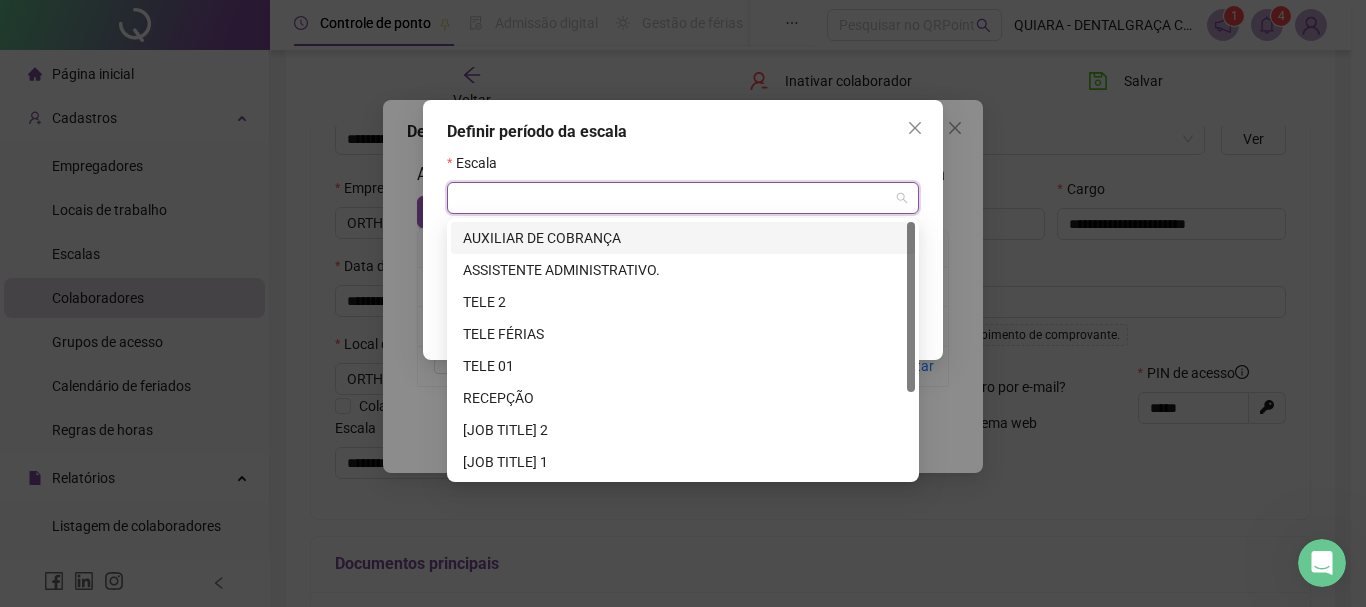 click on "AUXILIAR DE COBRANÇA" at bounding box center (683, 238) 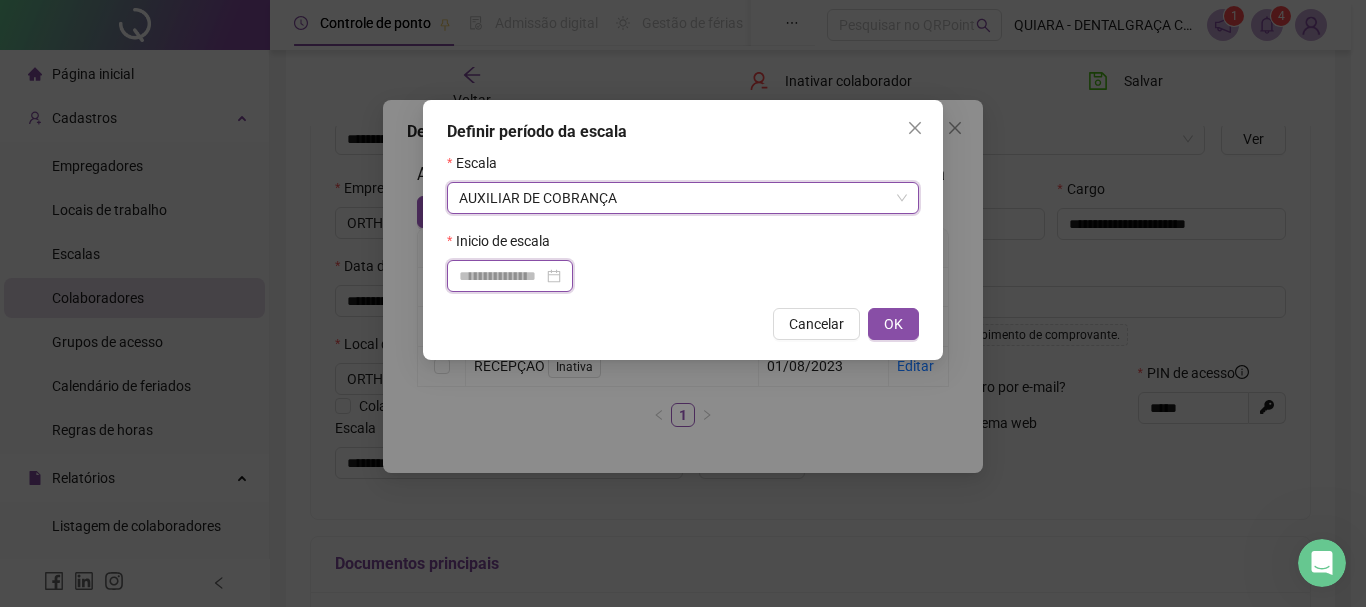click at bounding box center (501, 276) 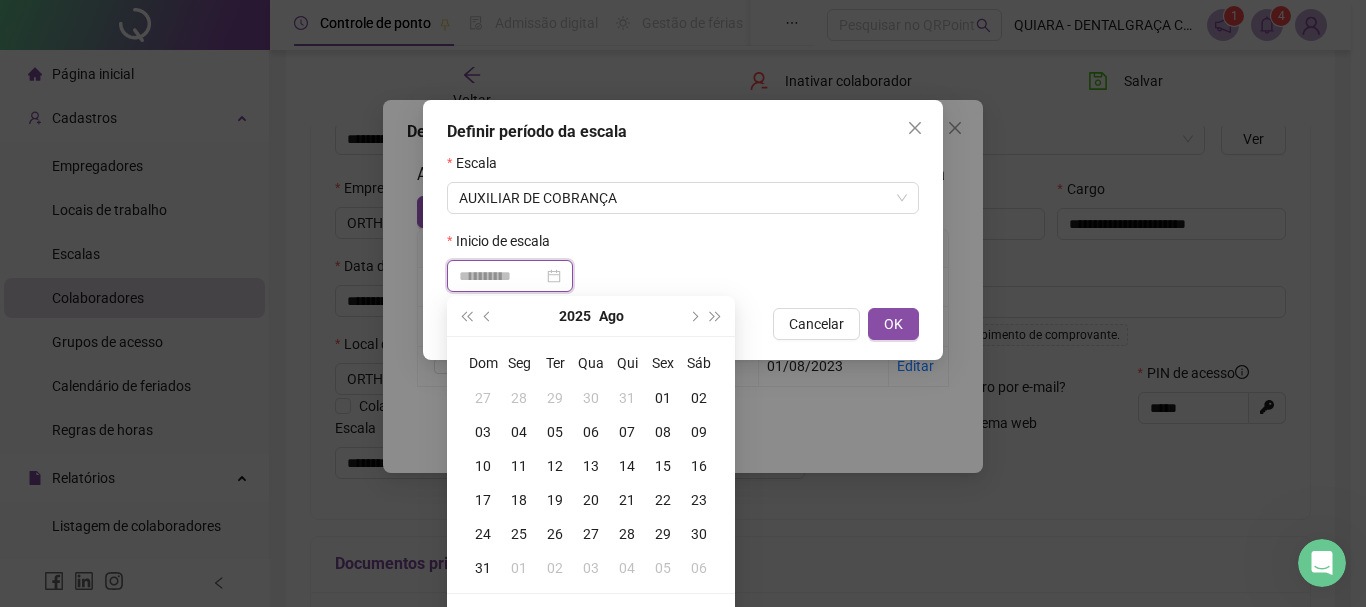 type on "**********" 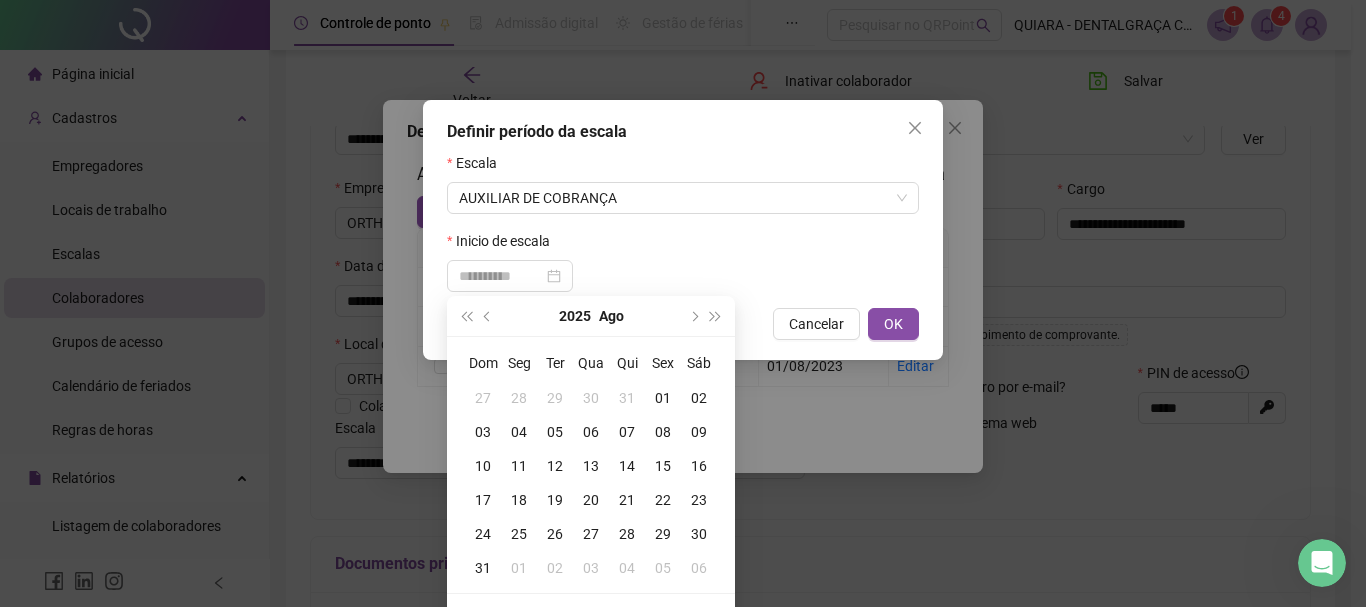 click on "04" at bounding box center (519, 432) 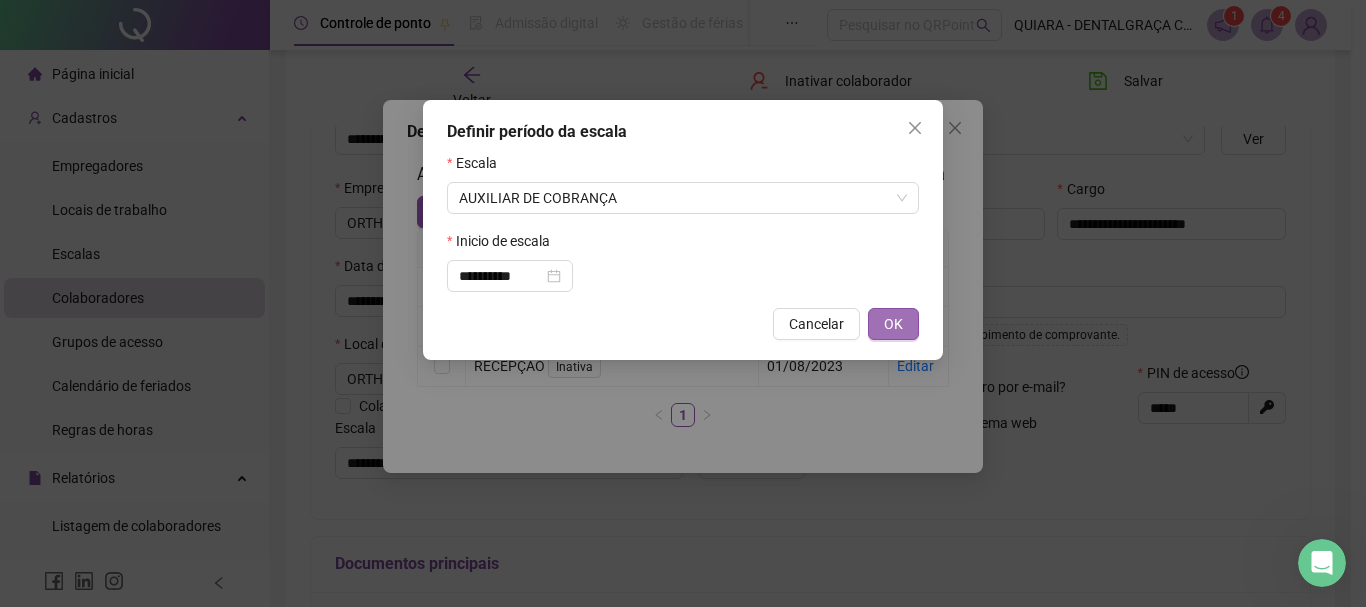 click on "OK" at bounding box center (893, 324) 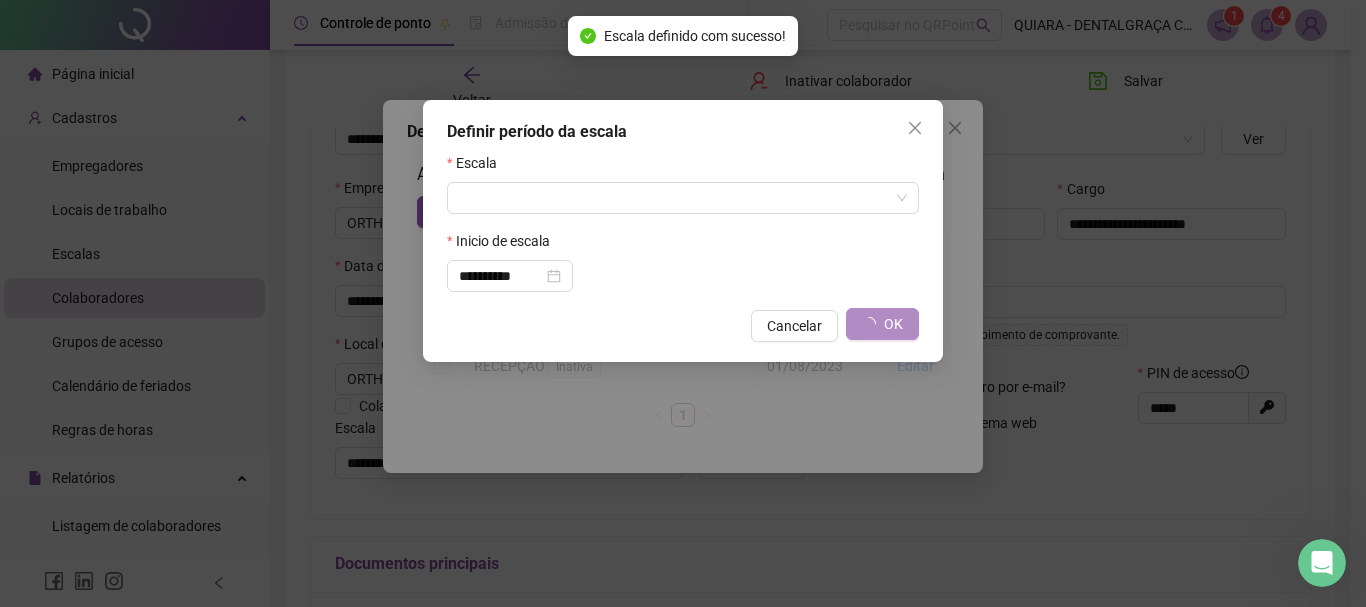 type on "**********" 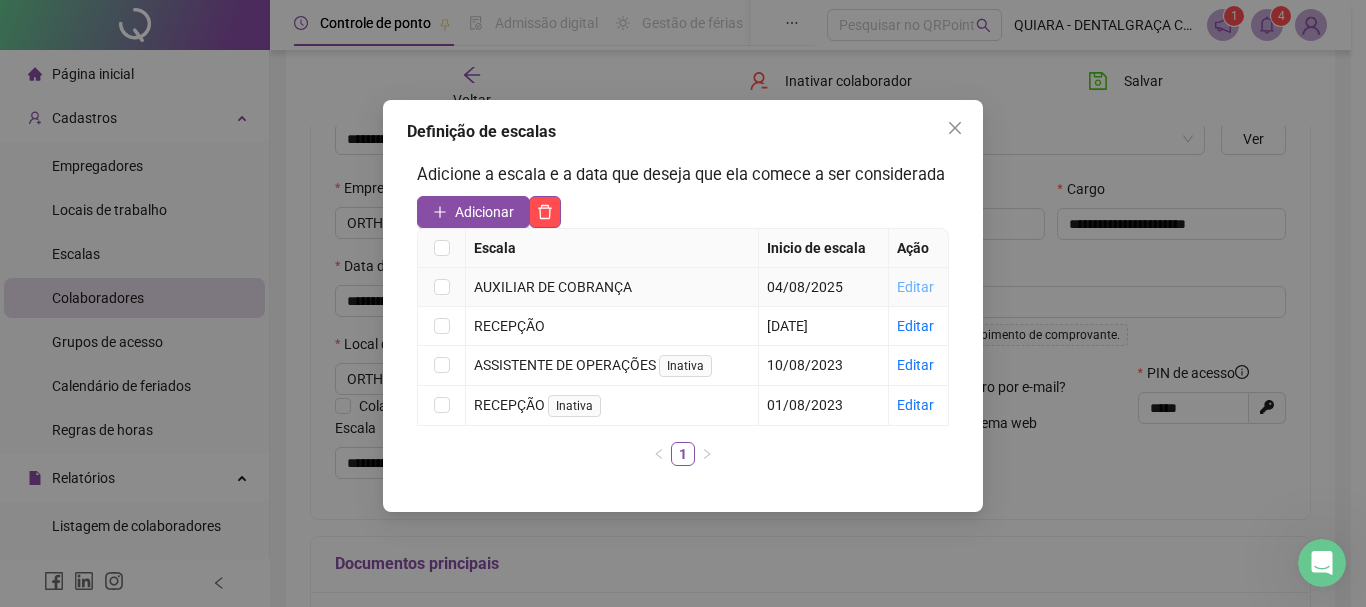 click on "Editar" at bounding box center (915, 287) 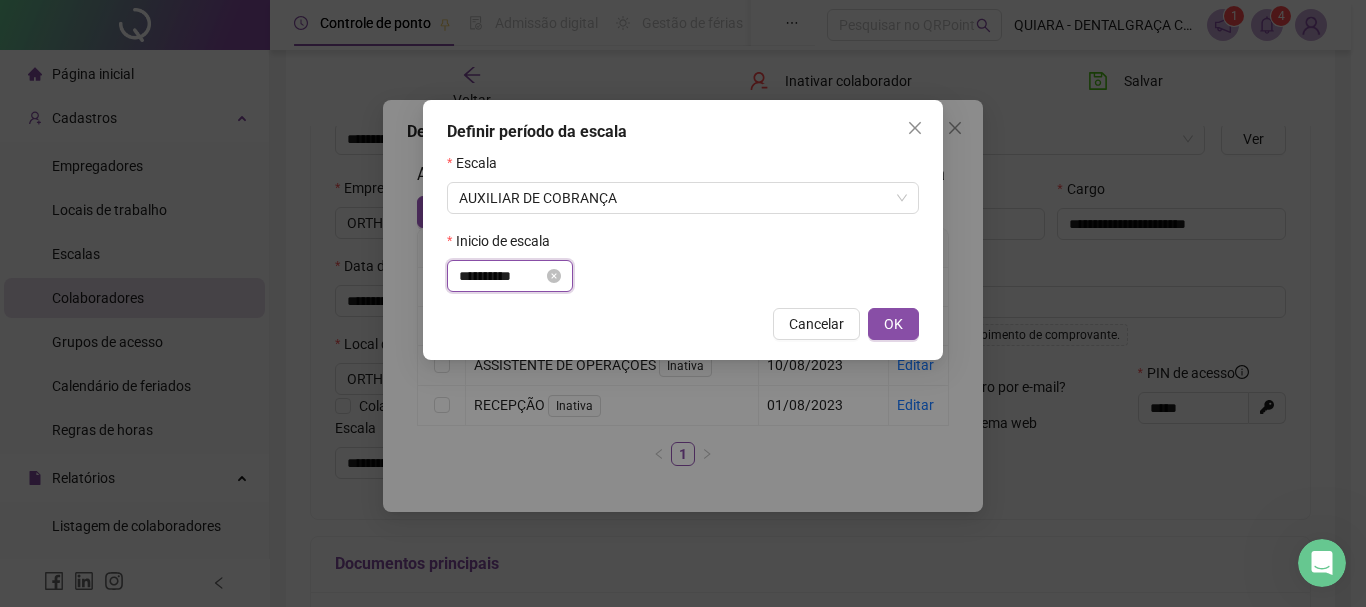 click on "**********" at bounding box center [501, 276] 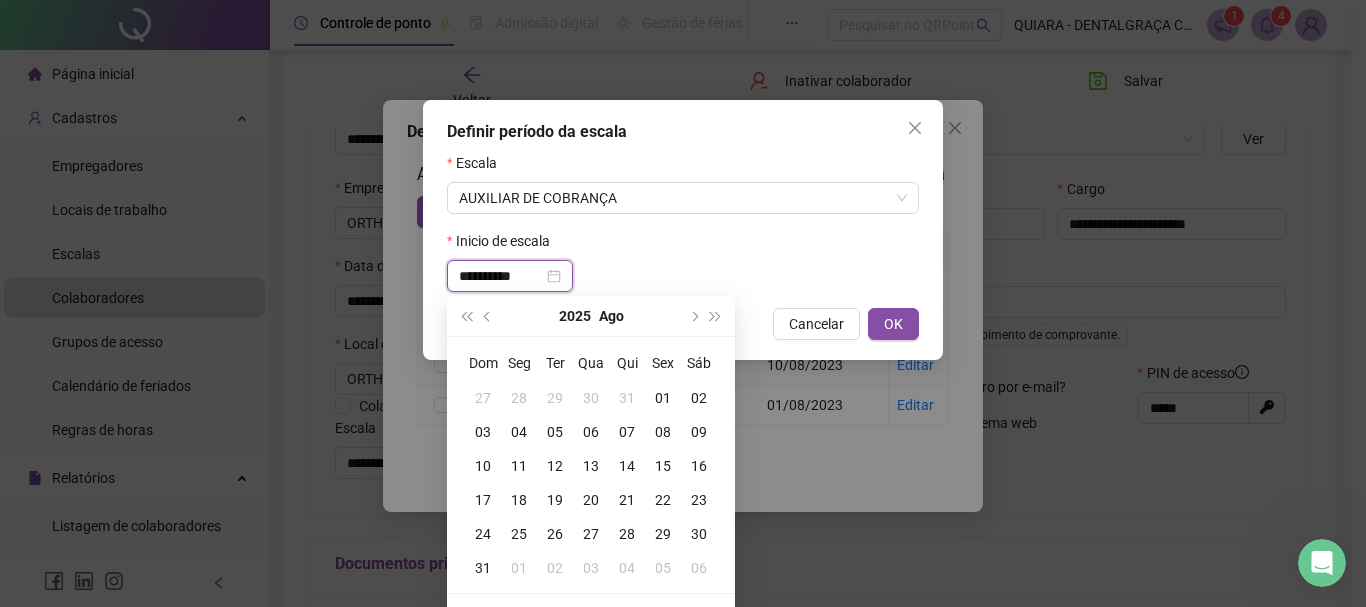 type on "**********" 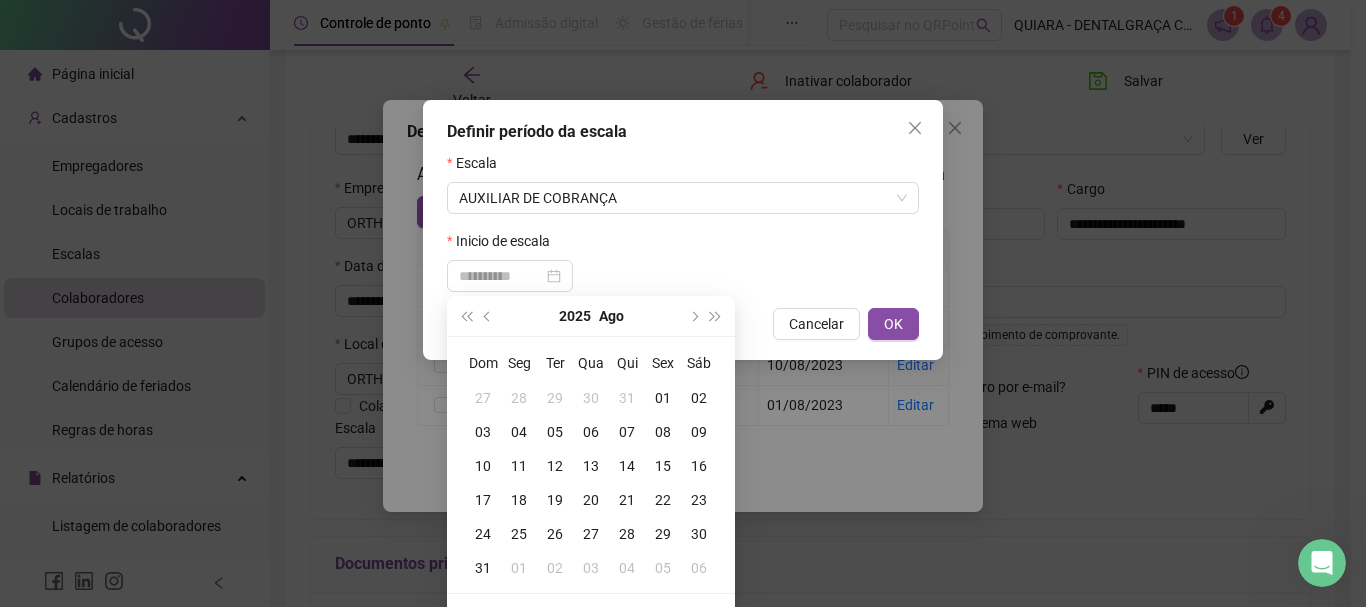 click on "01" at bounding box center (663, 398) 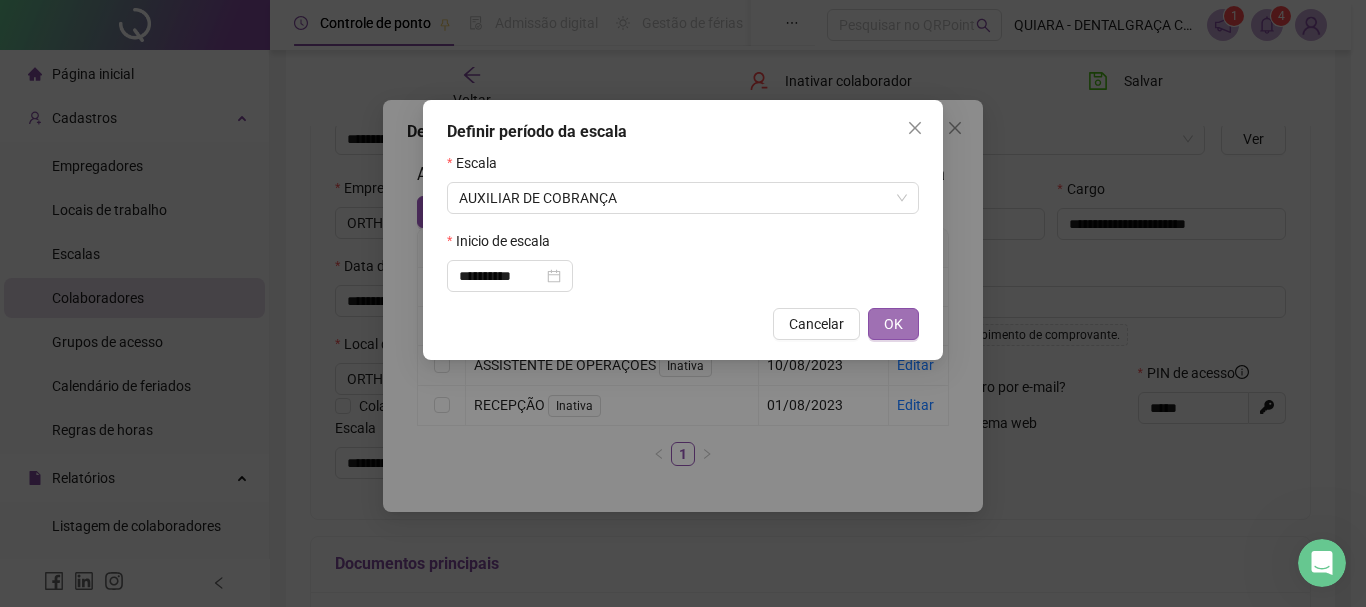 click on "OK" at bounding box center [893, 324] 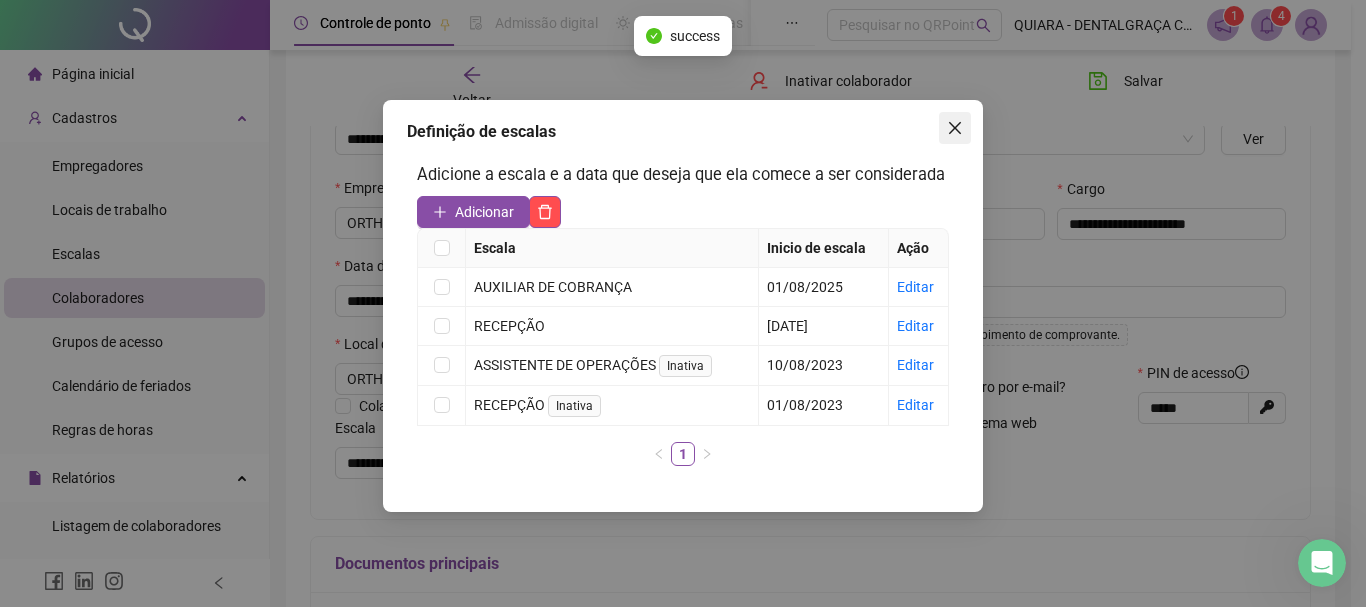 click 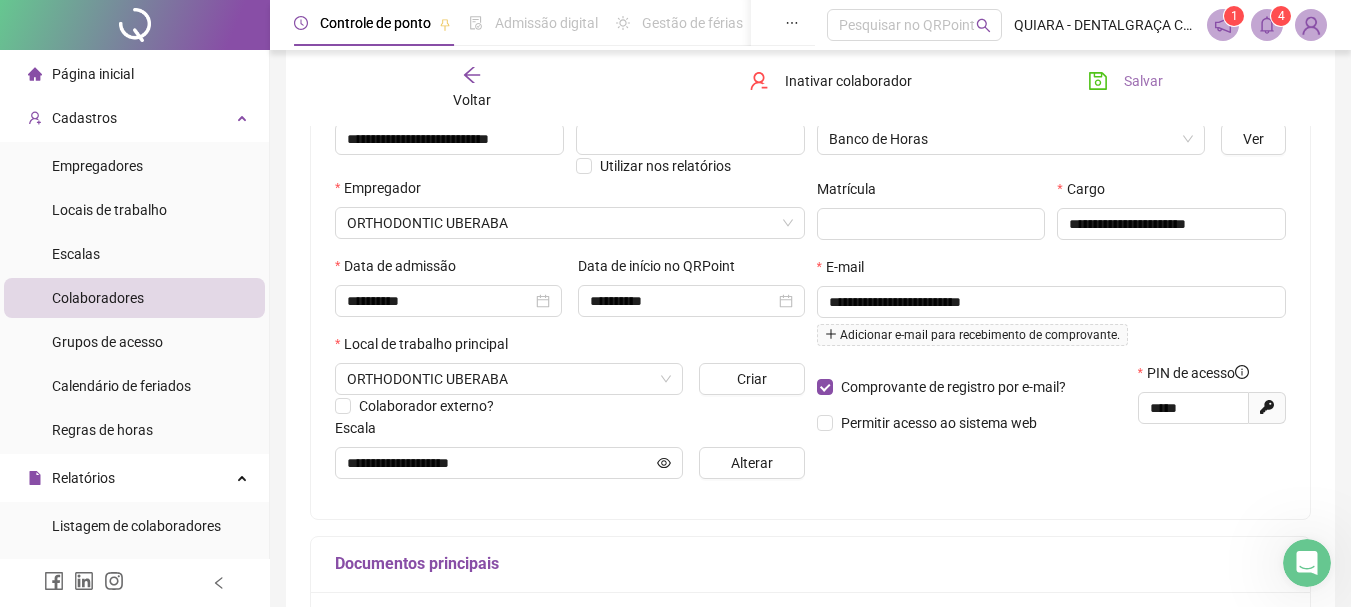 click on "Salvar" at bounding box center [1125, 81] 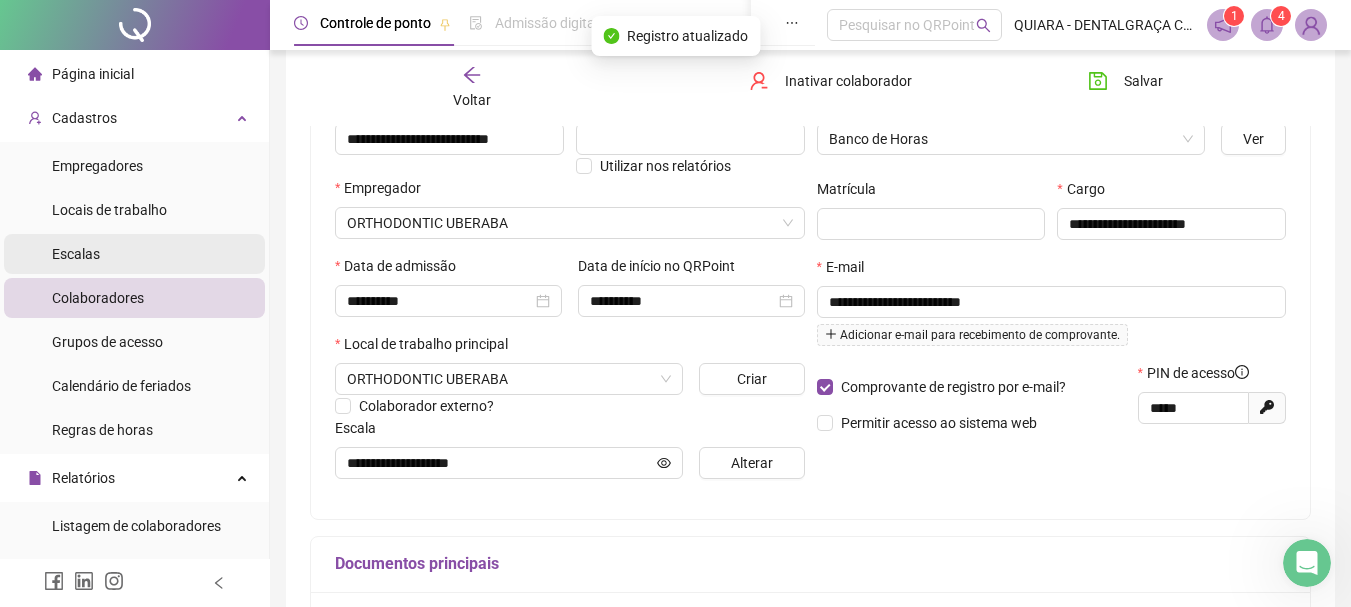click on "Escalas" at bounding box center (134, 254) 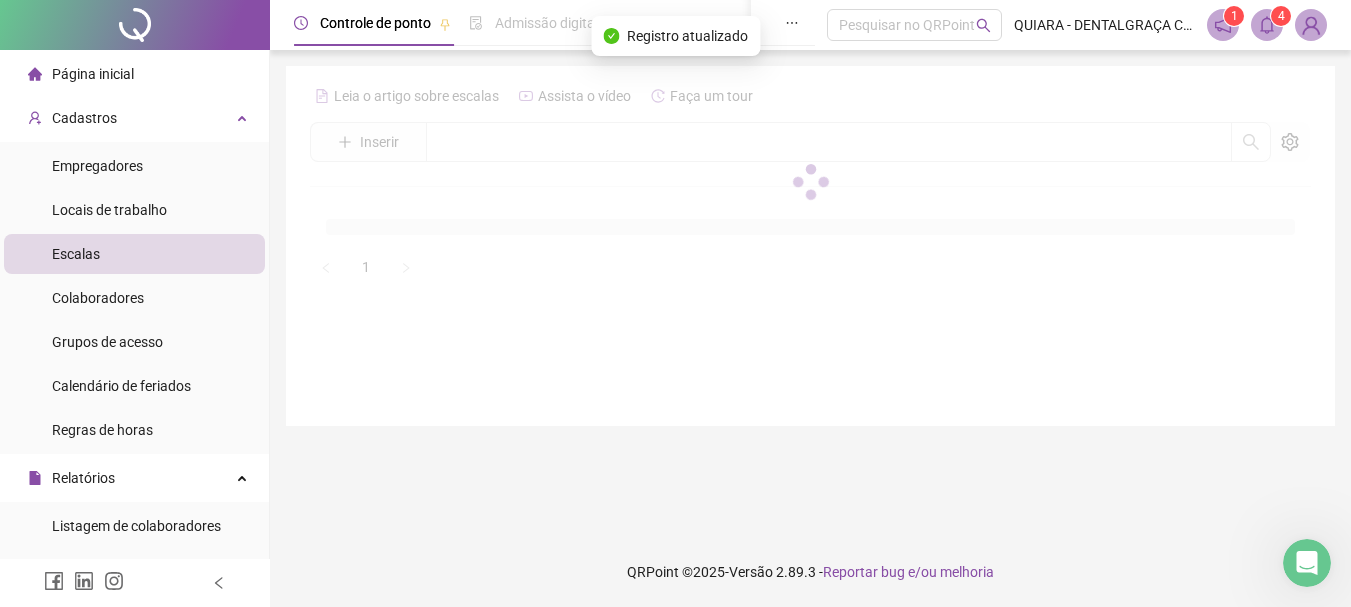 scroll, scrollTop: 0, scrollLeft: 0, axis: both 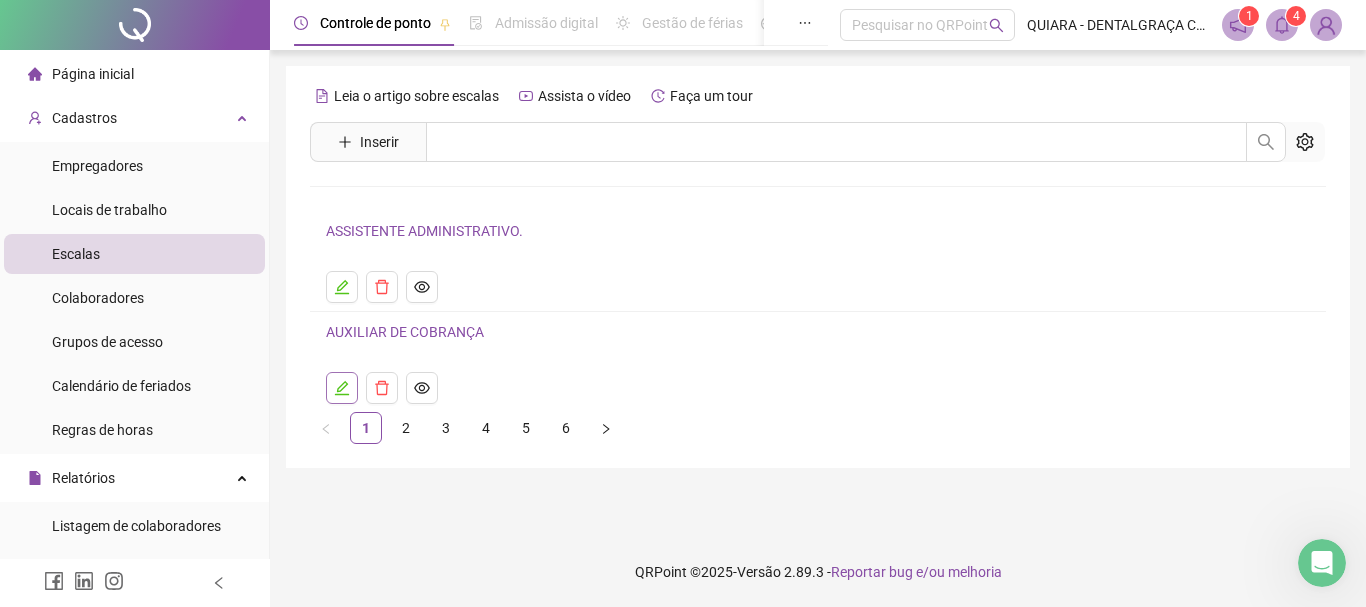 click 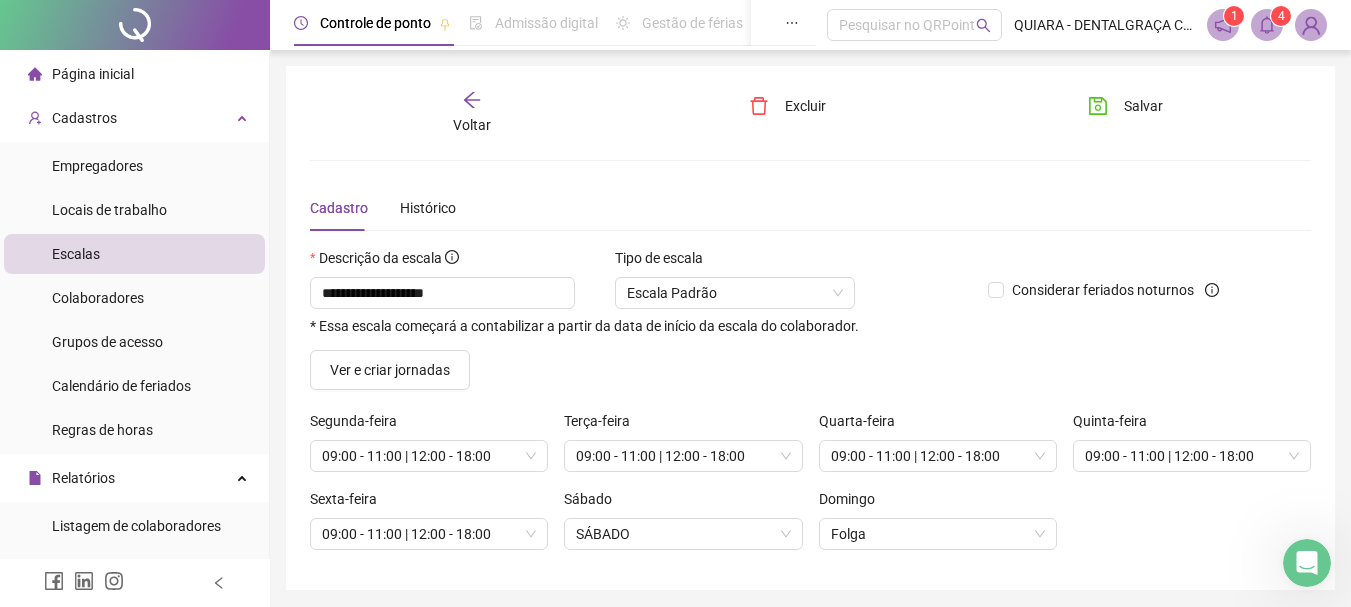 click on "Escalas" at bounding box center (134, 254) 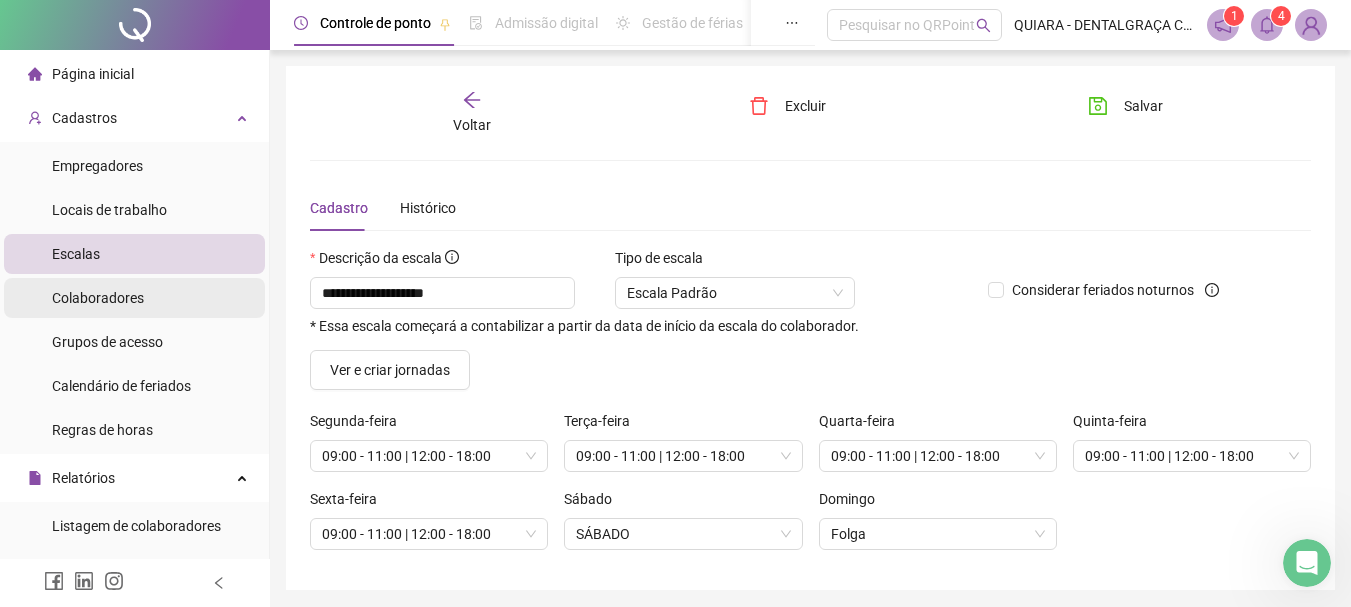 click on "Colaboradores" at bounding box center [134, 298] 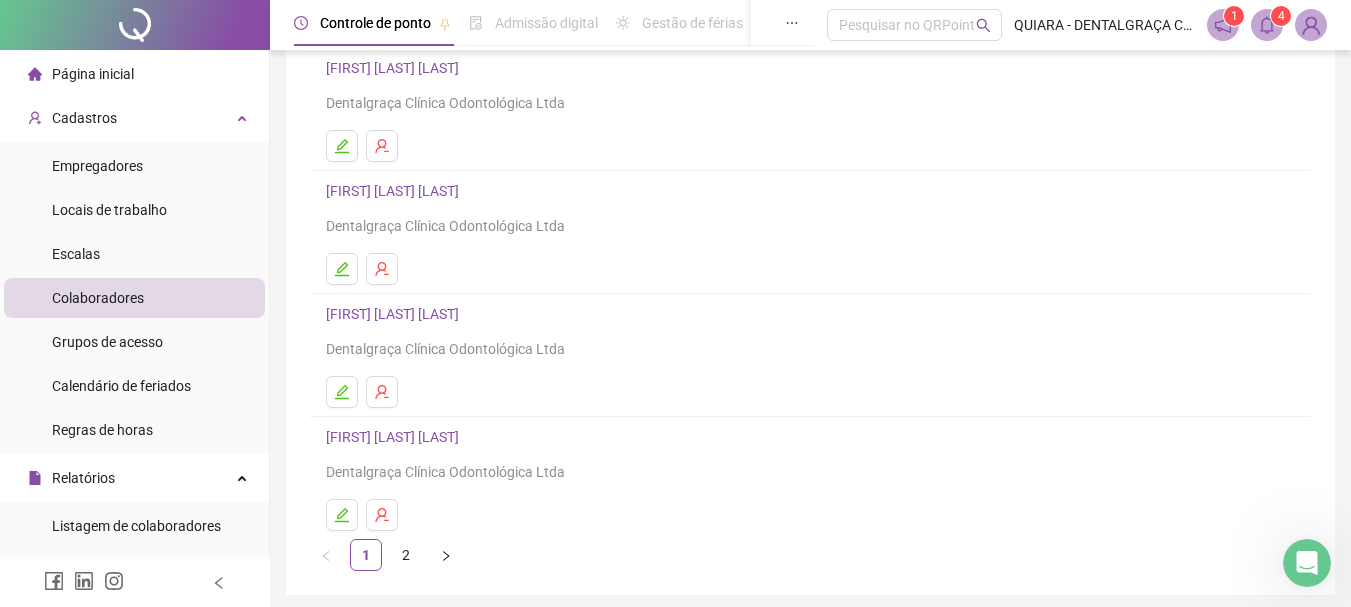 scroll, scrollTop: 360, scrollLeft: 0, axis: vertical 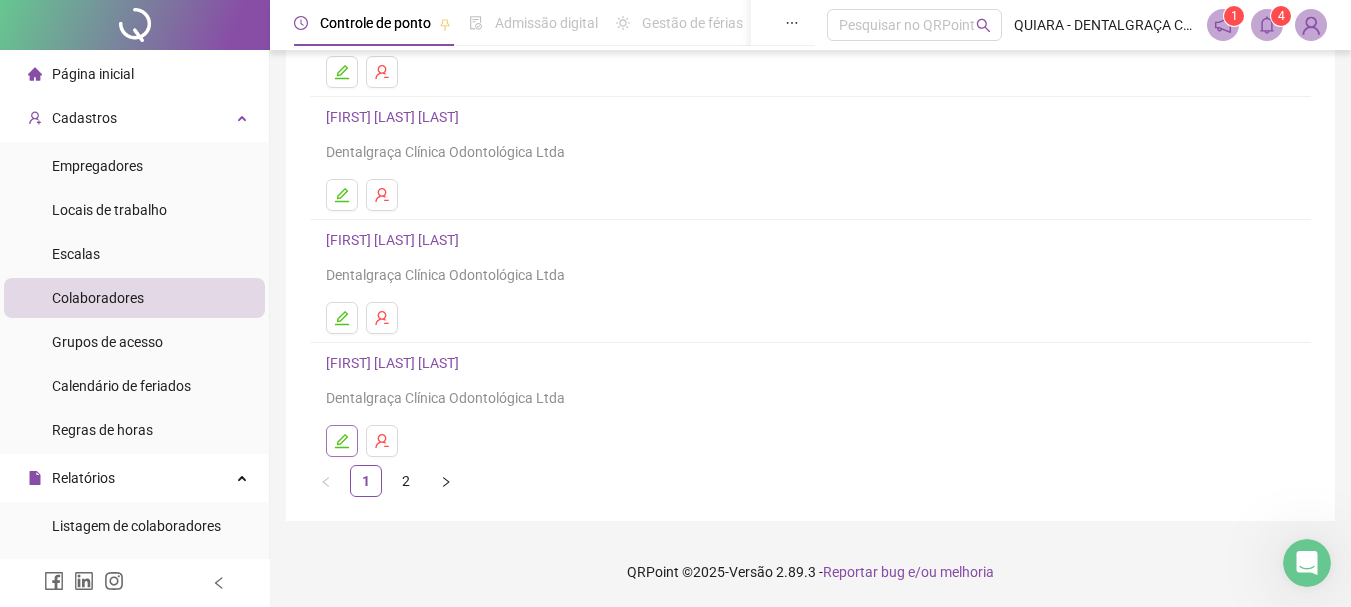 click 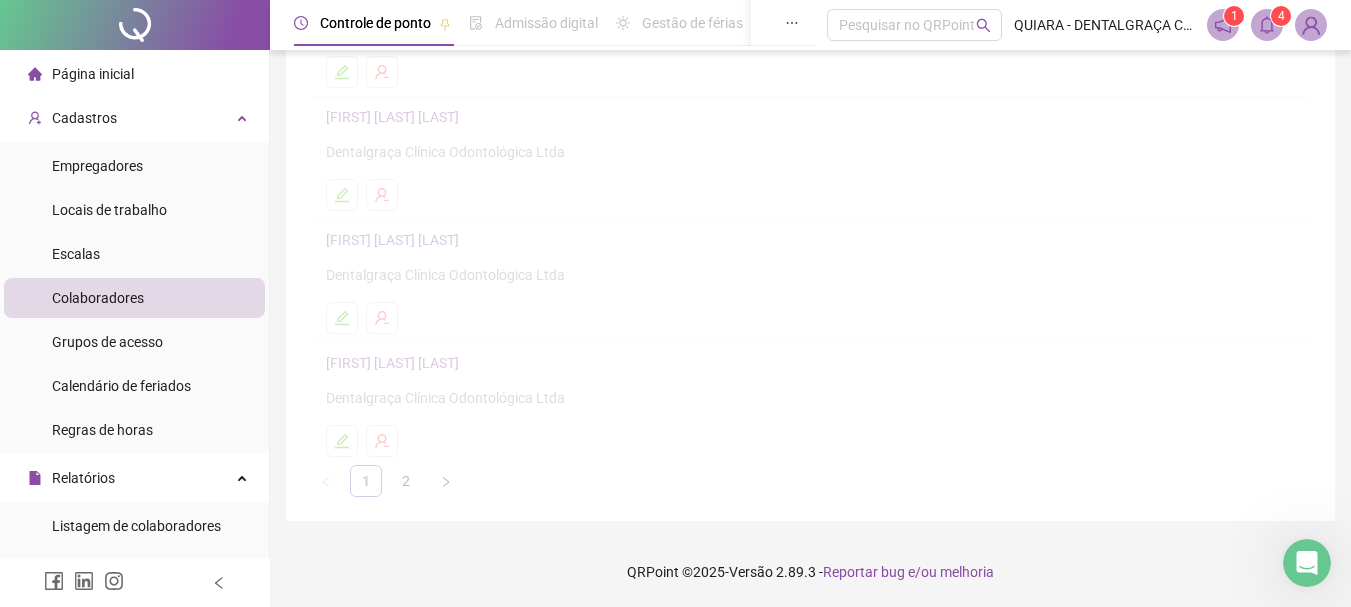 scroll, scrollTop: 370, scrollLeft: 0, axis: vertical 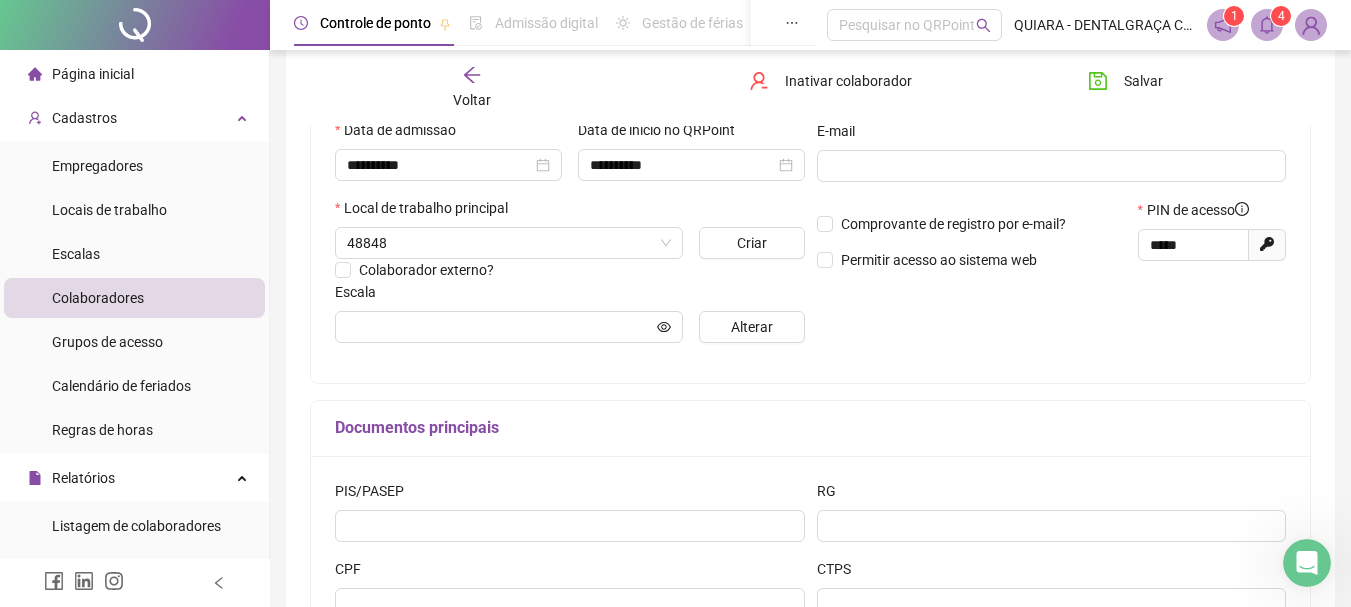 type on "***" 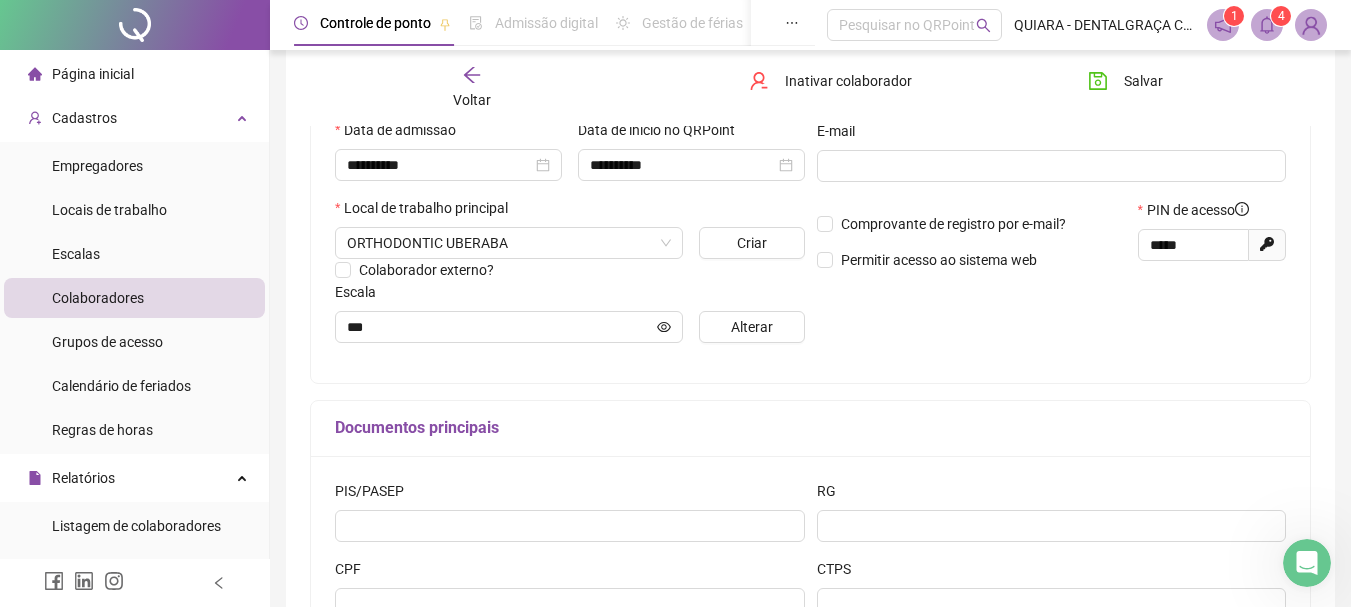 click on "Colaboradores" at bounding box center [134, 298] 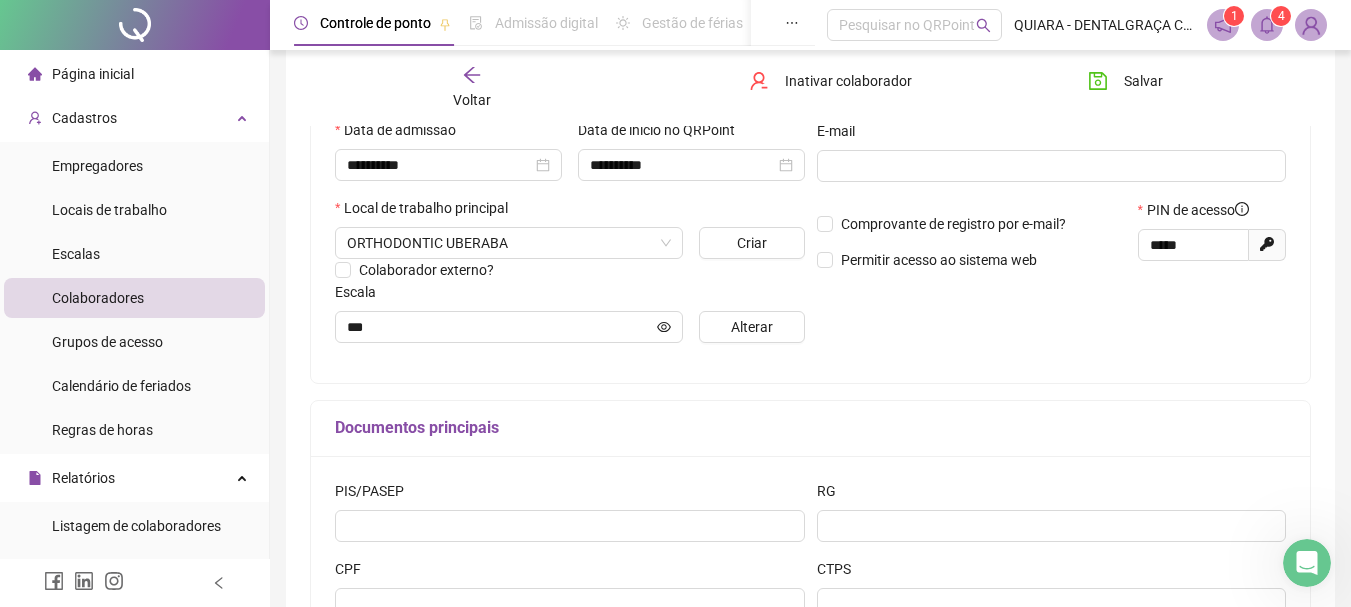click 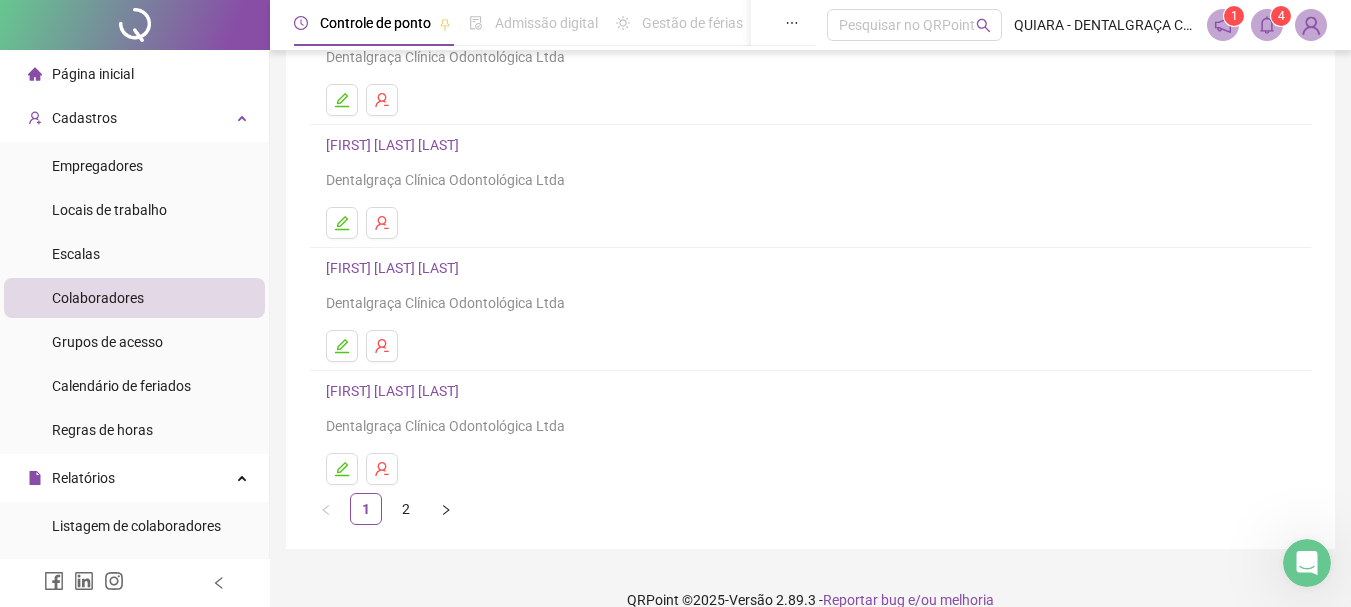 scroll, scrollTop: 360, scrollLeft: 0, axis: vertical 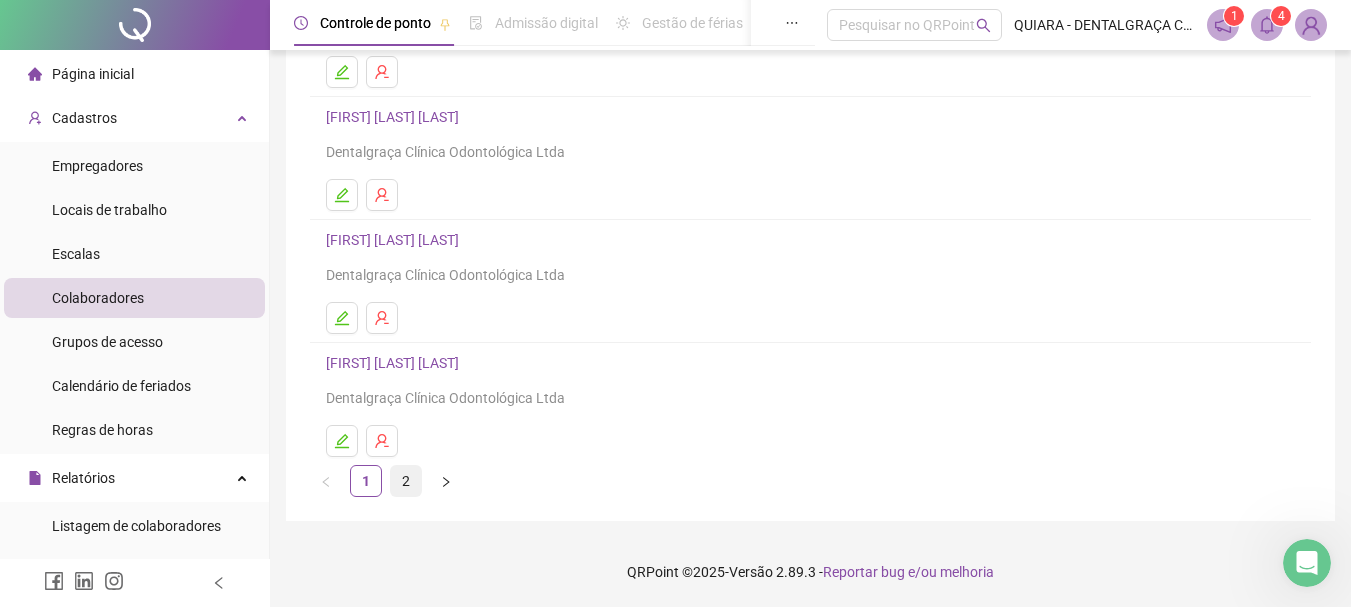 click on "2" at bounding box center (406, 481) 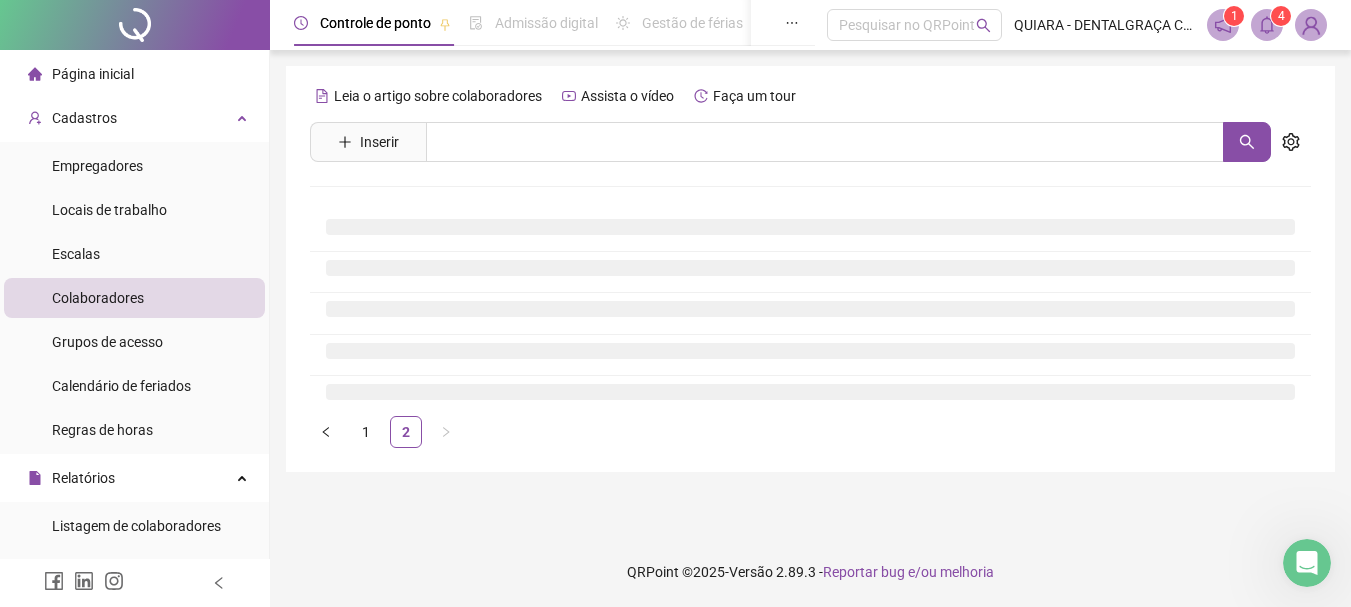 scroll, scrollTop: 0, scrollLeft: 0, axis: both 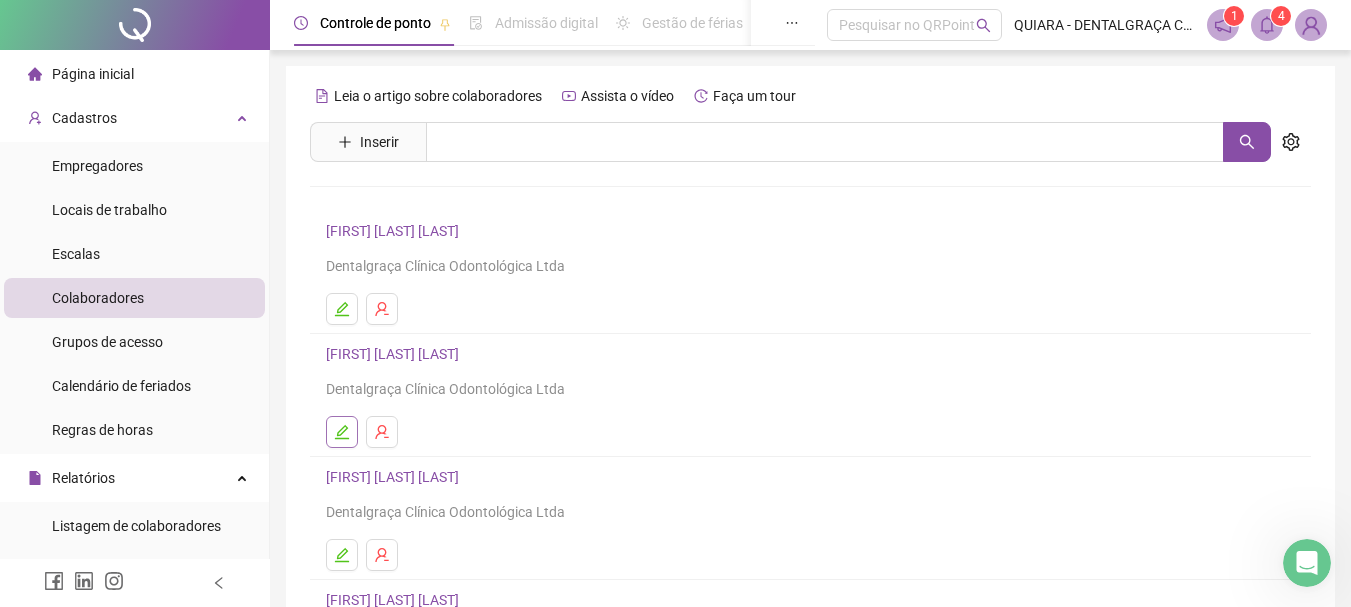 click 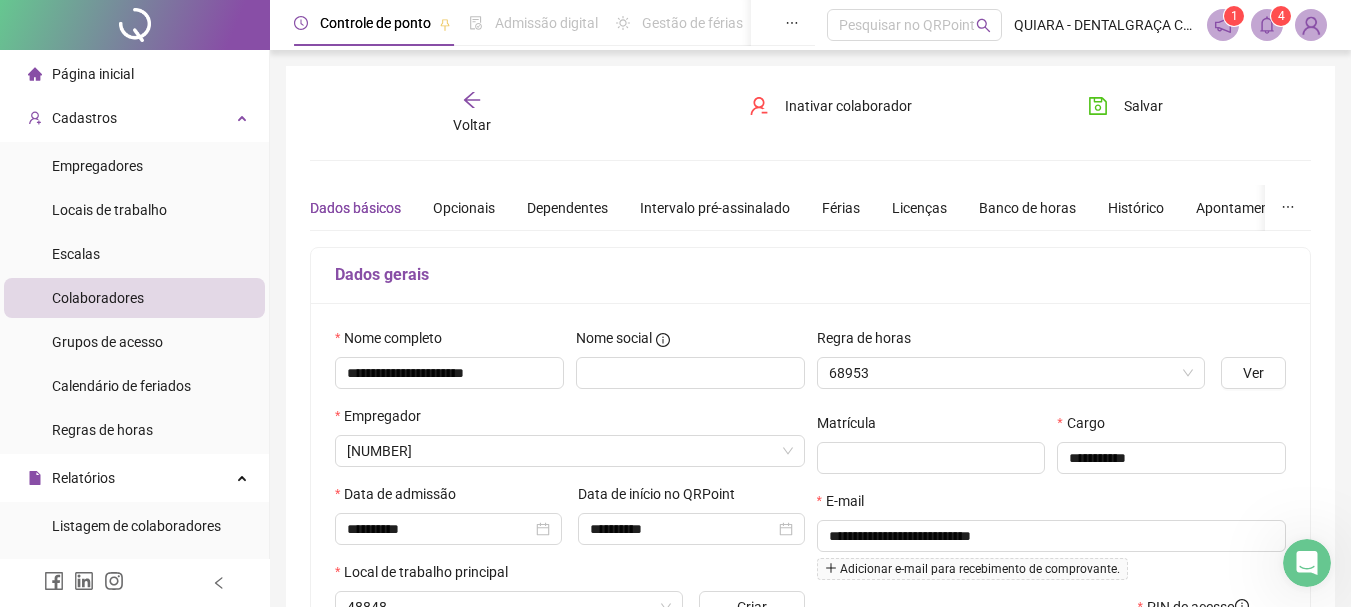 type on "**********" 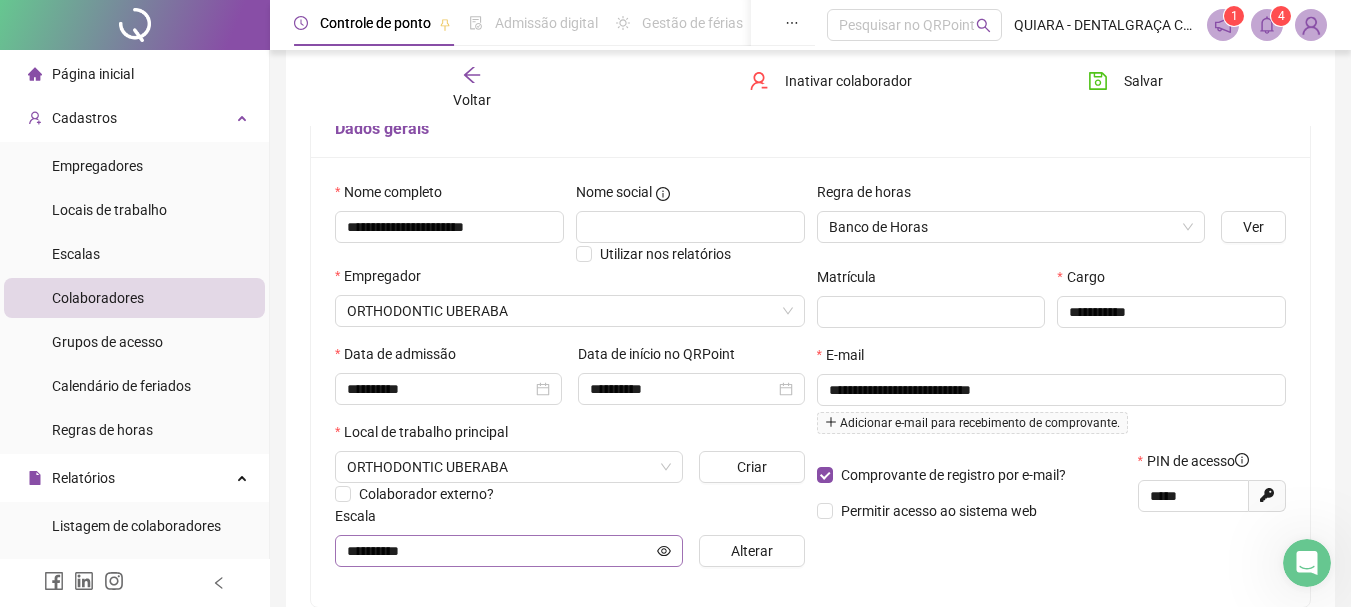 scroll, scrollTop: 0, scrollLeft: 0, axis: both 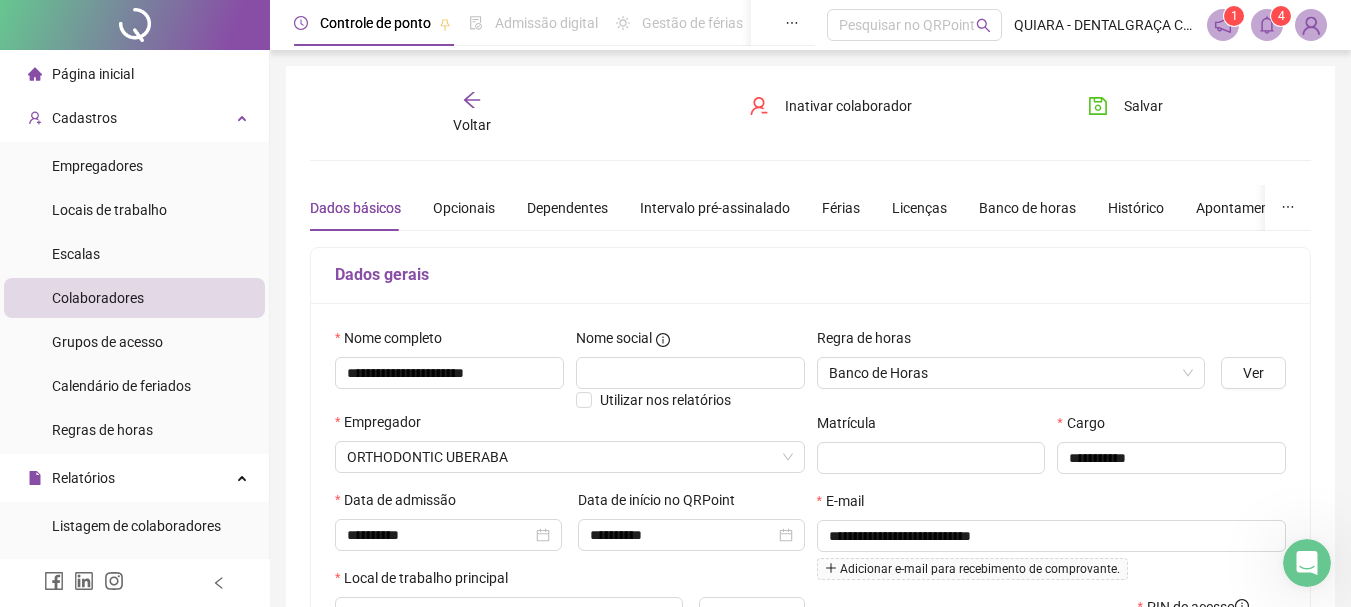 click on "Voltar" at bounding box center (472, 113) 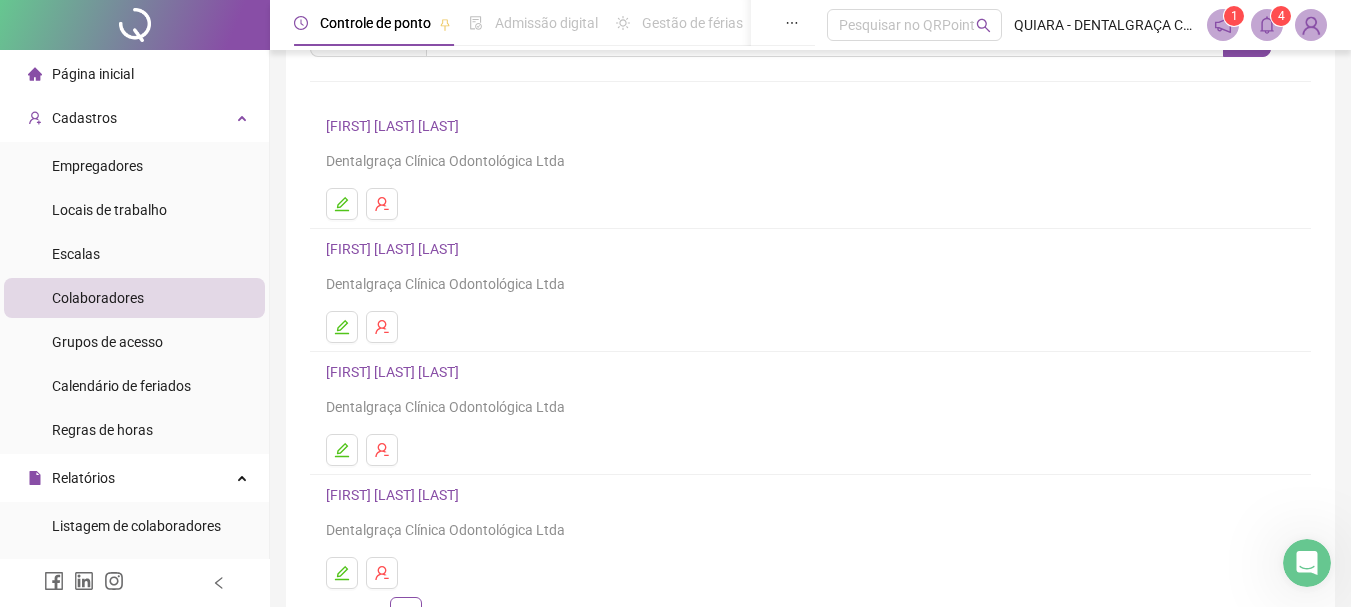 scroll, scrollTop: 237, scrollLeft: 0, axis: vertical 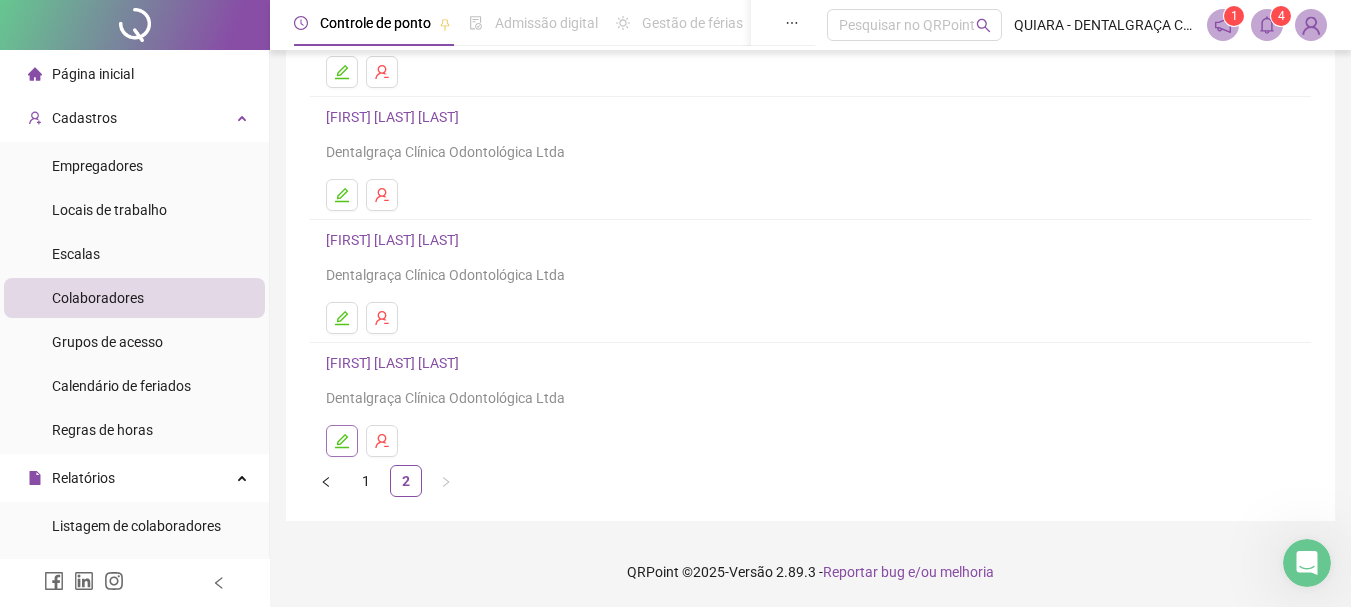 click 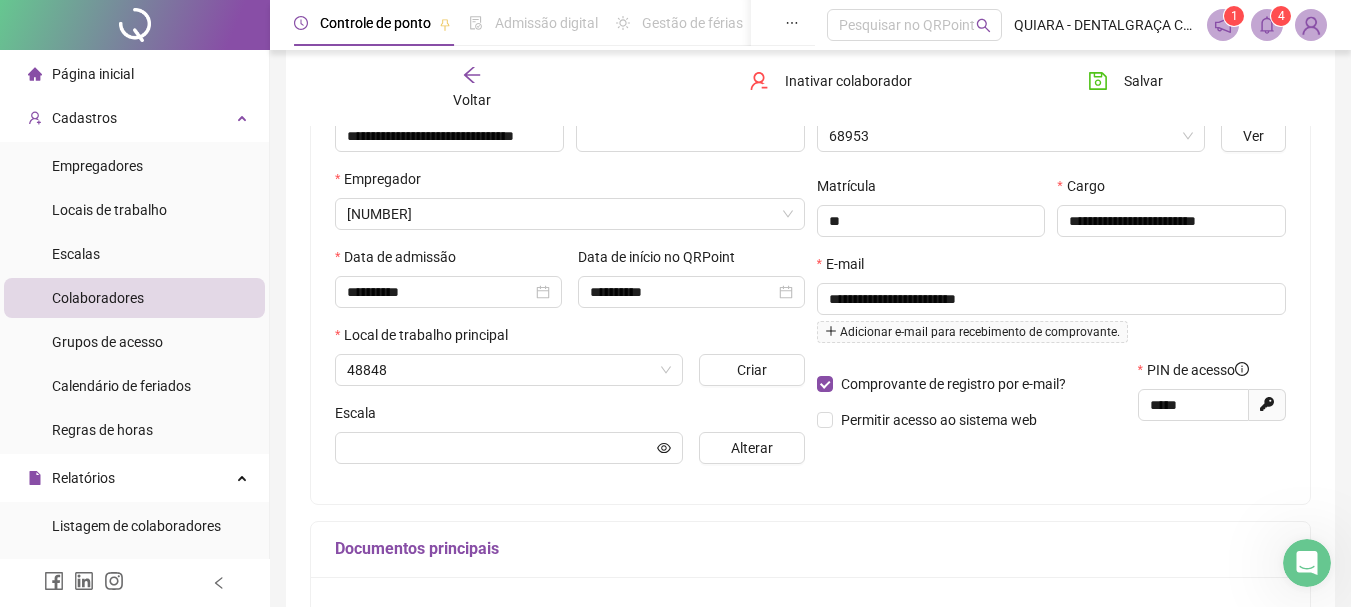 scroll, scrollTop: 247, scrollLeft: 0, axis: vertical 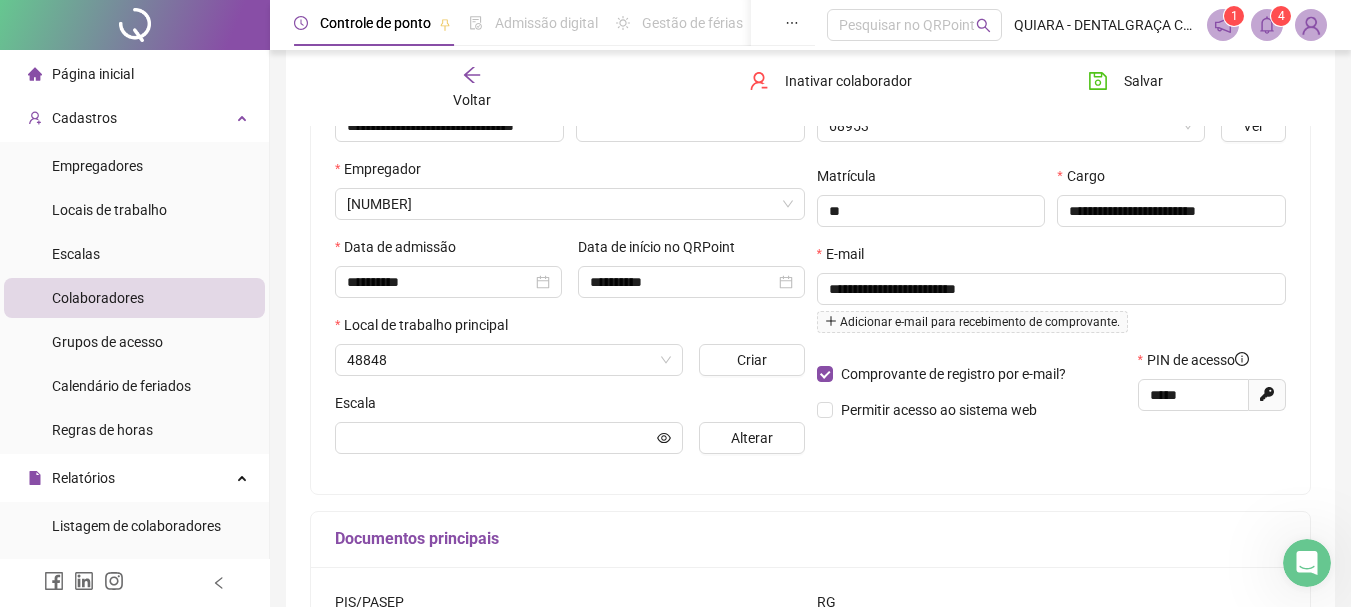 type on "**********" 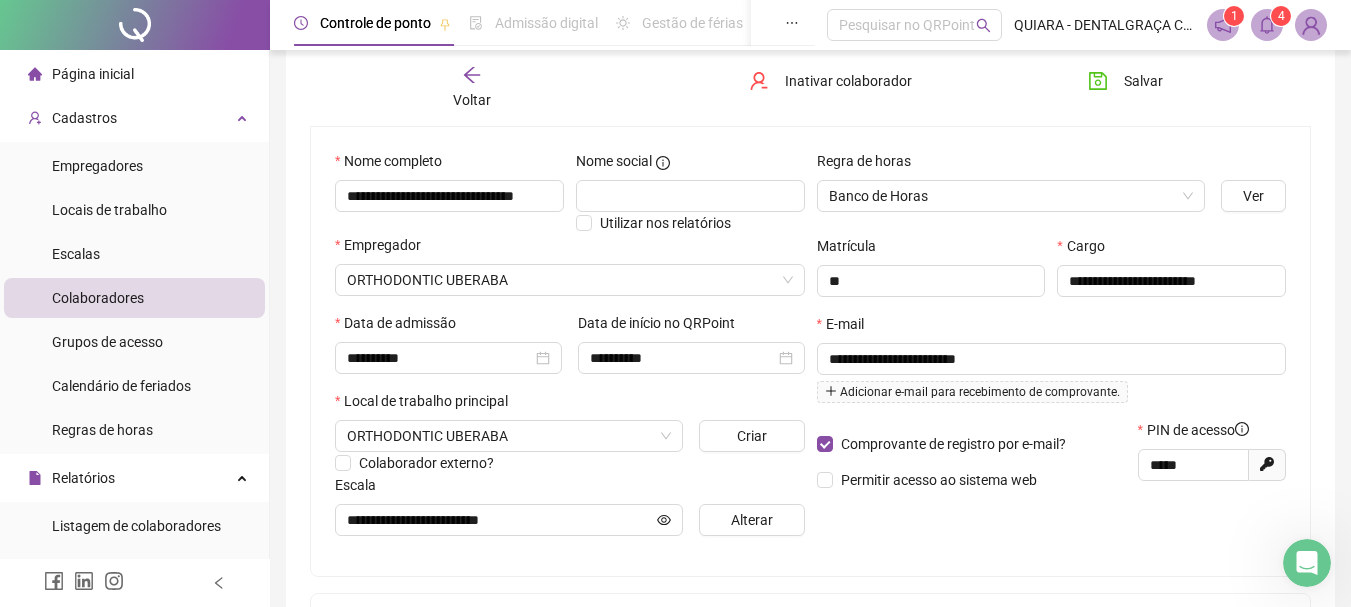 scroll, scrollTop: 0, scrollLeft: 0, axis: both 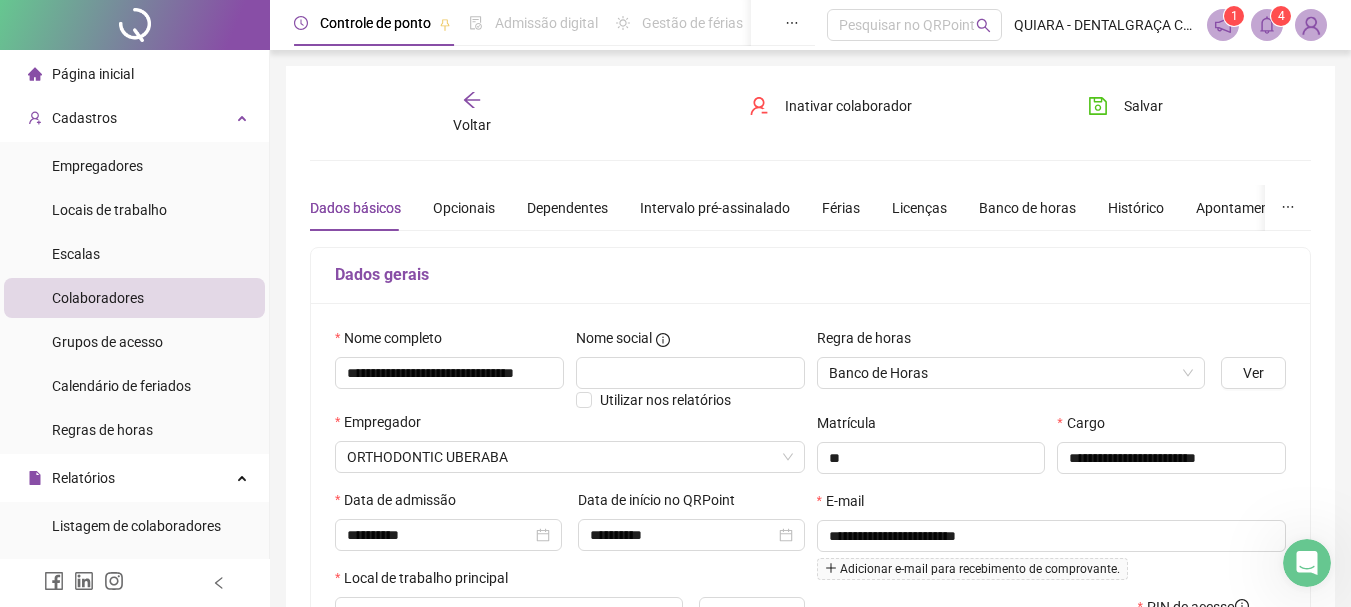click on "Voltar" at bounding box center [472, 125] 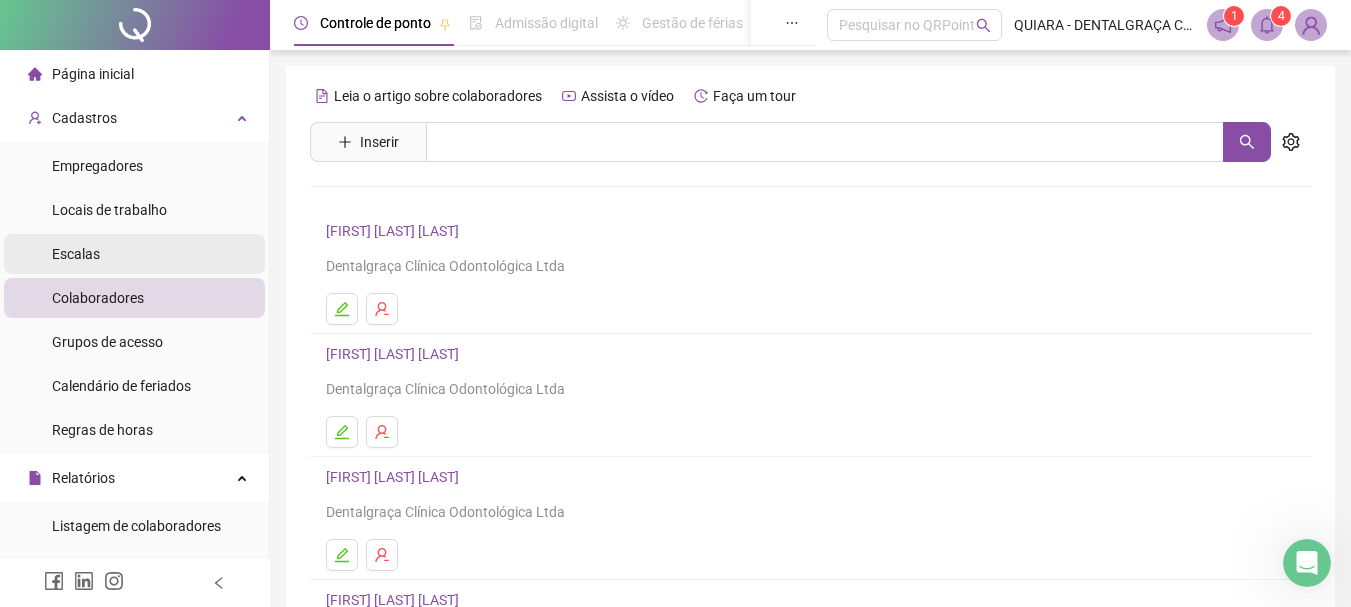 click on "Escalas" at bounding box center [134, 254] 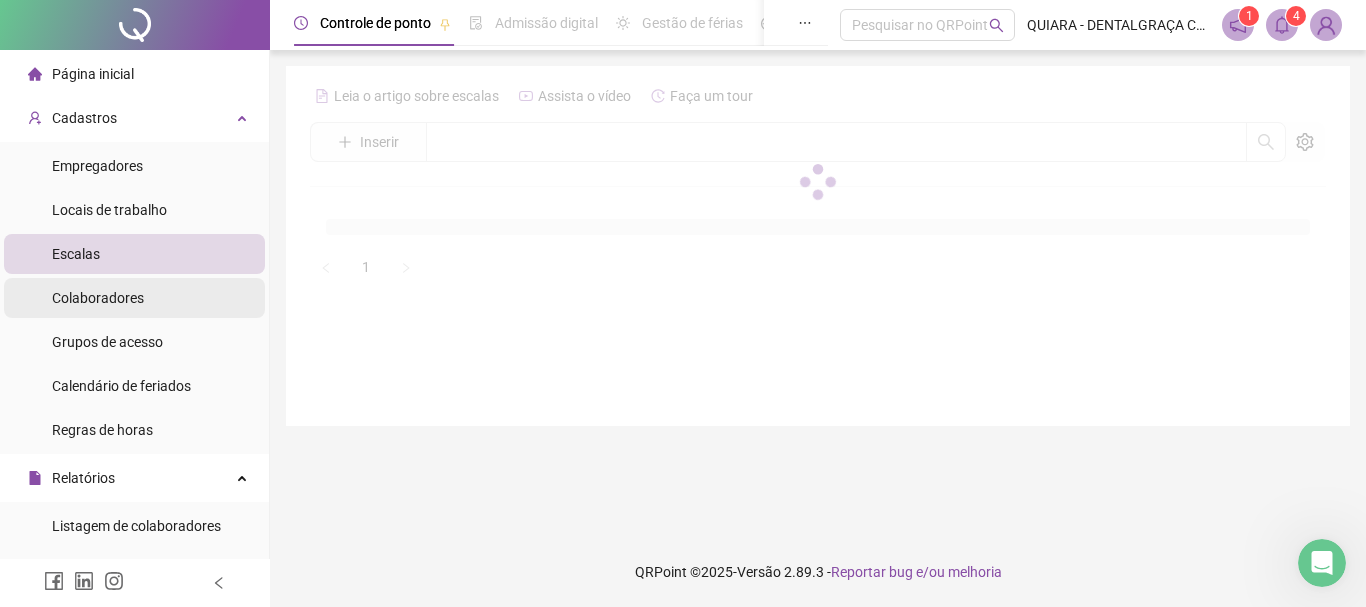 click on "Colaboradores" at bounding box center (134, 298) 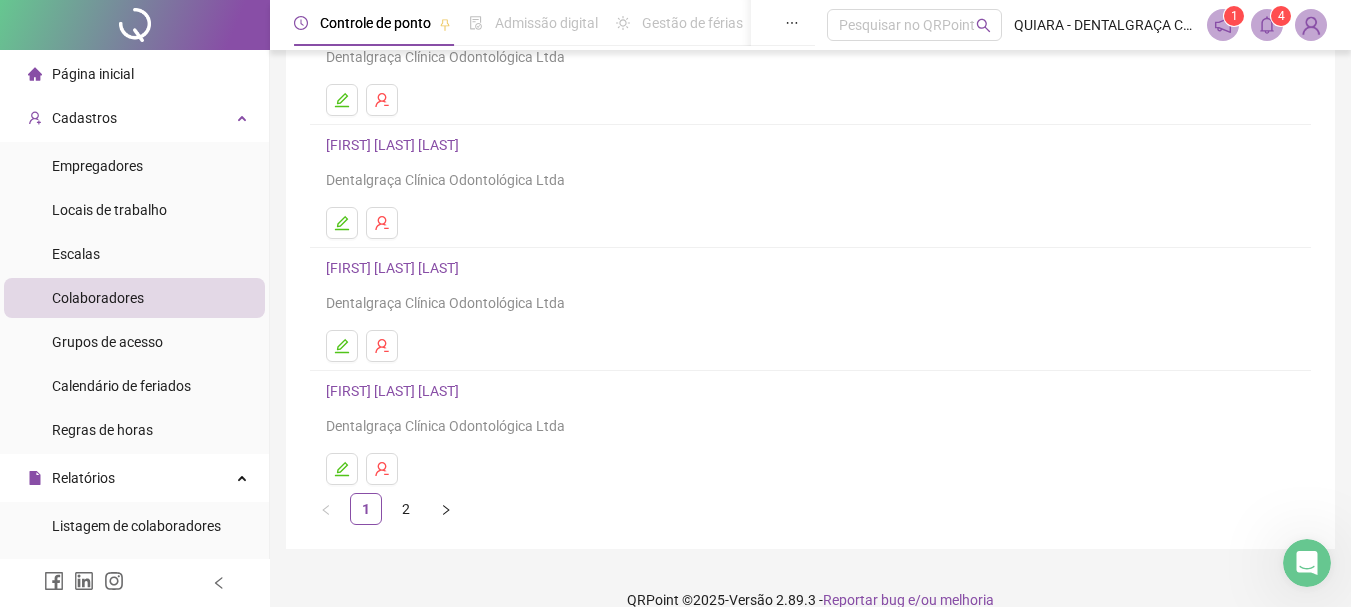 scroll, scrollTop: 360, scrollLeft: 0, axis: vertical 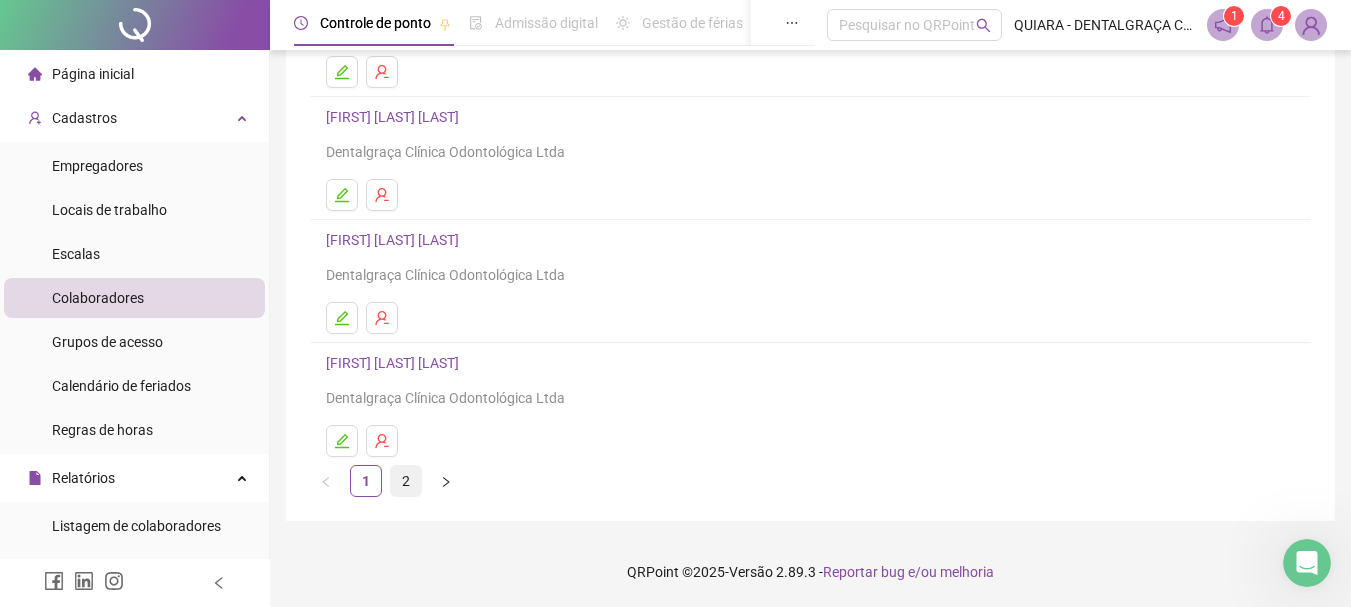 click on "2" at bounding box center [406, 481] 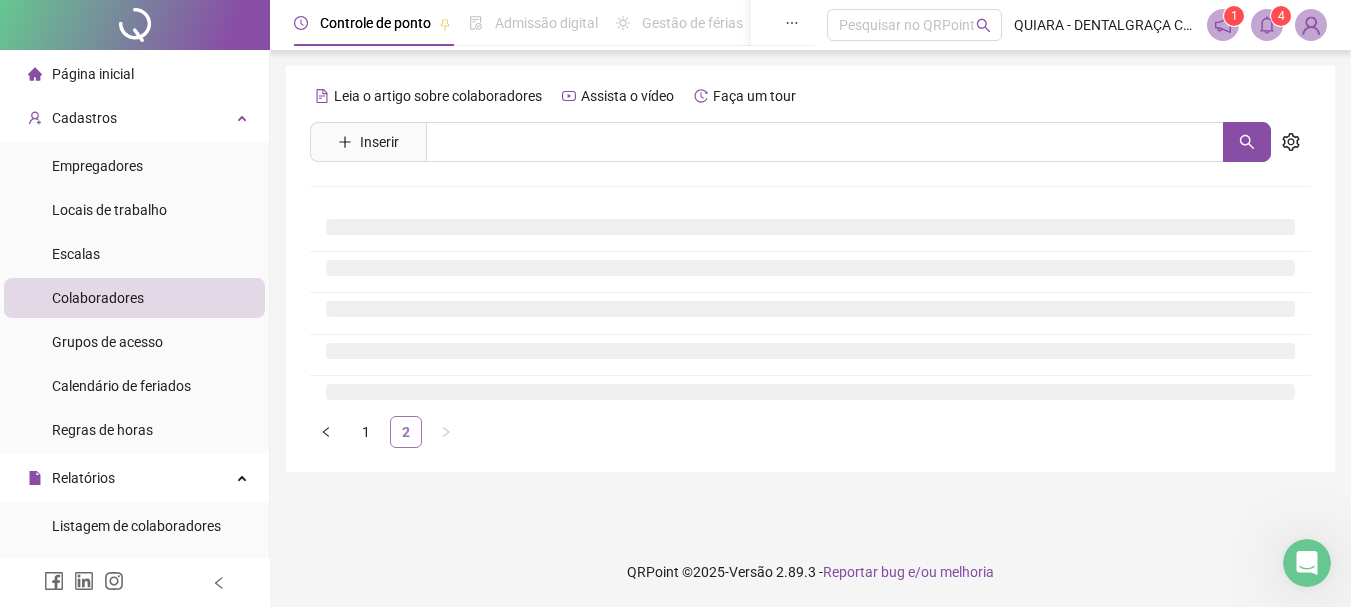 scroll, scrollTop: 0, scrollLeft: 0, axis: both 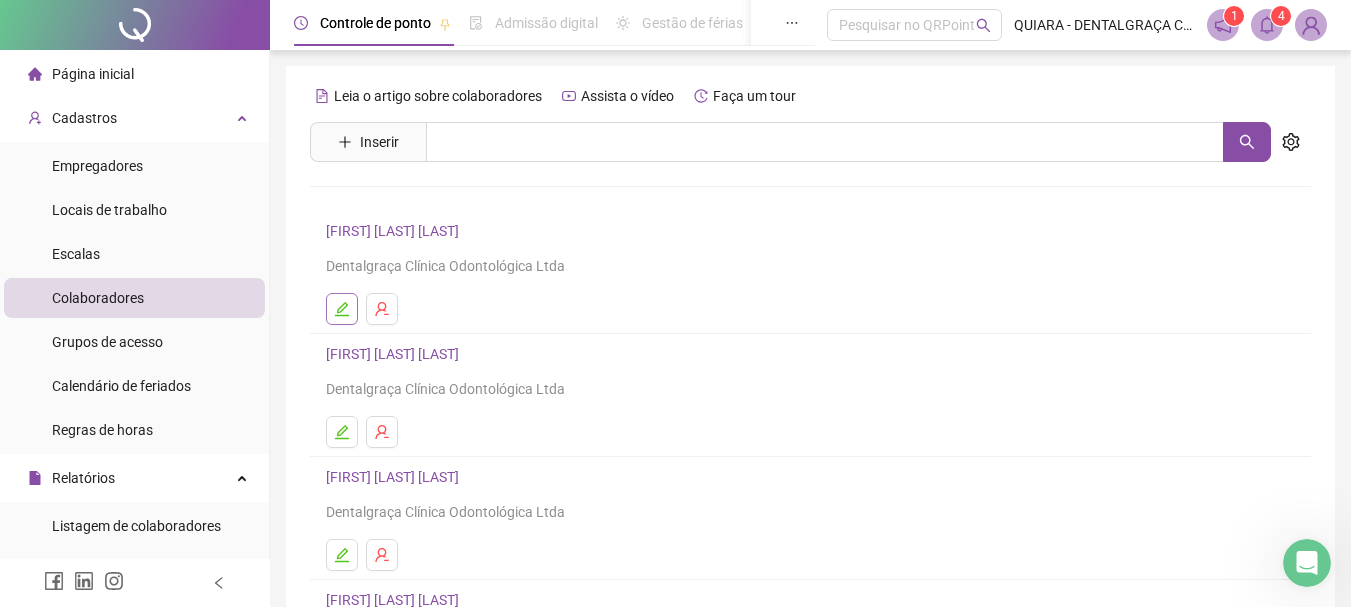 click 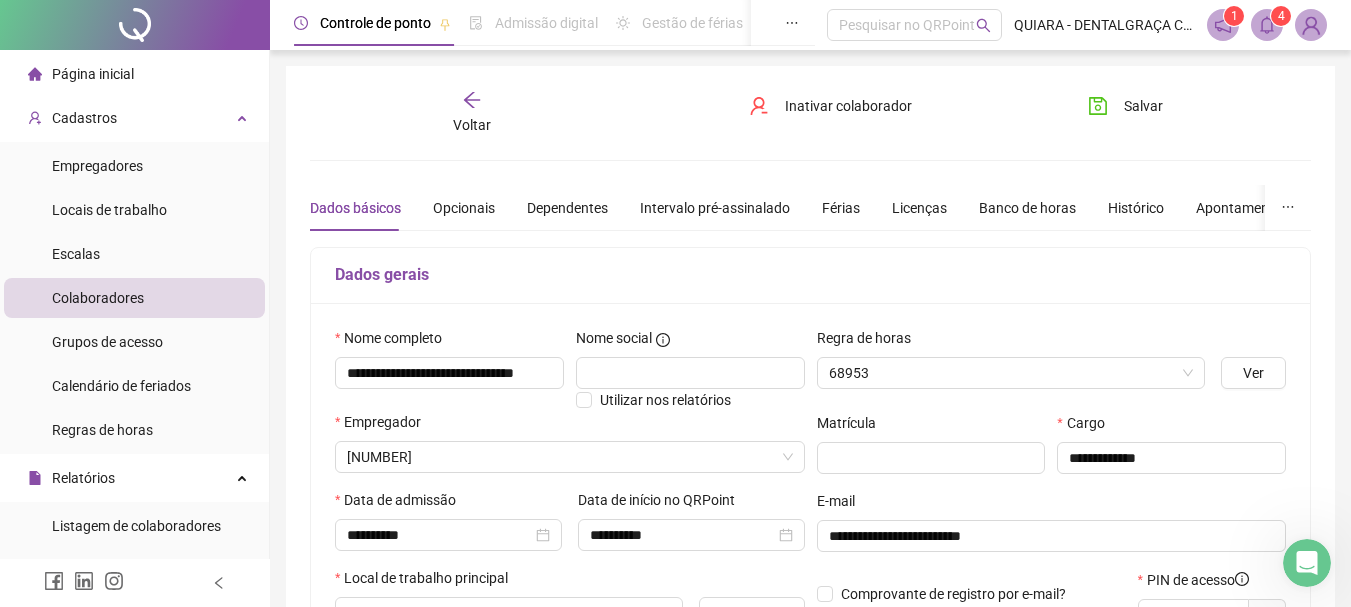 type on "**********" 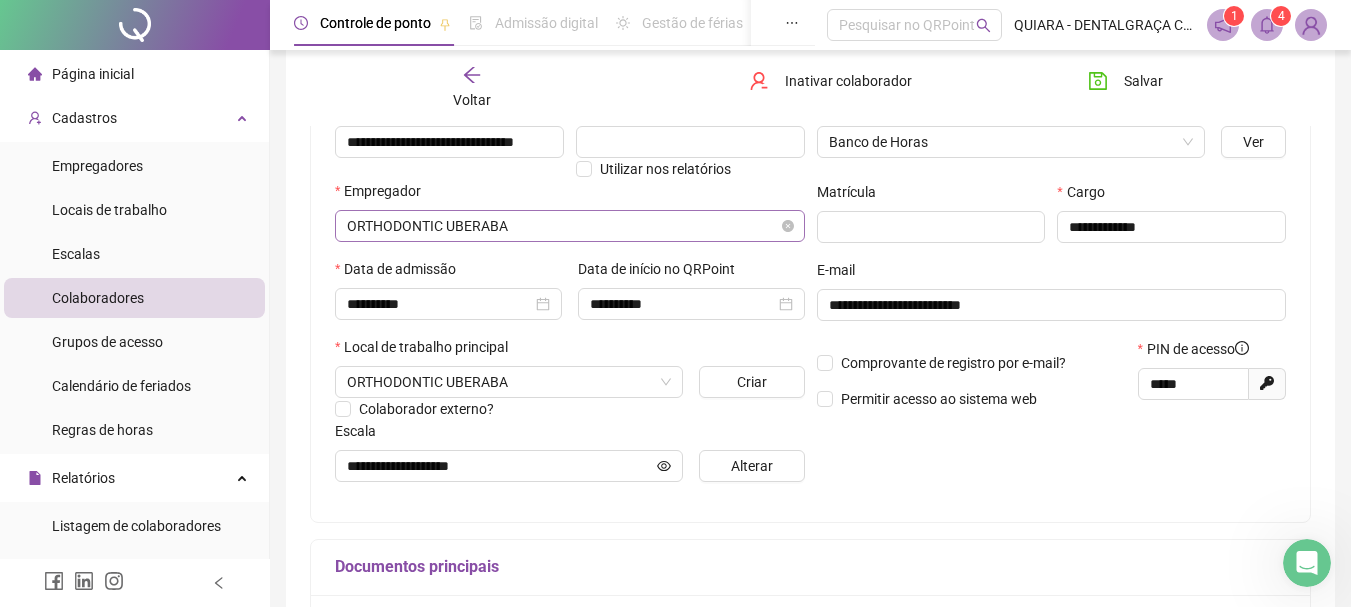 scroll, scrollTop: 300, scrollLeft: 0, axis: vertical 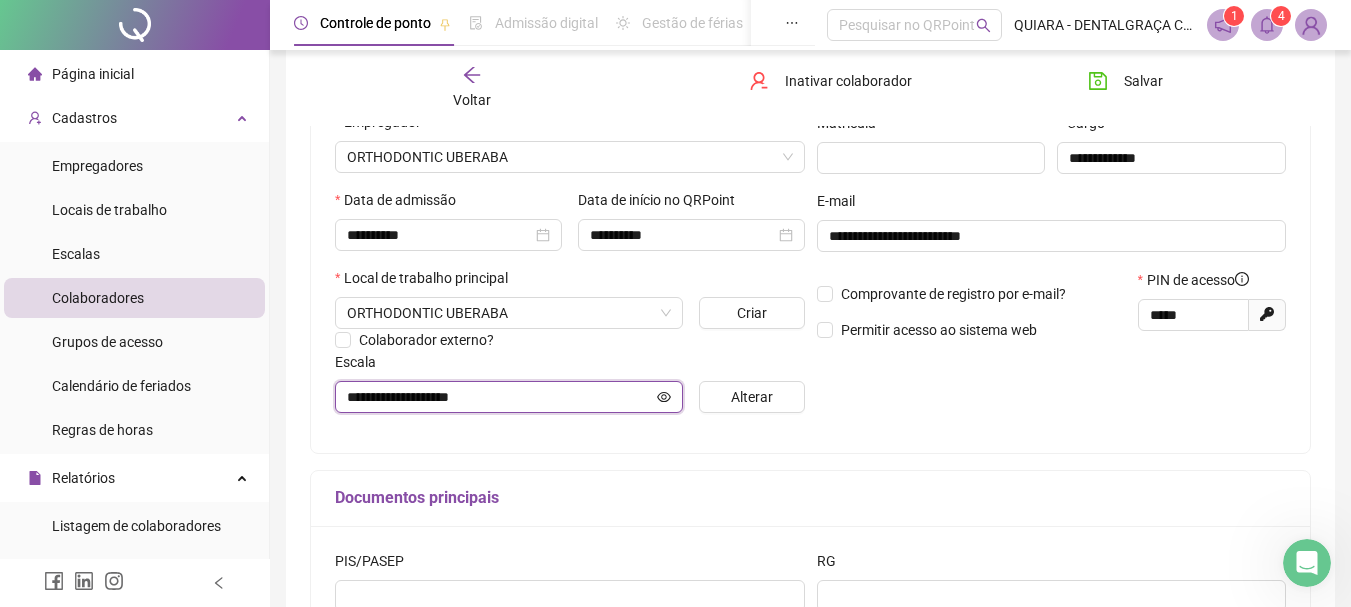 click on "**********" at bounding box center (500, 397) 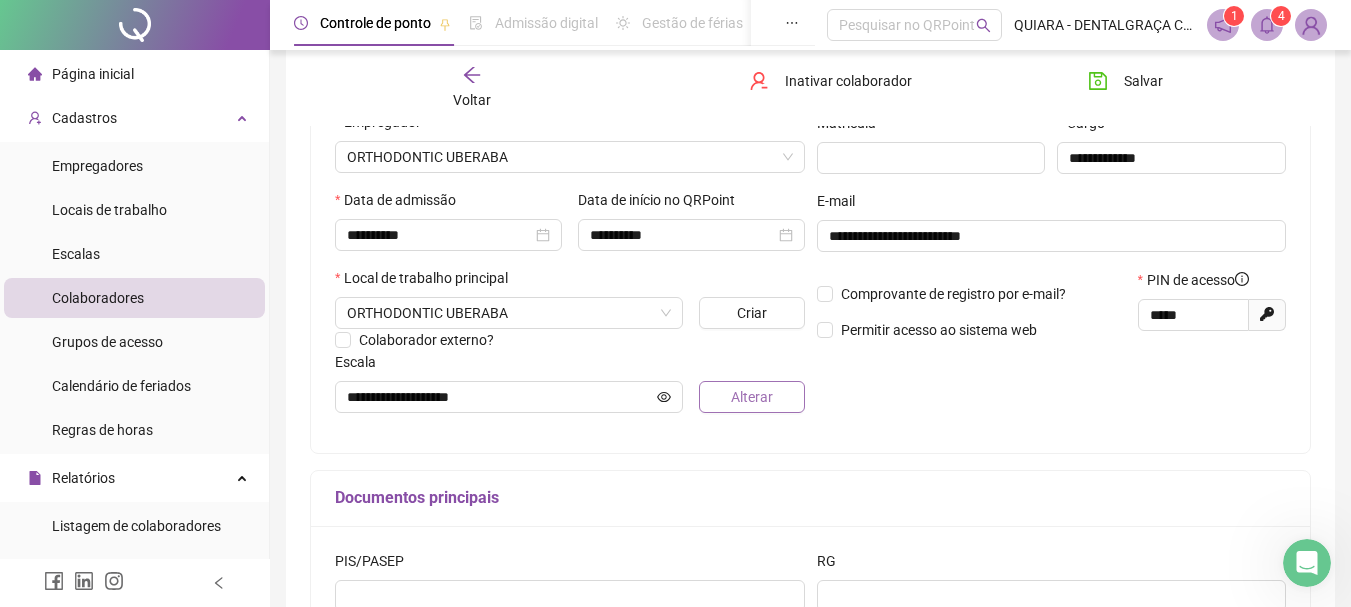 click on "Alterar" at bounding box center (752, 397) 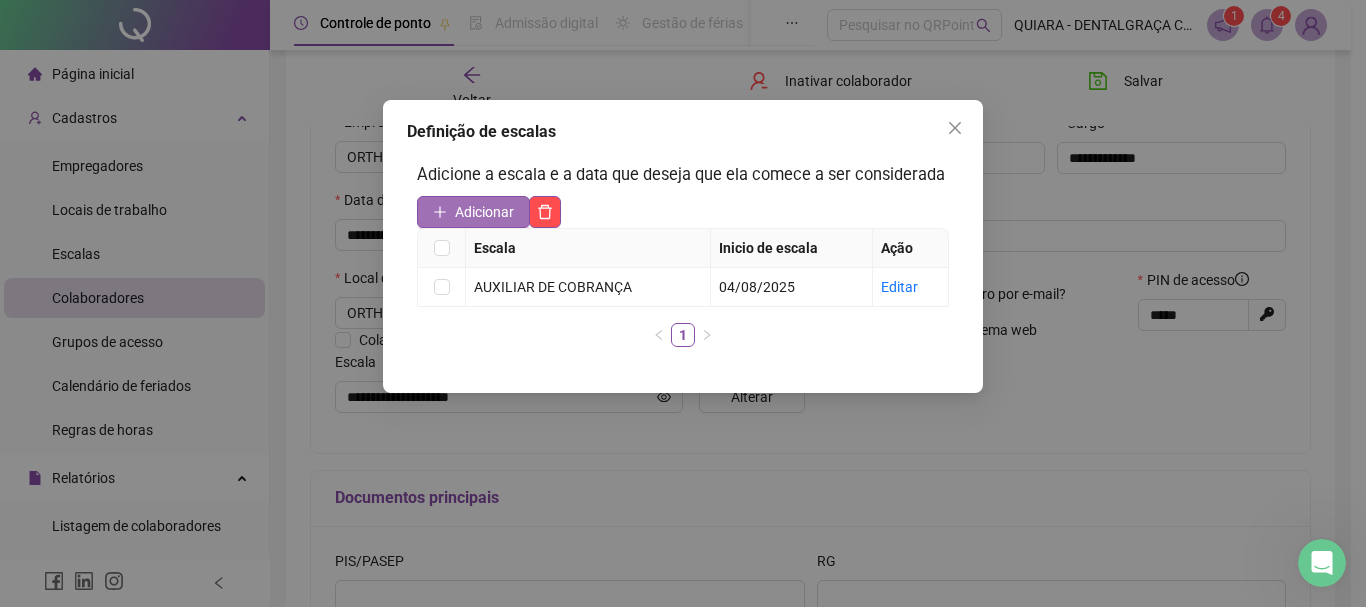 click on "Adicionar" at bounding box center [484, 212] 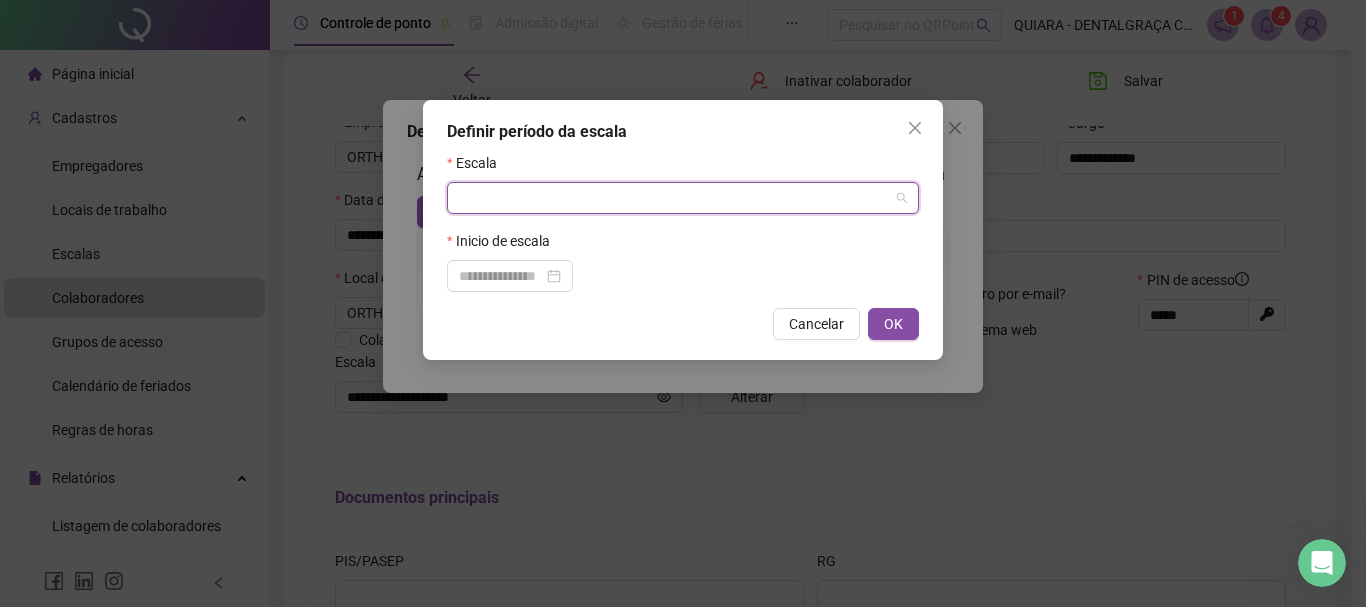 click at bounding box center (674, 198) 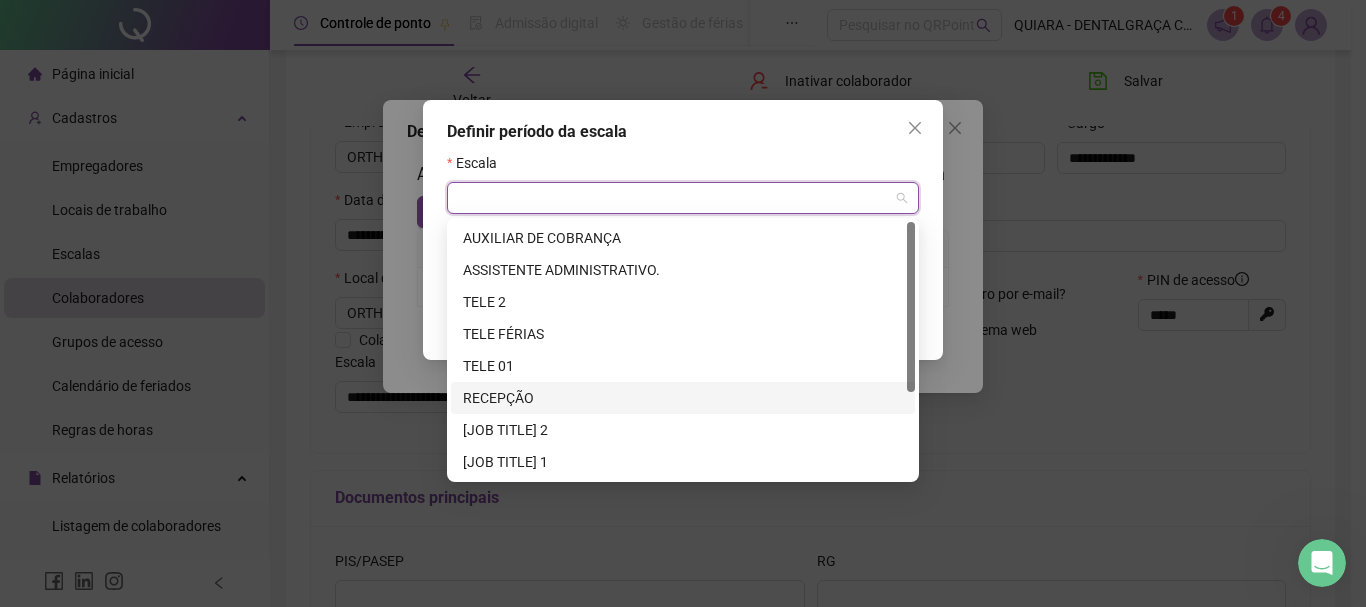 click on "RECEPÇÃO" at bounding box center [683, 398] 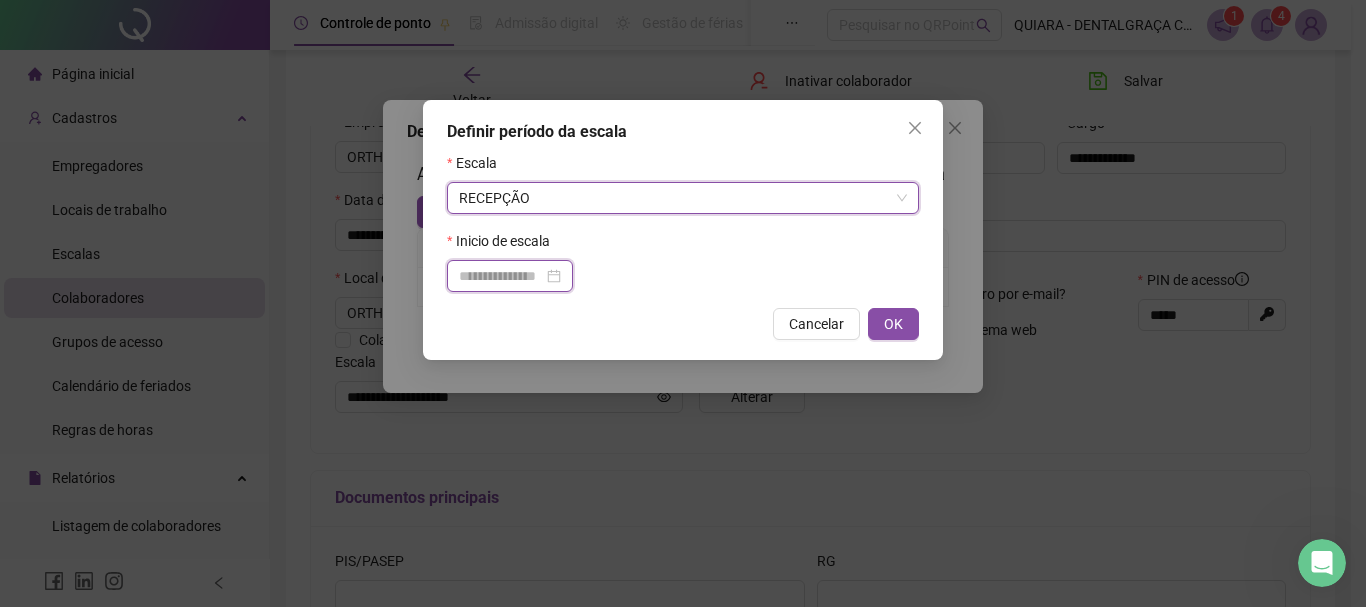 click at bounding box center (501, 276) 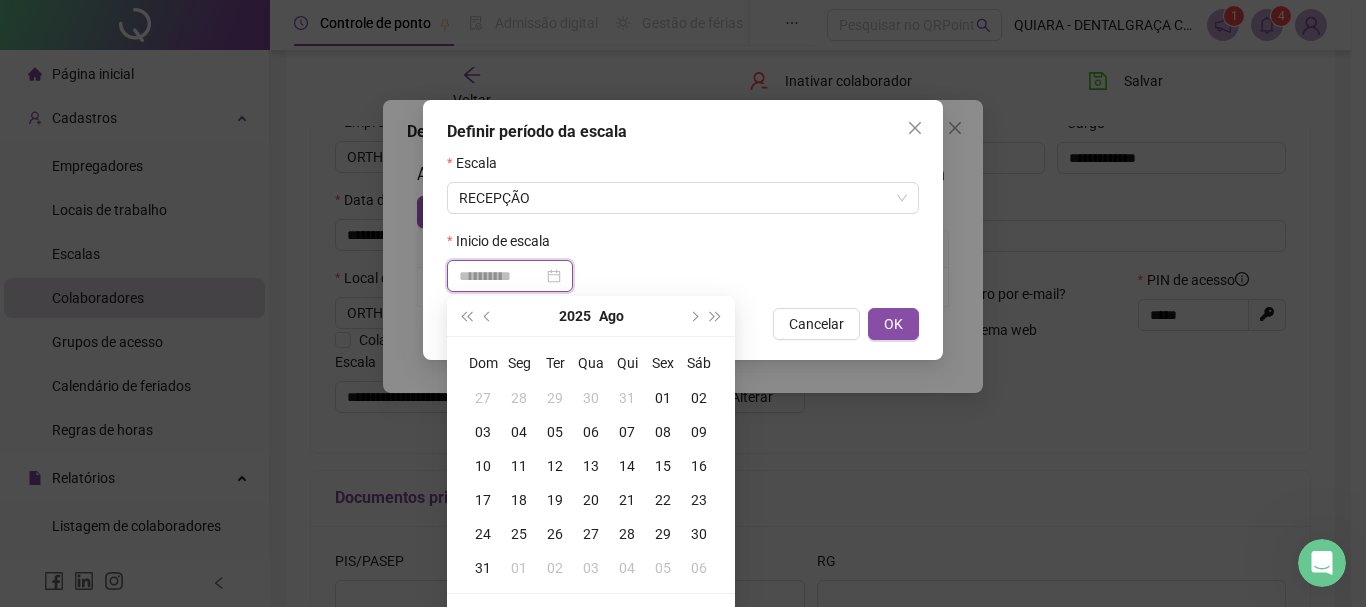 type on "**********" 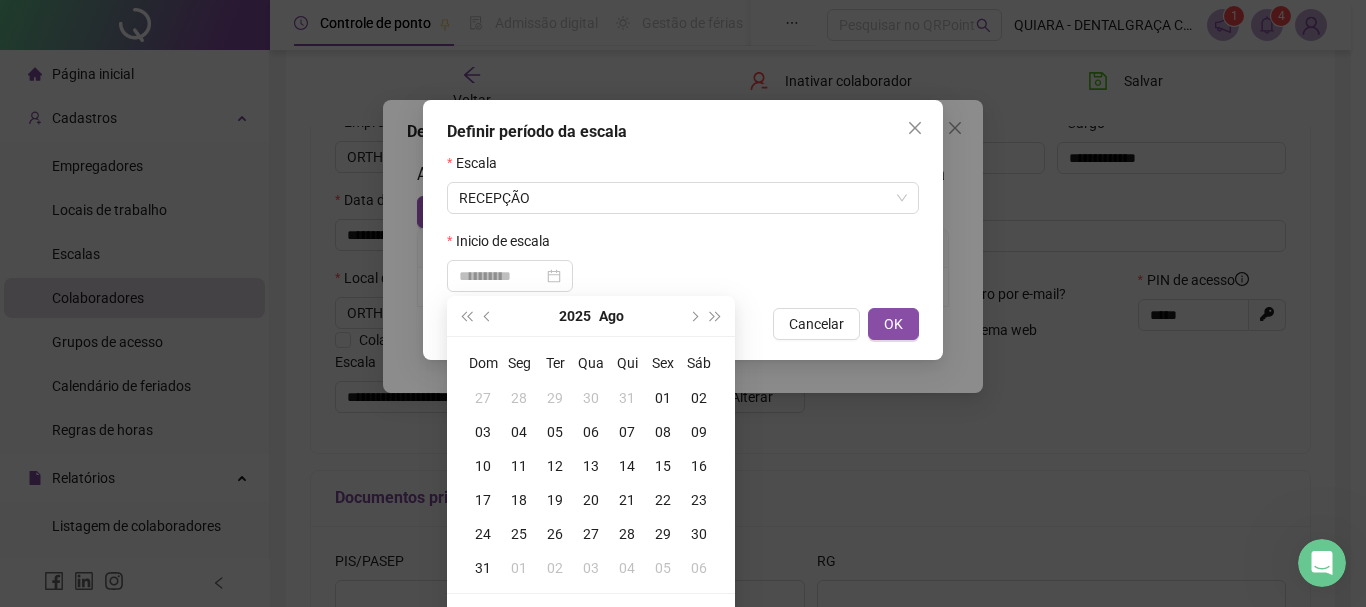 click on "04" at bounding box center (519, 432) 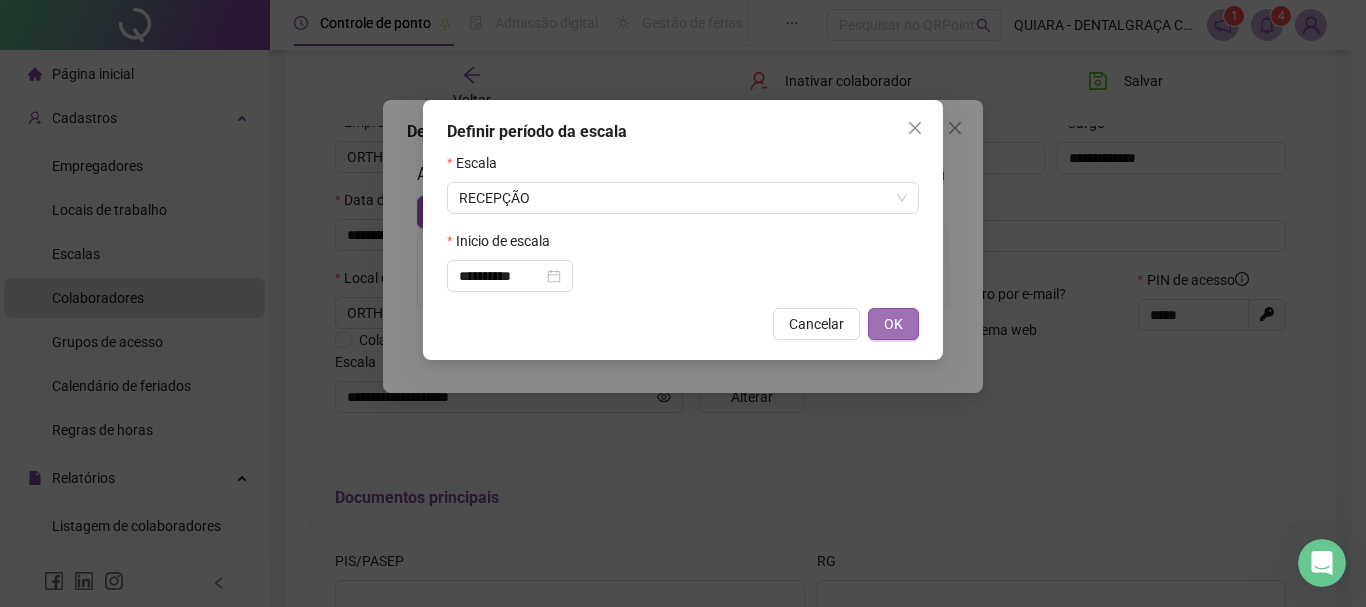 click on "OK" at bounding box center (893, 324) 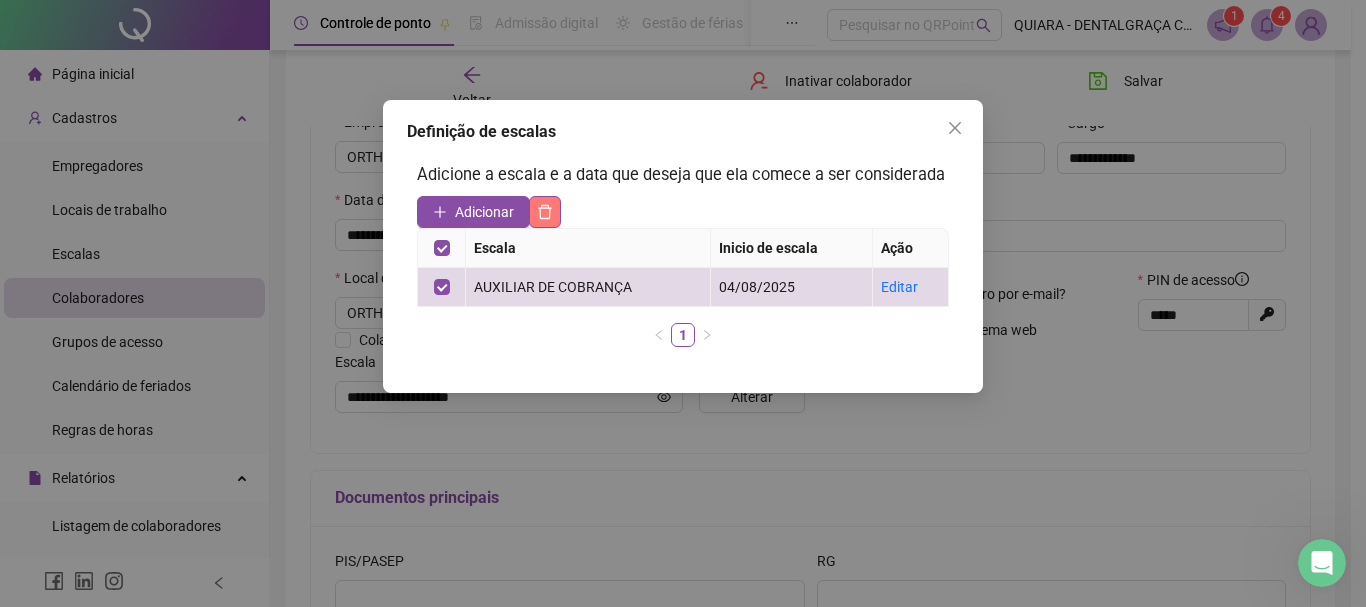 click at bounding box center (545, 212) 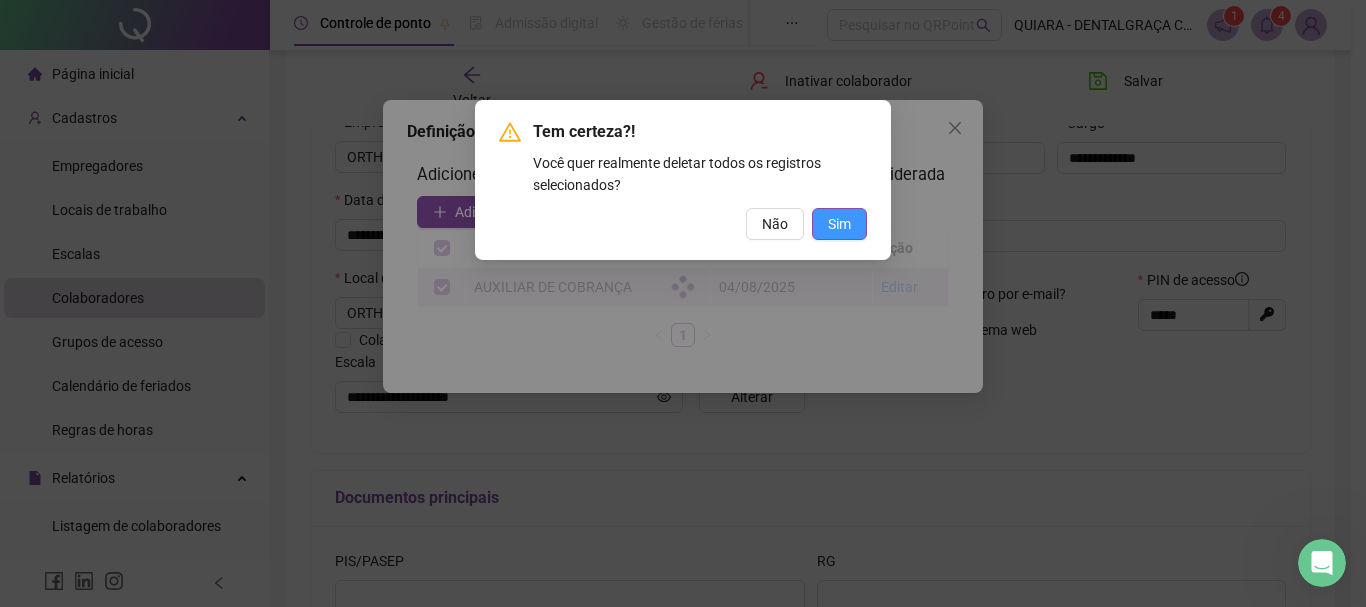 click on "Sim" at bounding box center [839, 224] 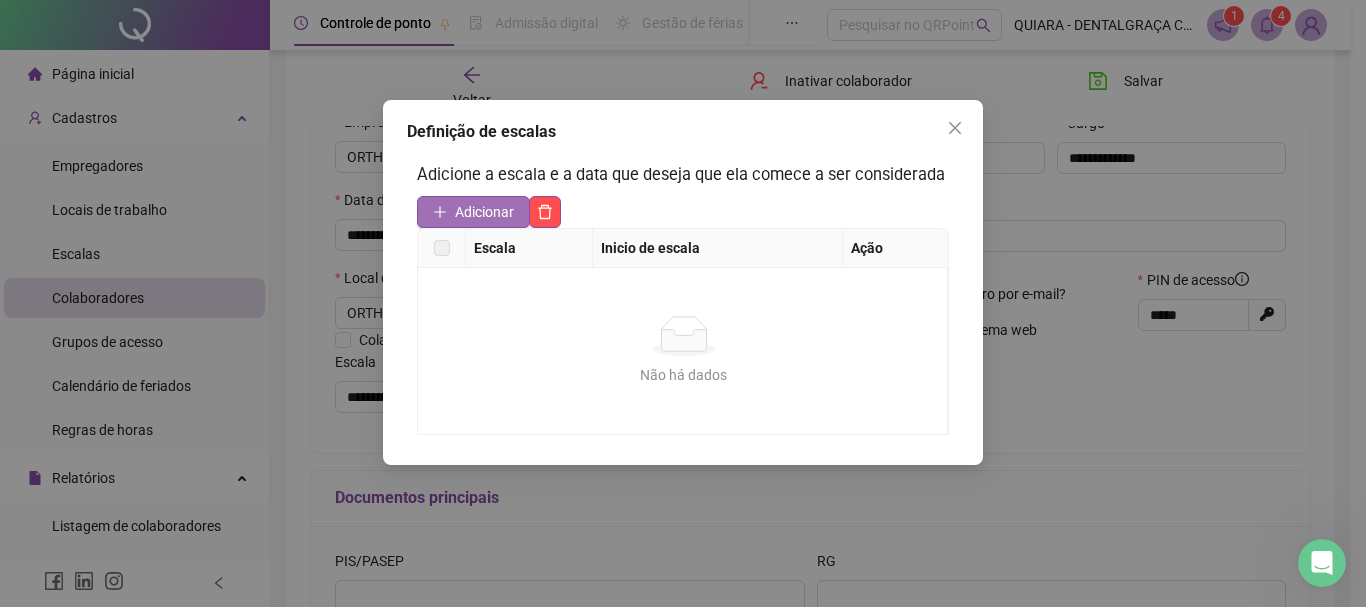 click on "Adicionar" at bounding box center [484, 212] 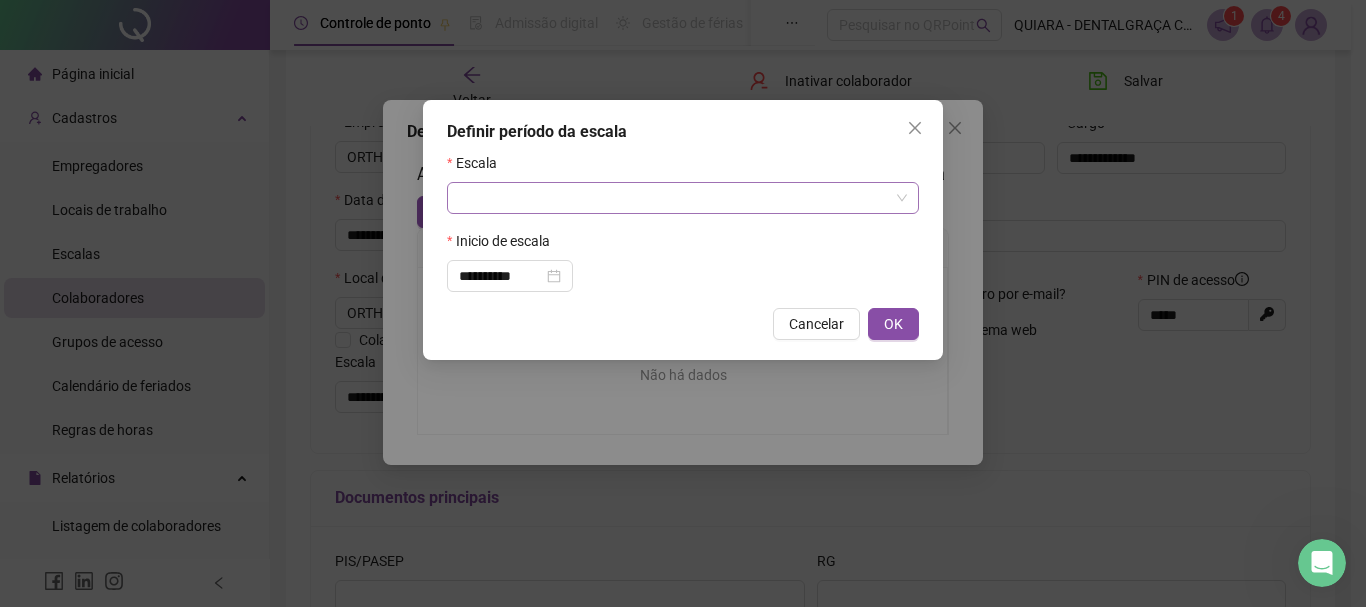 click at bounding box center [674, 198] 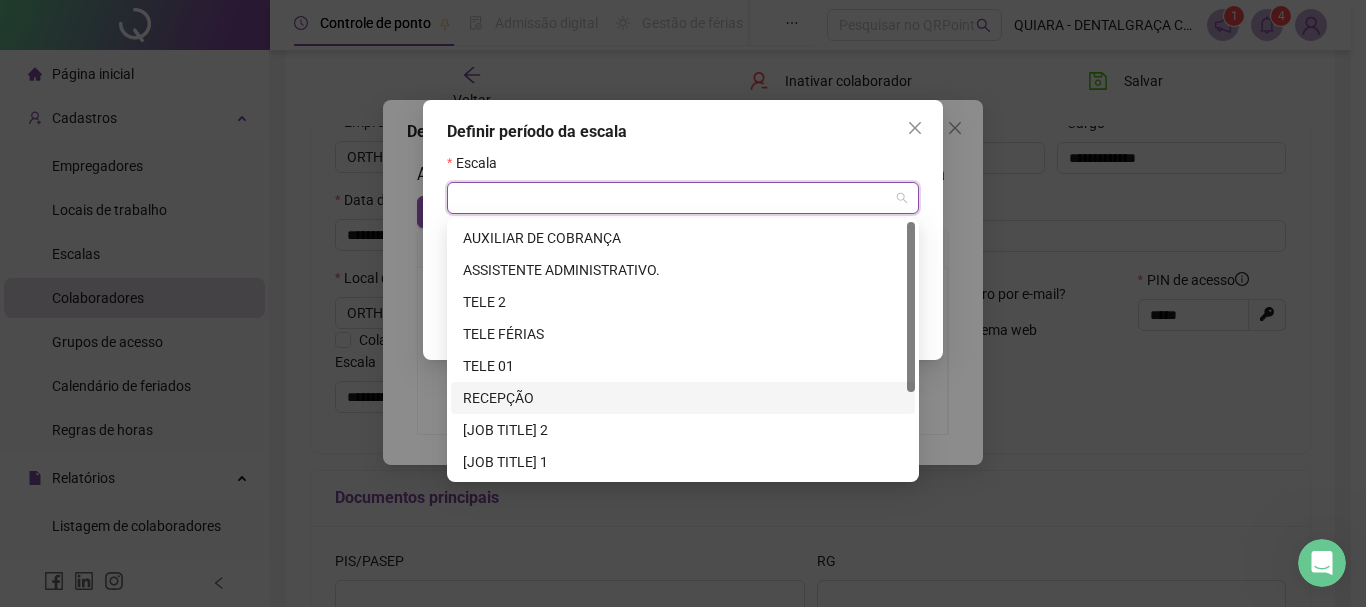 click on "RECEPÇÃO" at bounding box center (683, 398) 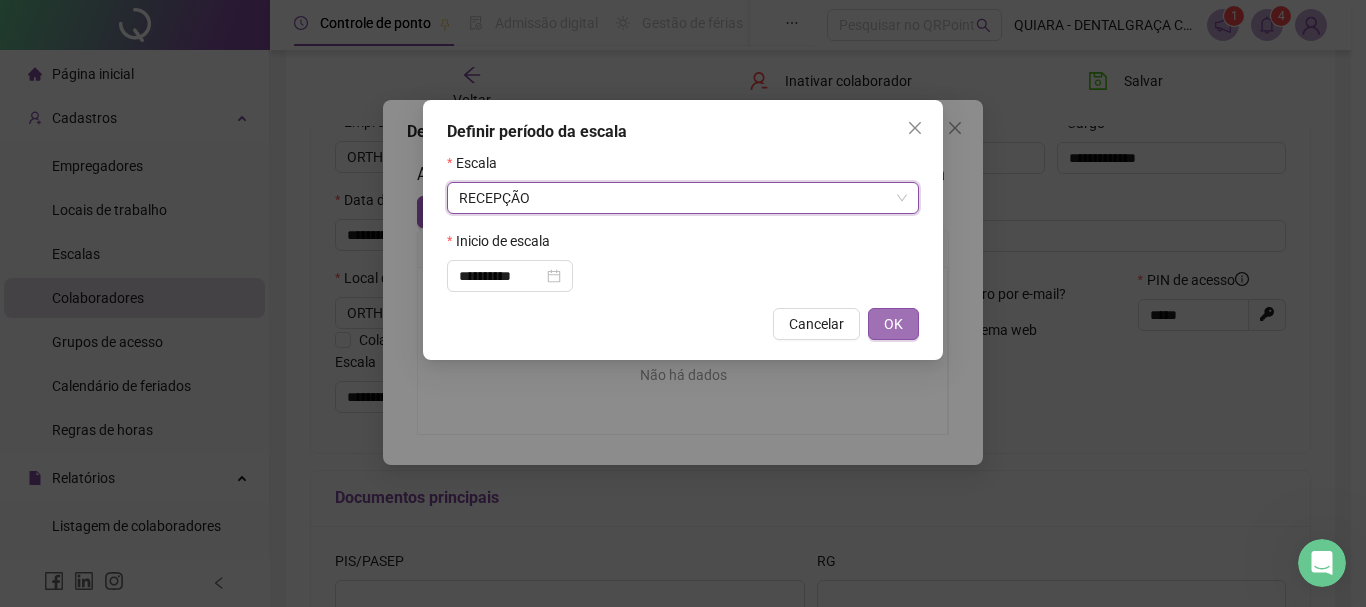 click on "OK" at bounding box center (893, 324) 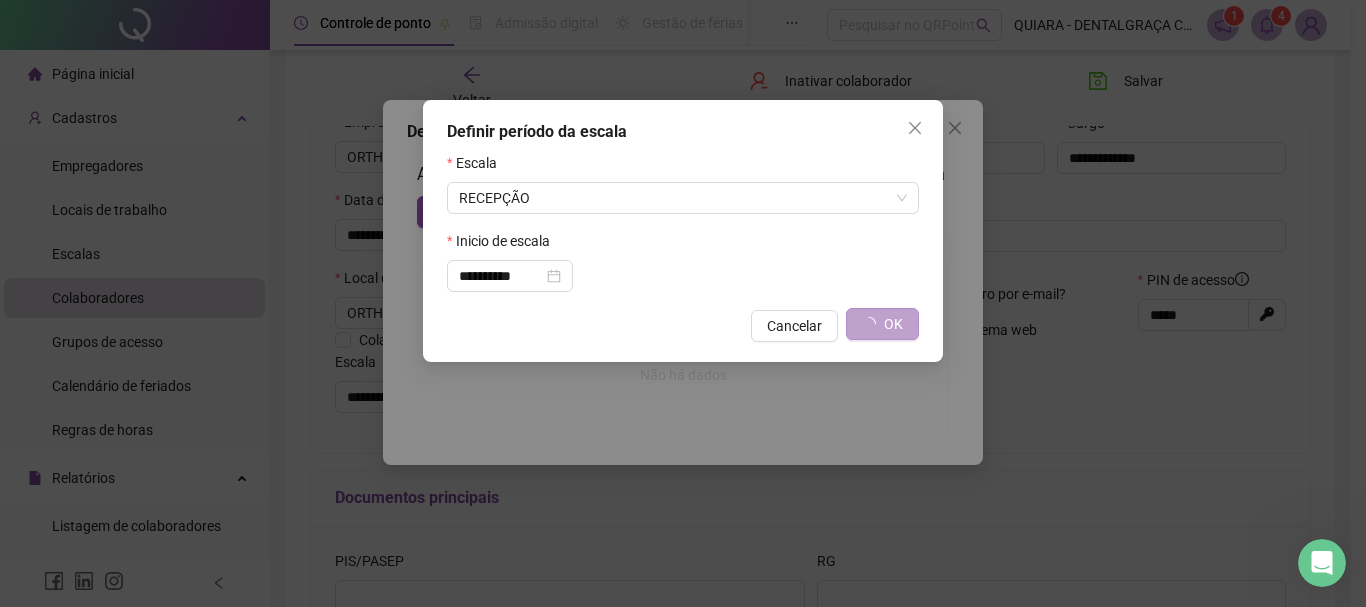 type on "********" 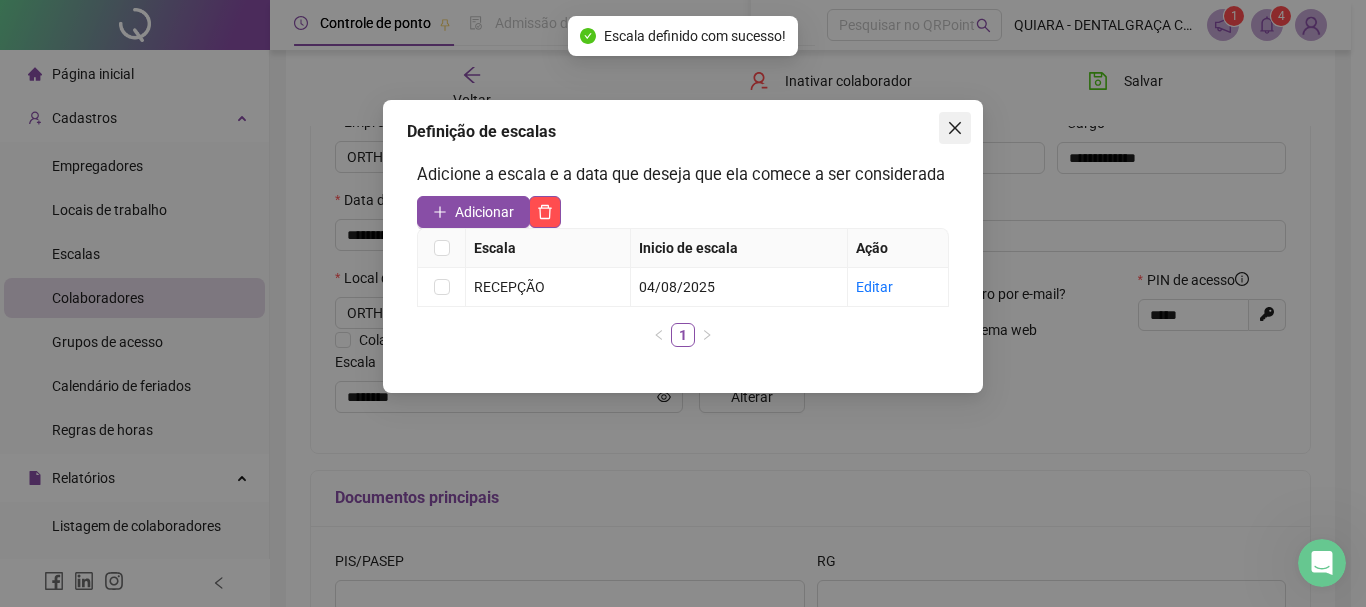 click 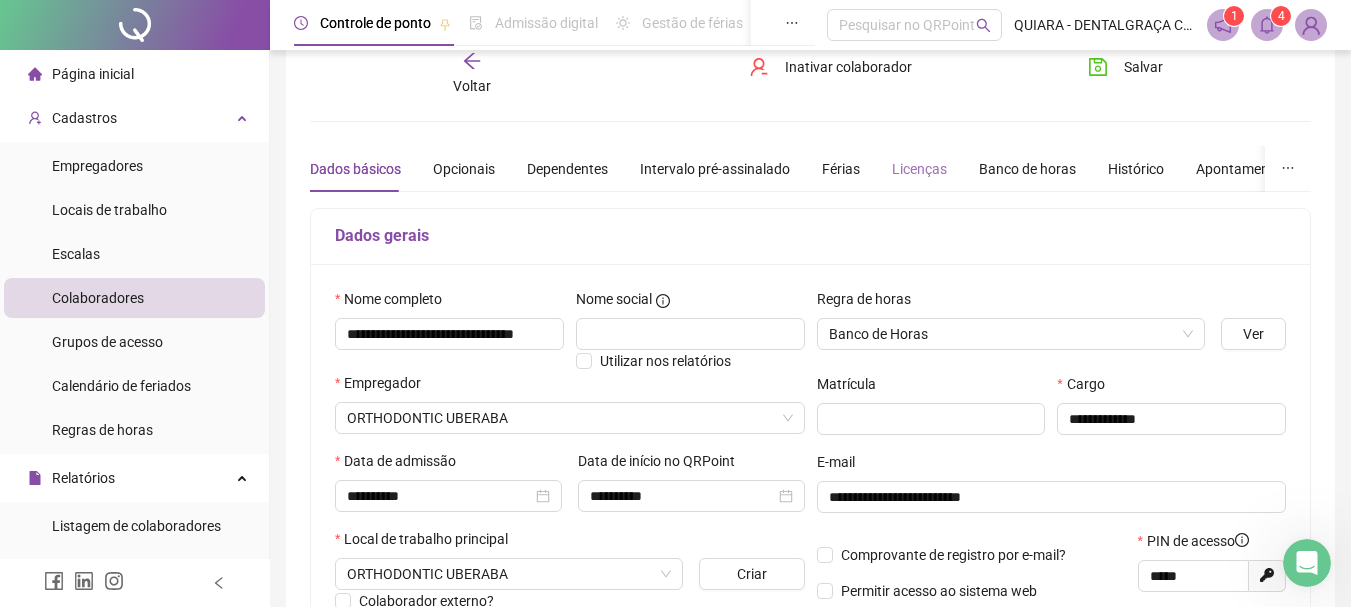 scroll, scrollTop: 34, scrollLeft: 0, axis: vertical 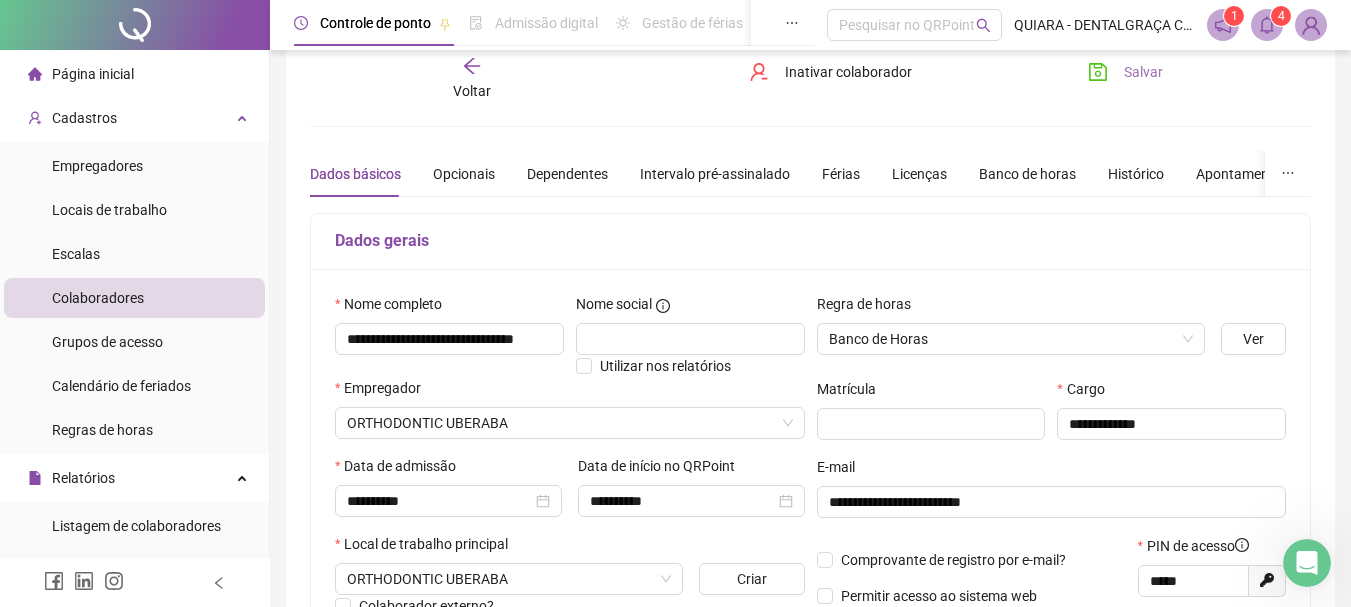 click on "Salvar" at bounding box center (1125, 72) 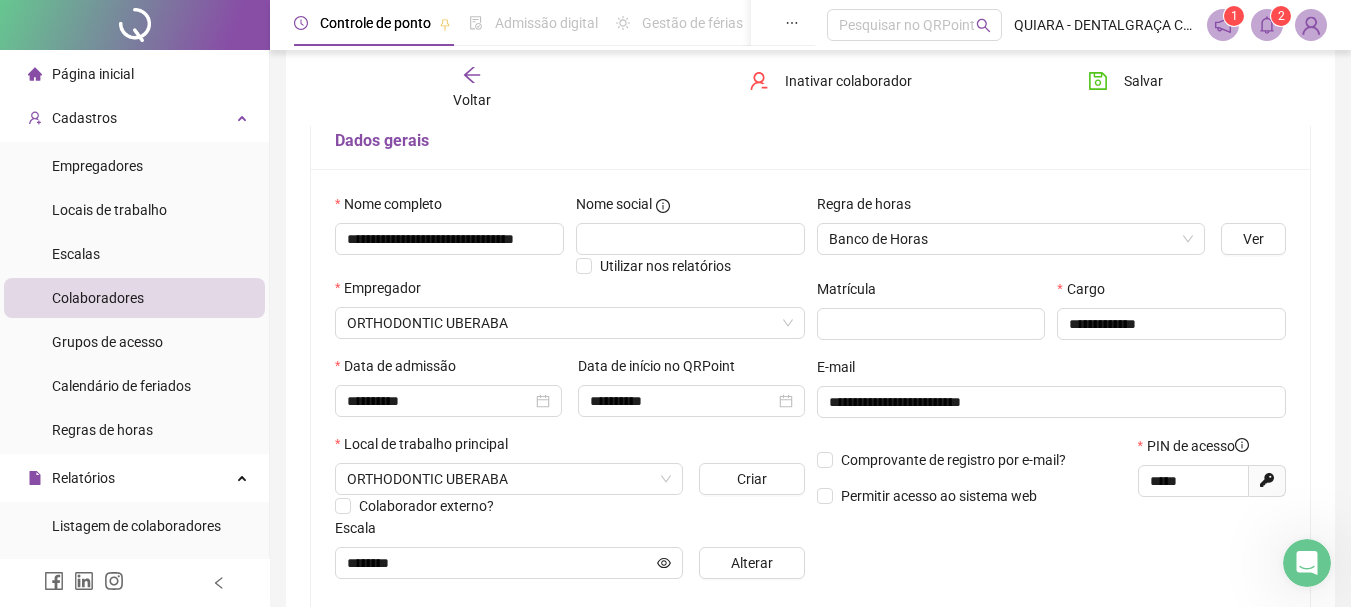 scroll, scrollTop: 0, scrollLeft: 0, axis: both 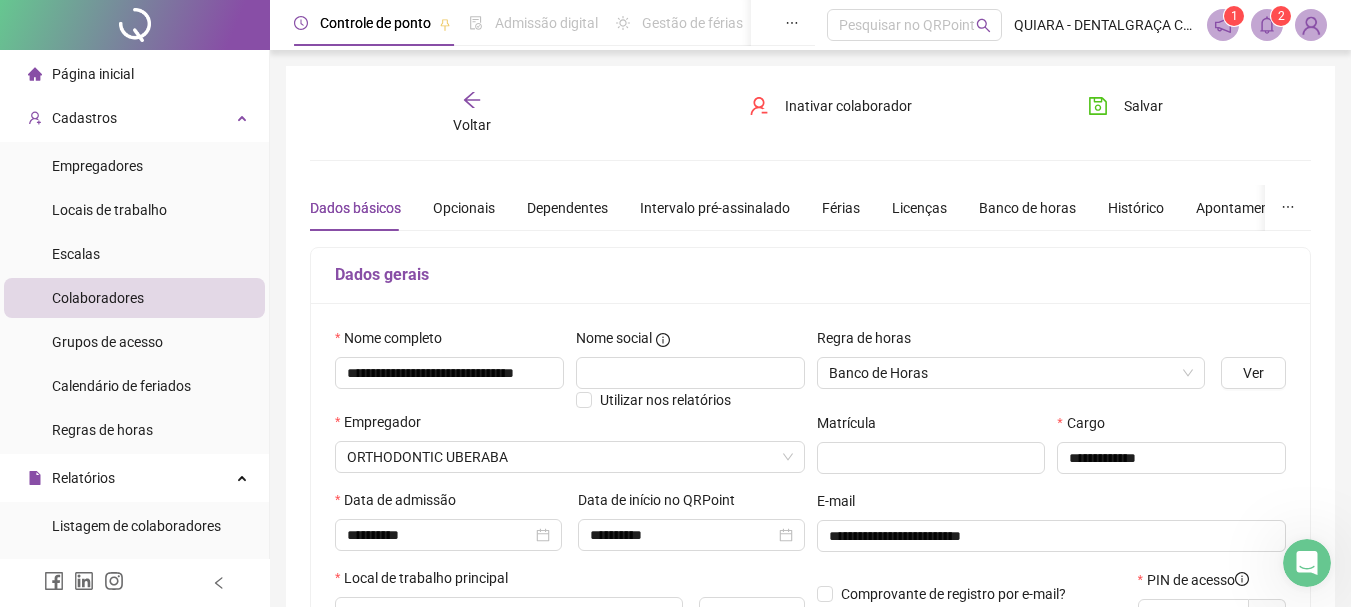 click on "Página inicial" at bounding box center [93, 74] 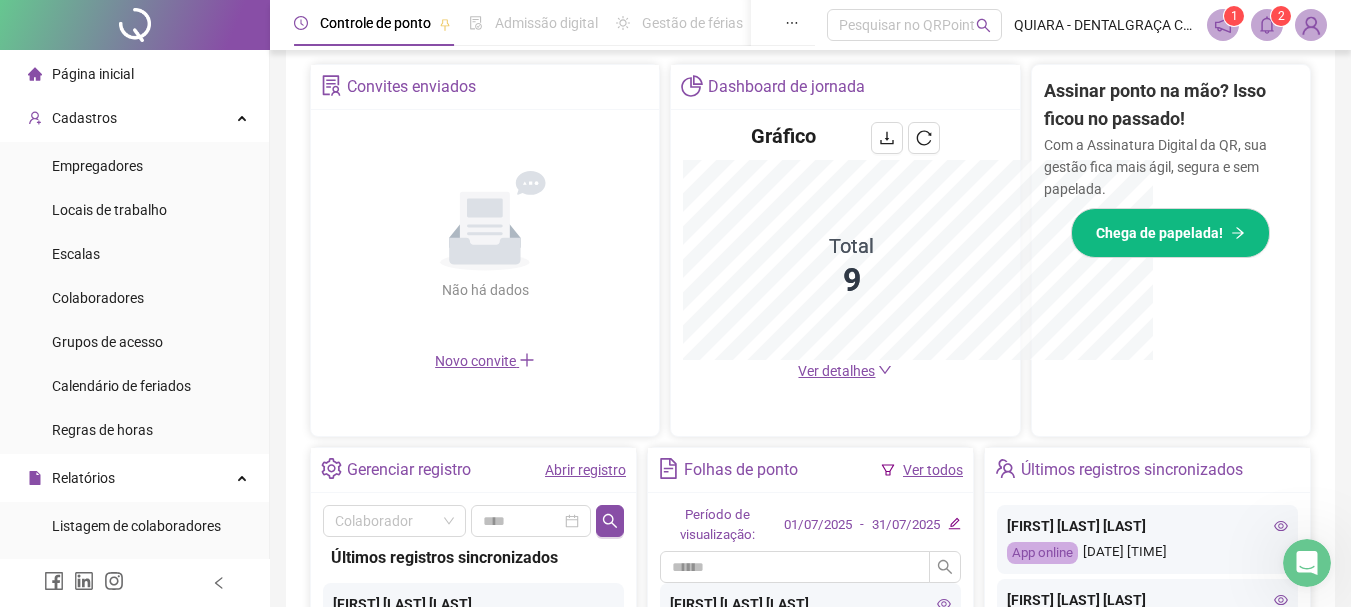 scroll, scrollTop: 673, scrollLeft: 0, axis: vertical 